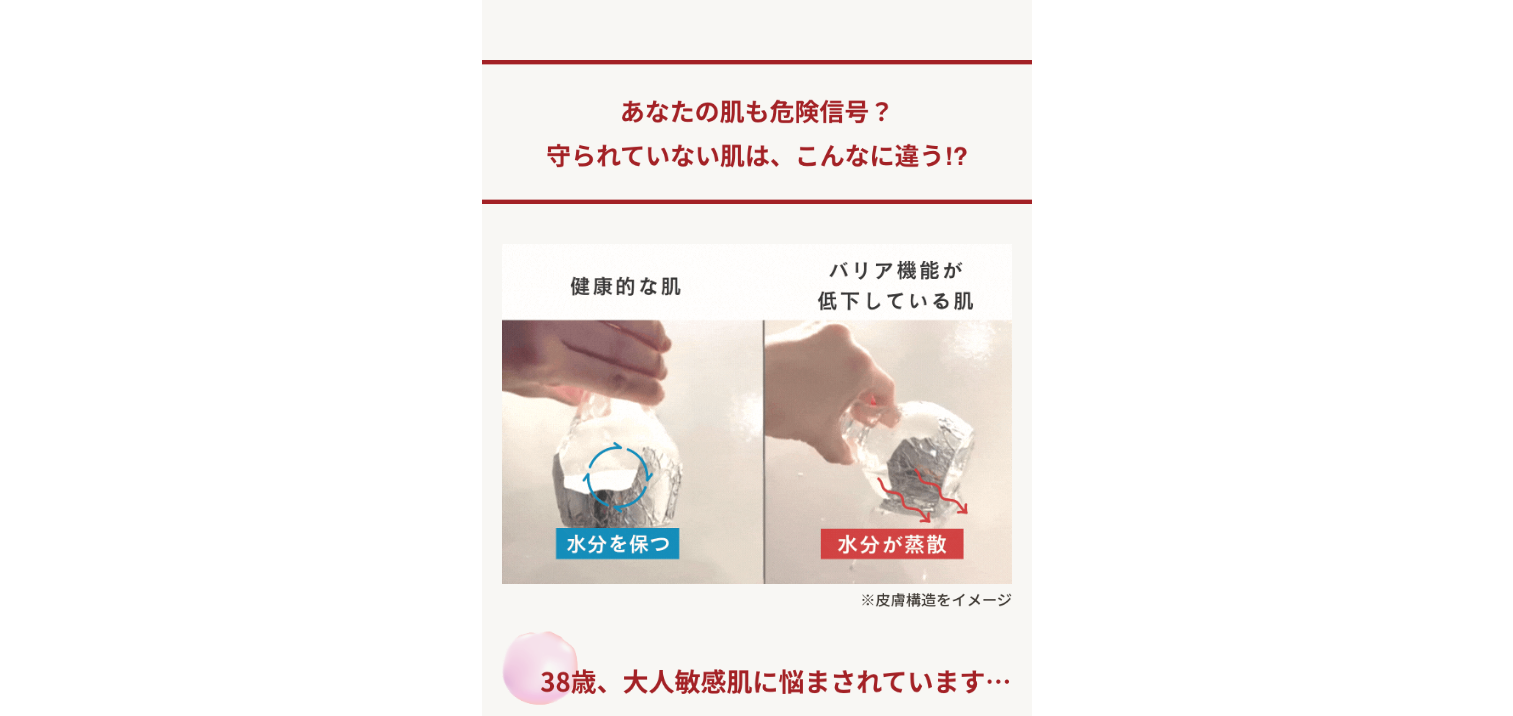 scroll, scrollTop: 0, scrollLeft: 0, axis: both 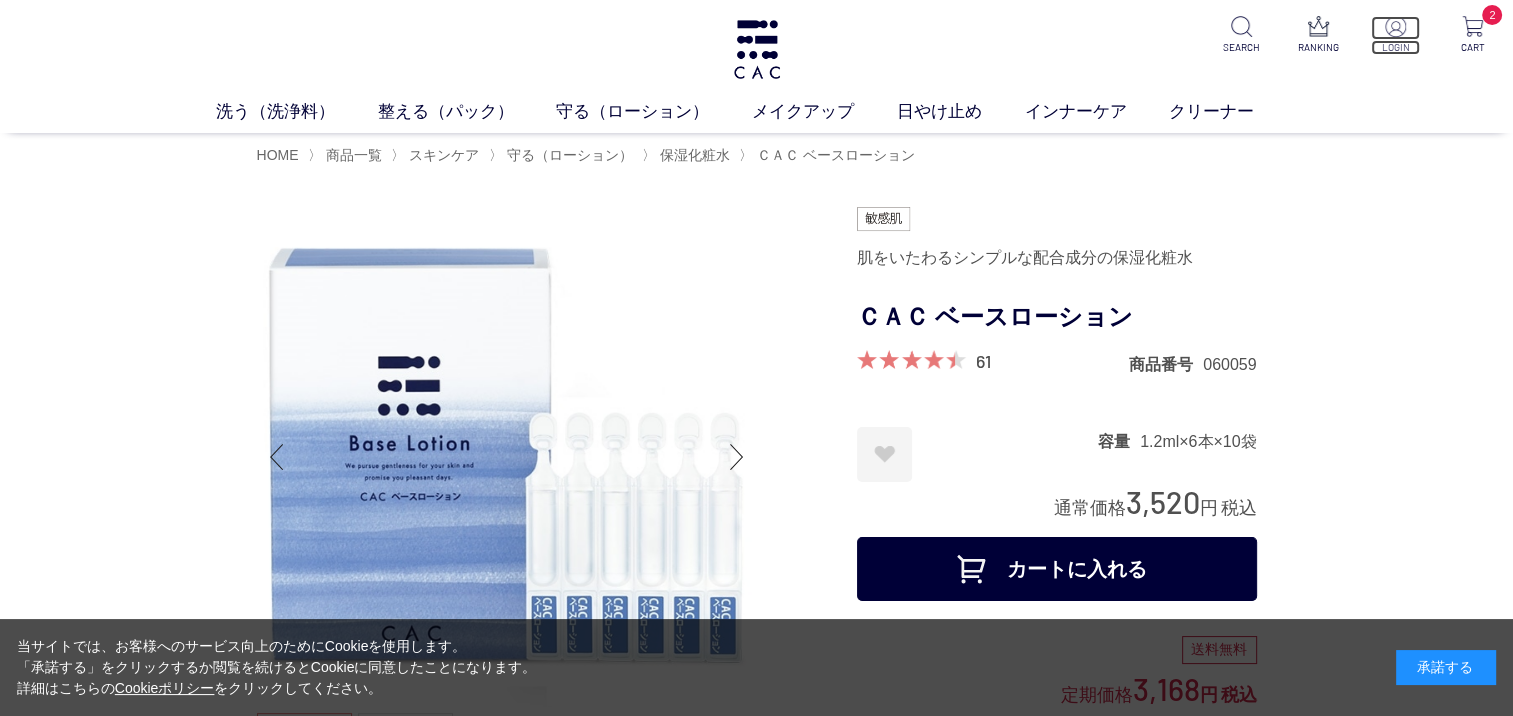 click at bounding box center (1395, 26) 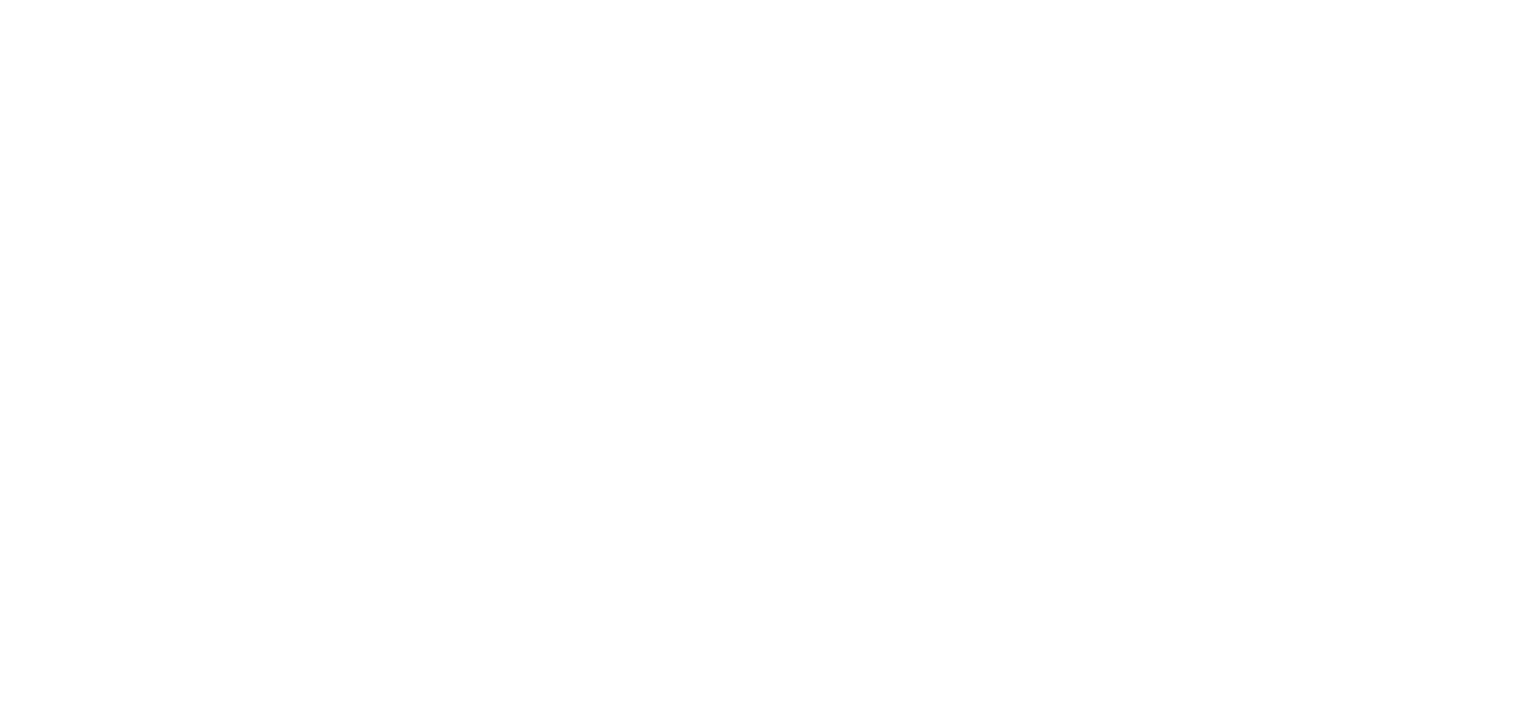 scroll, scrollTop: 0, scrollLeft: 0, axis: both 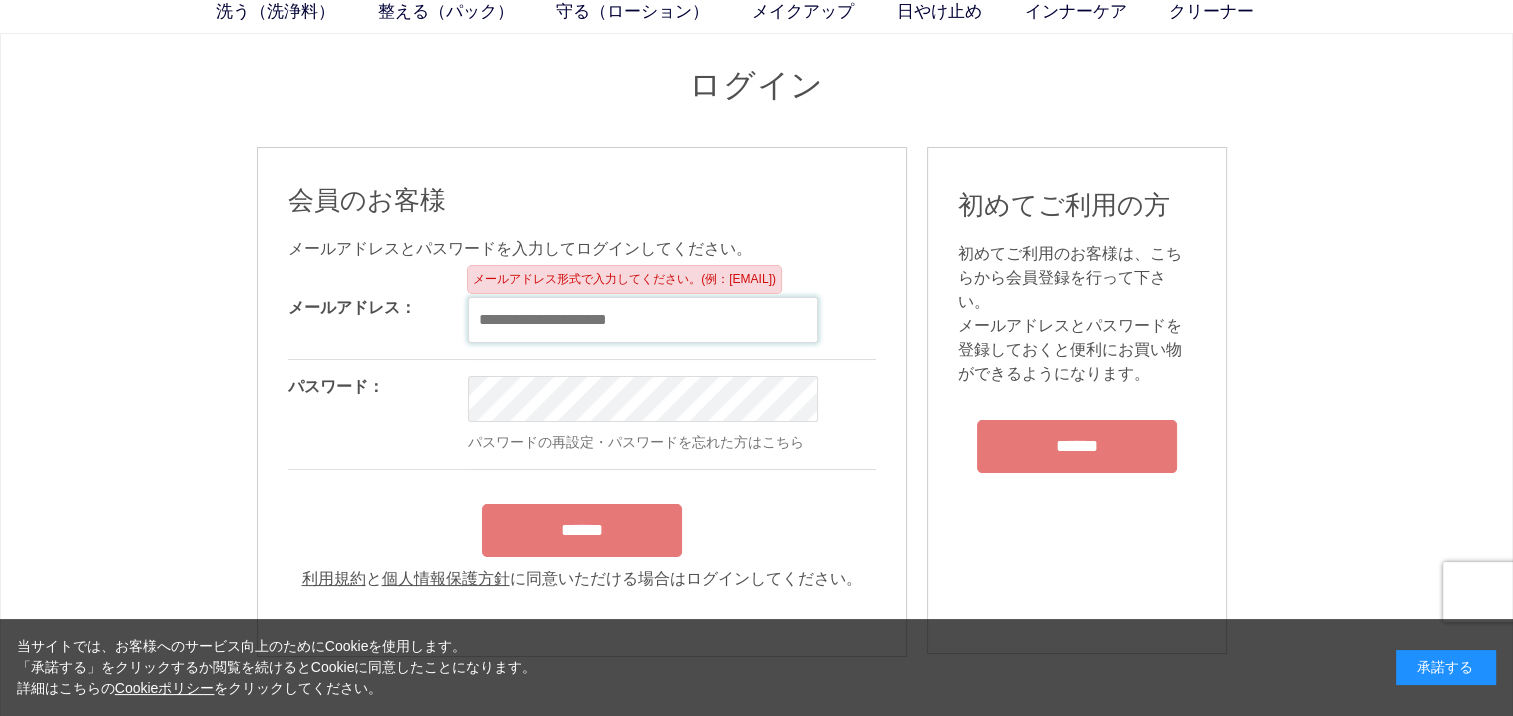 click at bounding box center (643, 320) 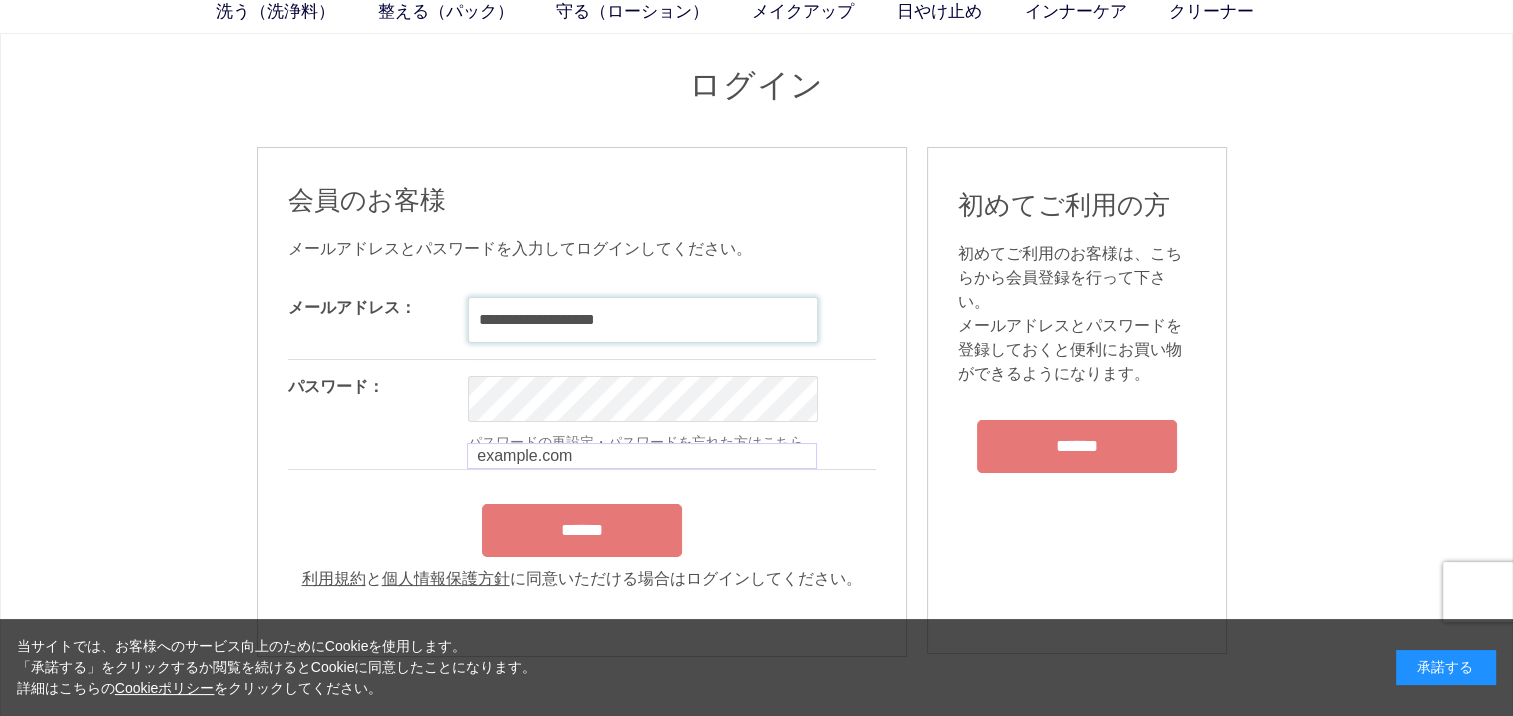 type on "**********" 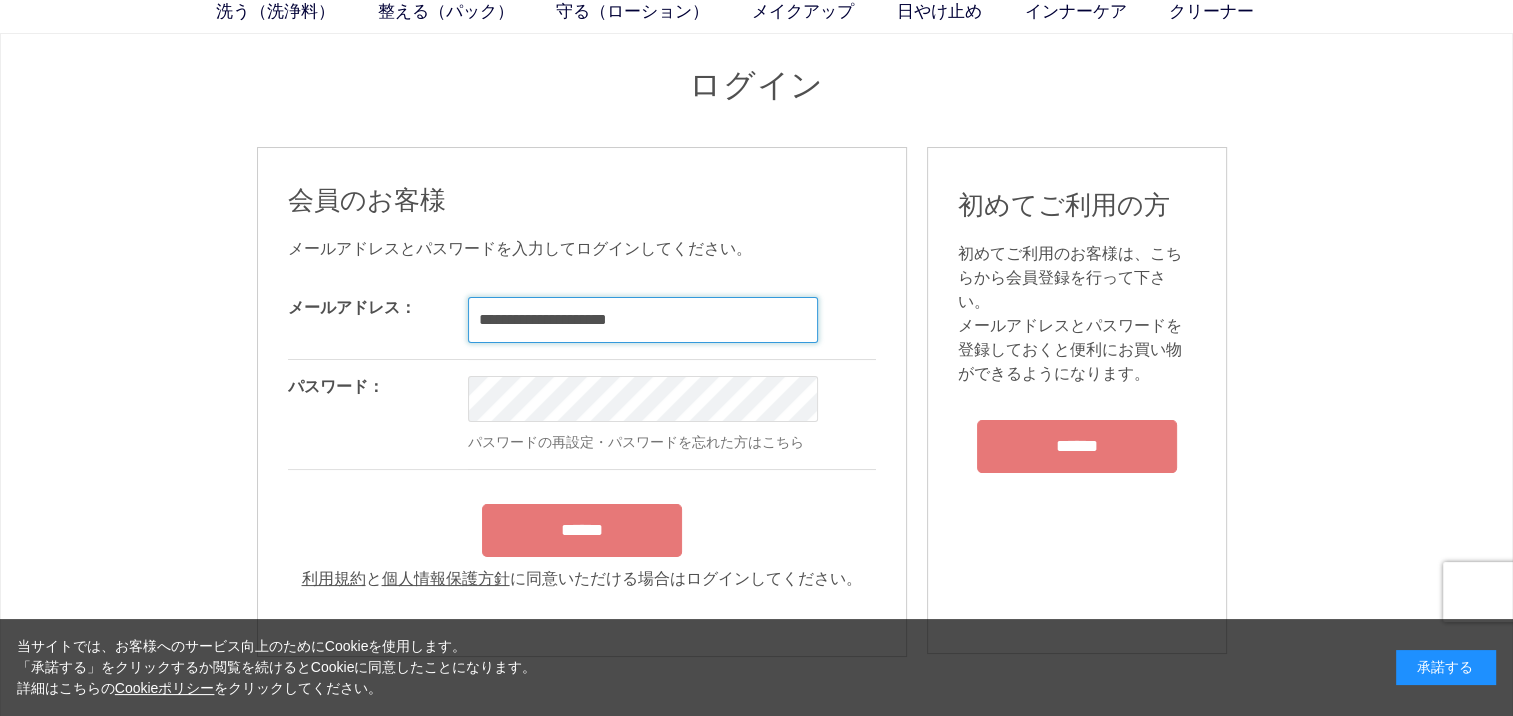 scroll, scrollTop: 200, scrollLeft: 0, axis: vertical 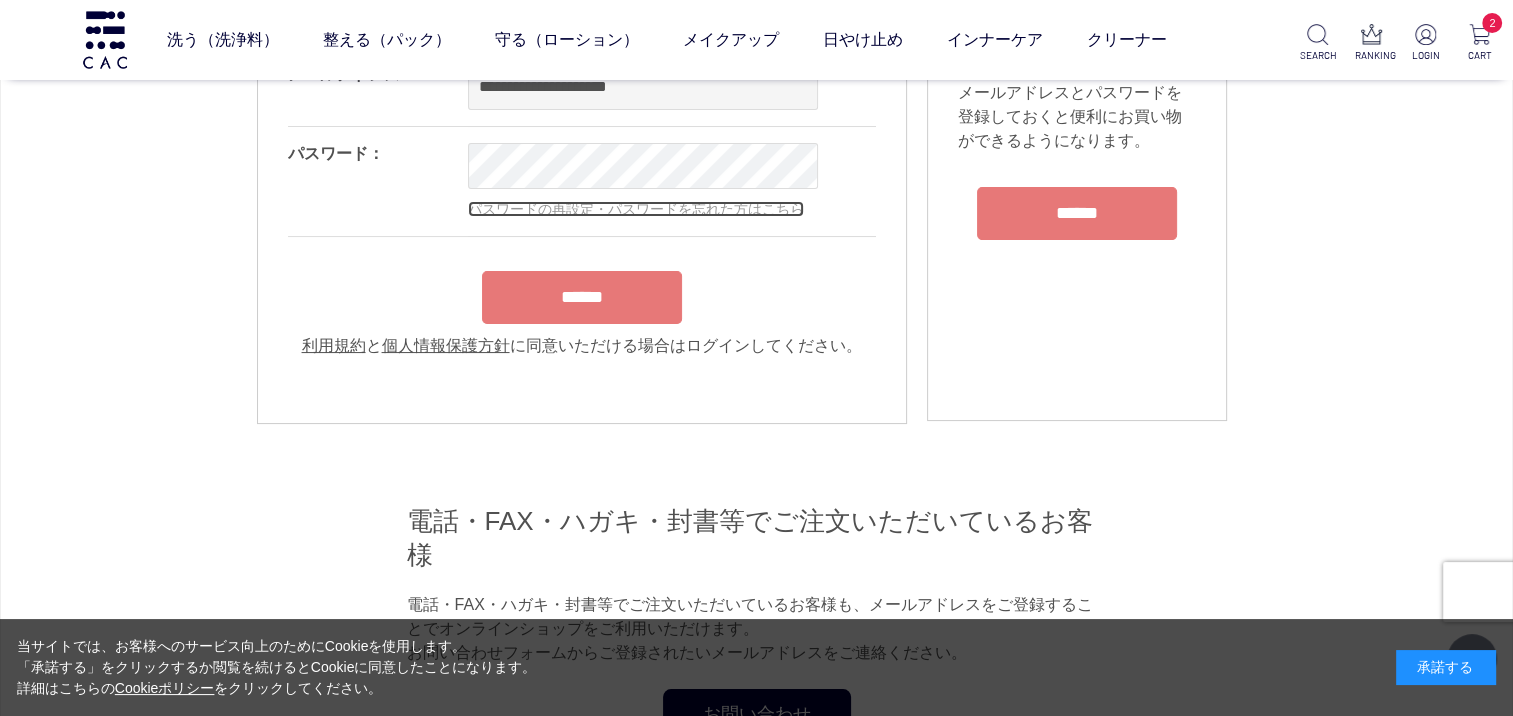 click on "OK
パスワードの再設定・パスワードを忘れた方はこちら" at bounding box center [728, 181] 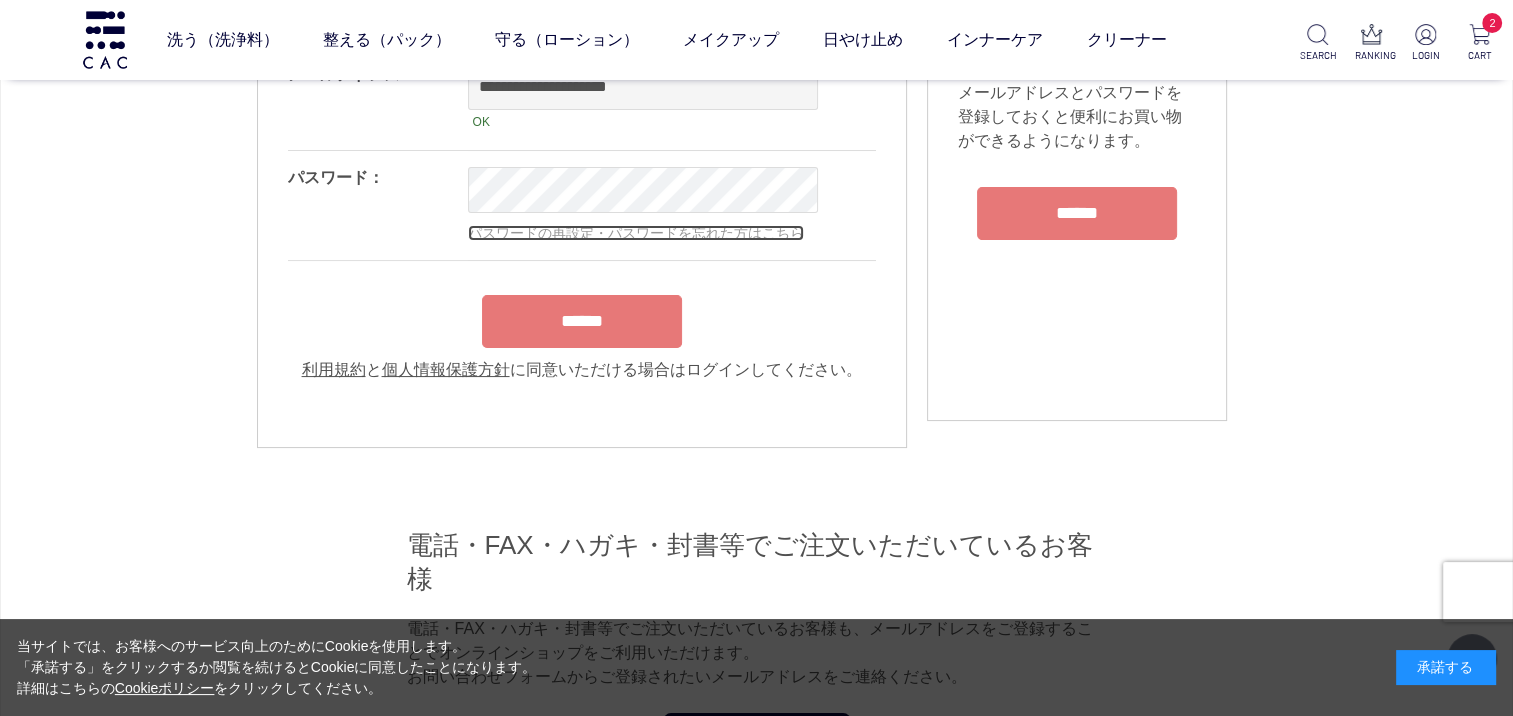 click on "パスワードの再設定・パスワードを忘れた方はこちら" at bounding box center [636, 233] 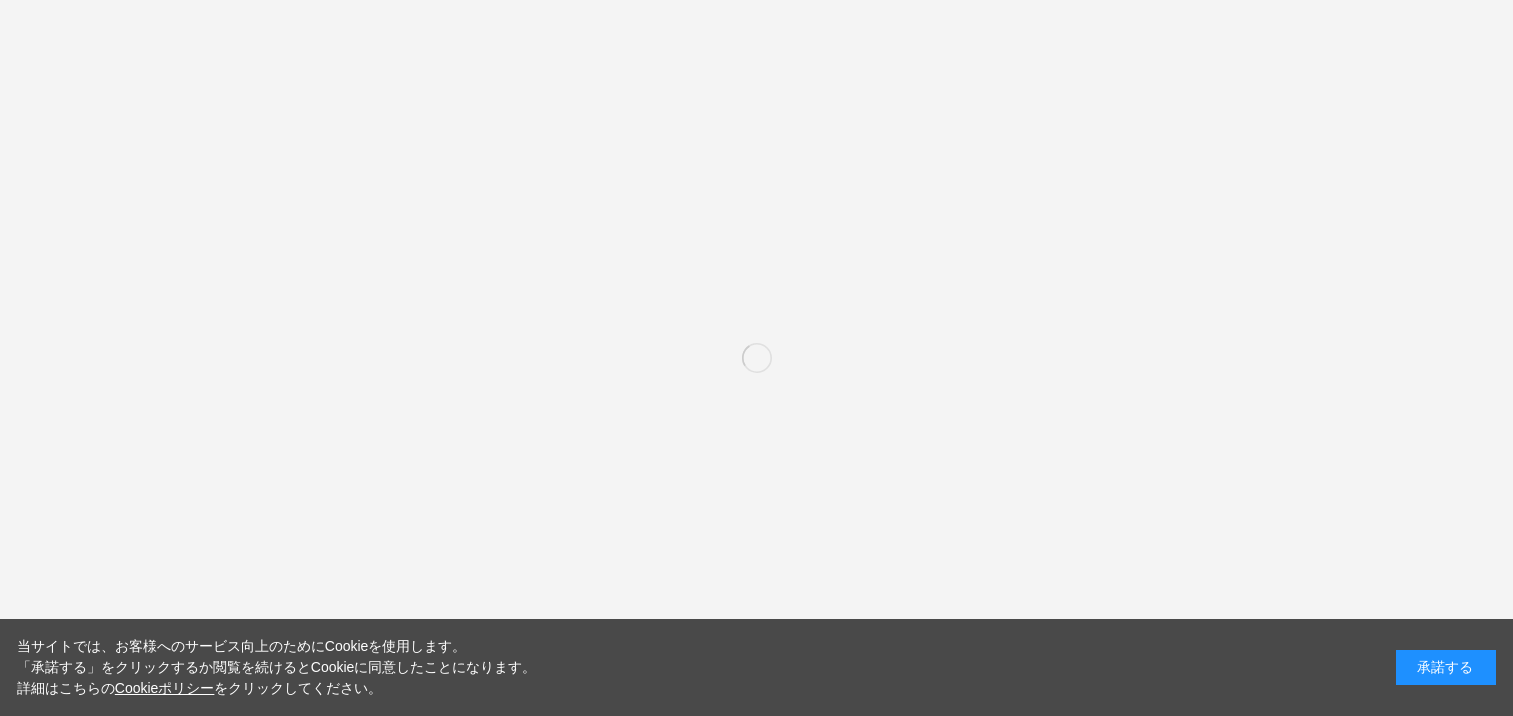 scroll, scrollTop: 0, scrollLeft: 0, axis: both 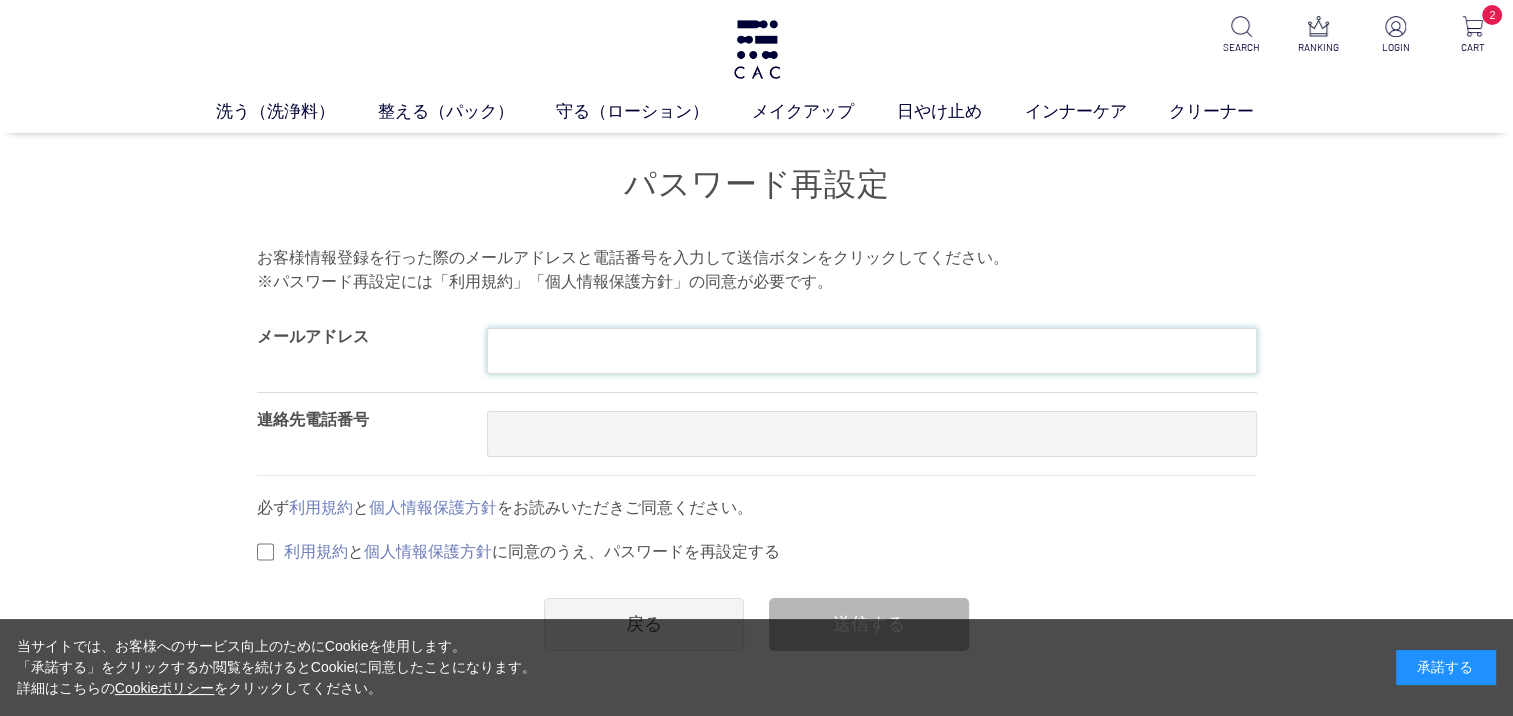 click at bounding box center (872, 351) 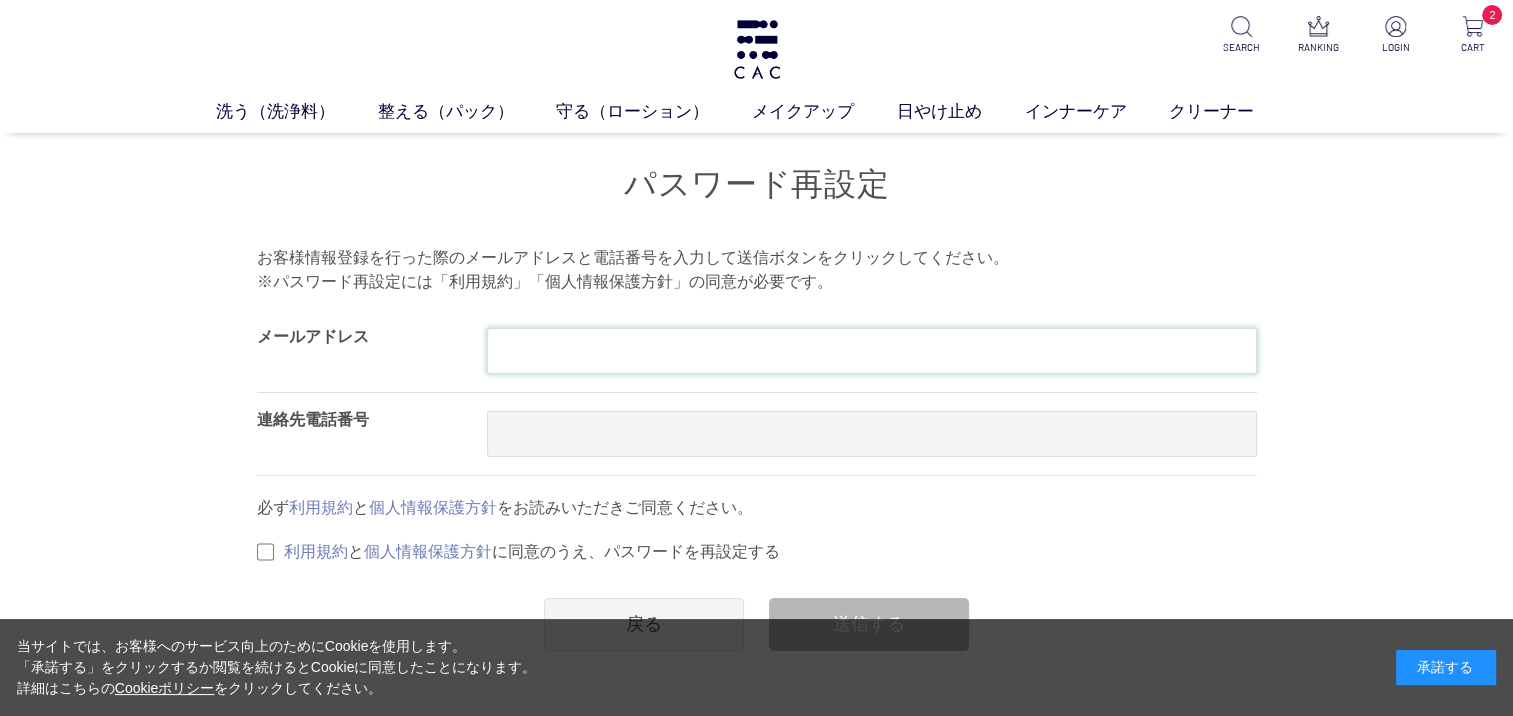 type on "**********" 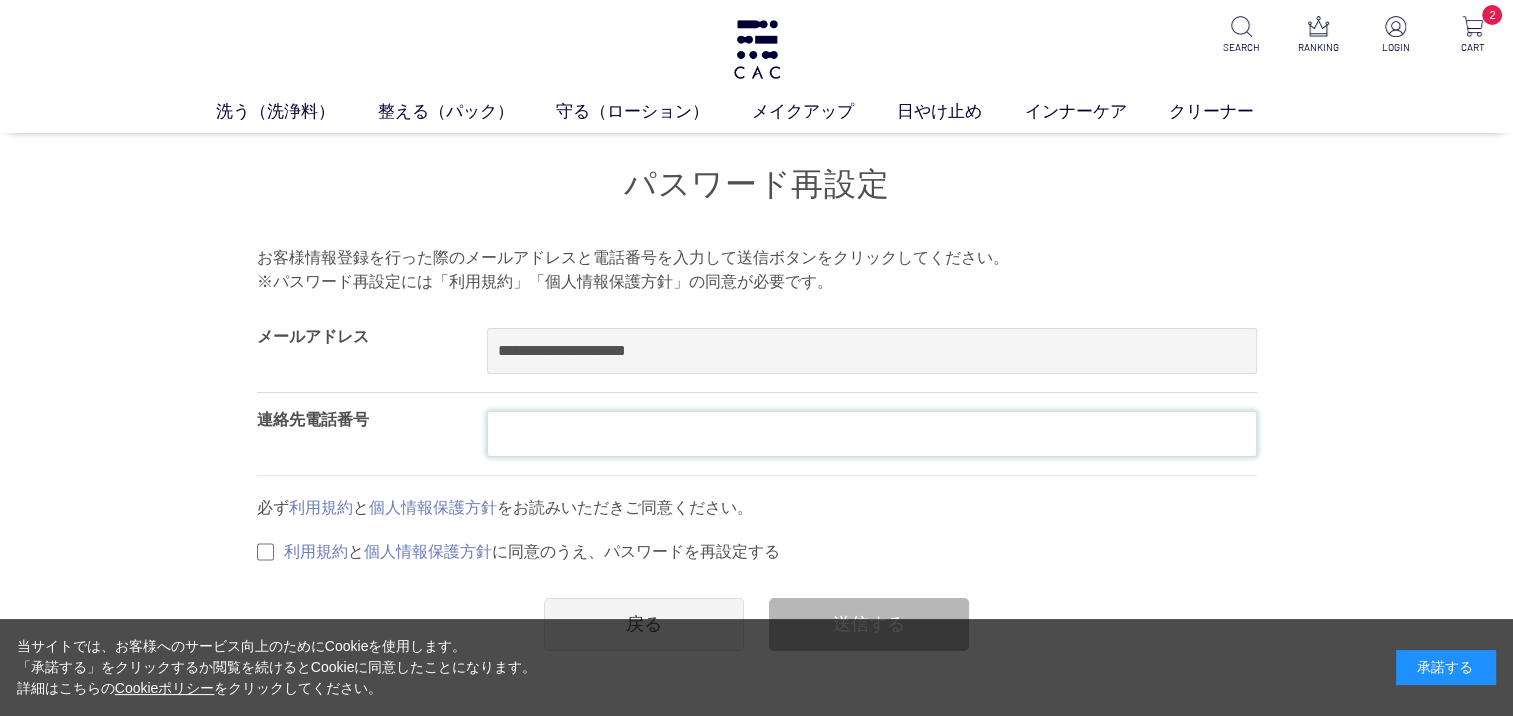 click at bounding box center [872, 434] 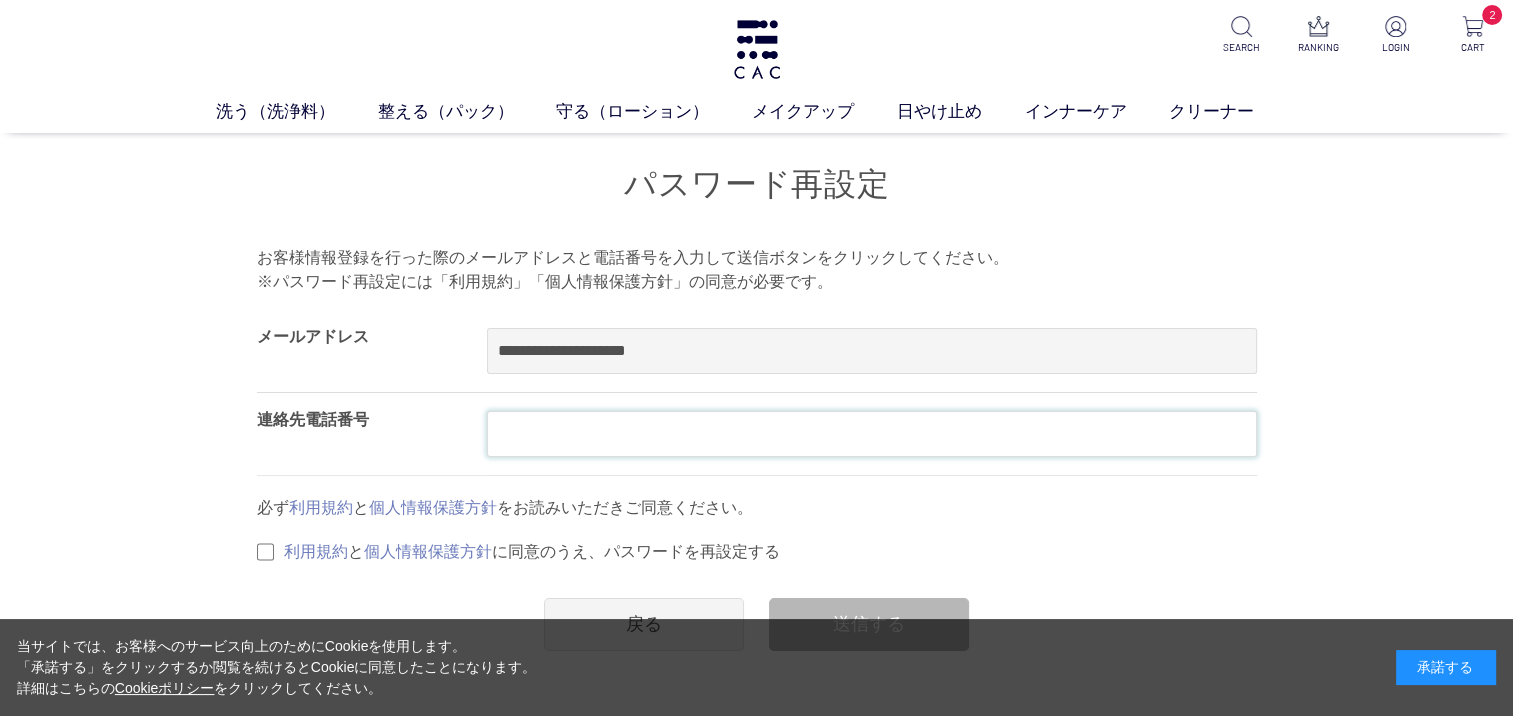 type on "**********" 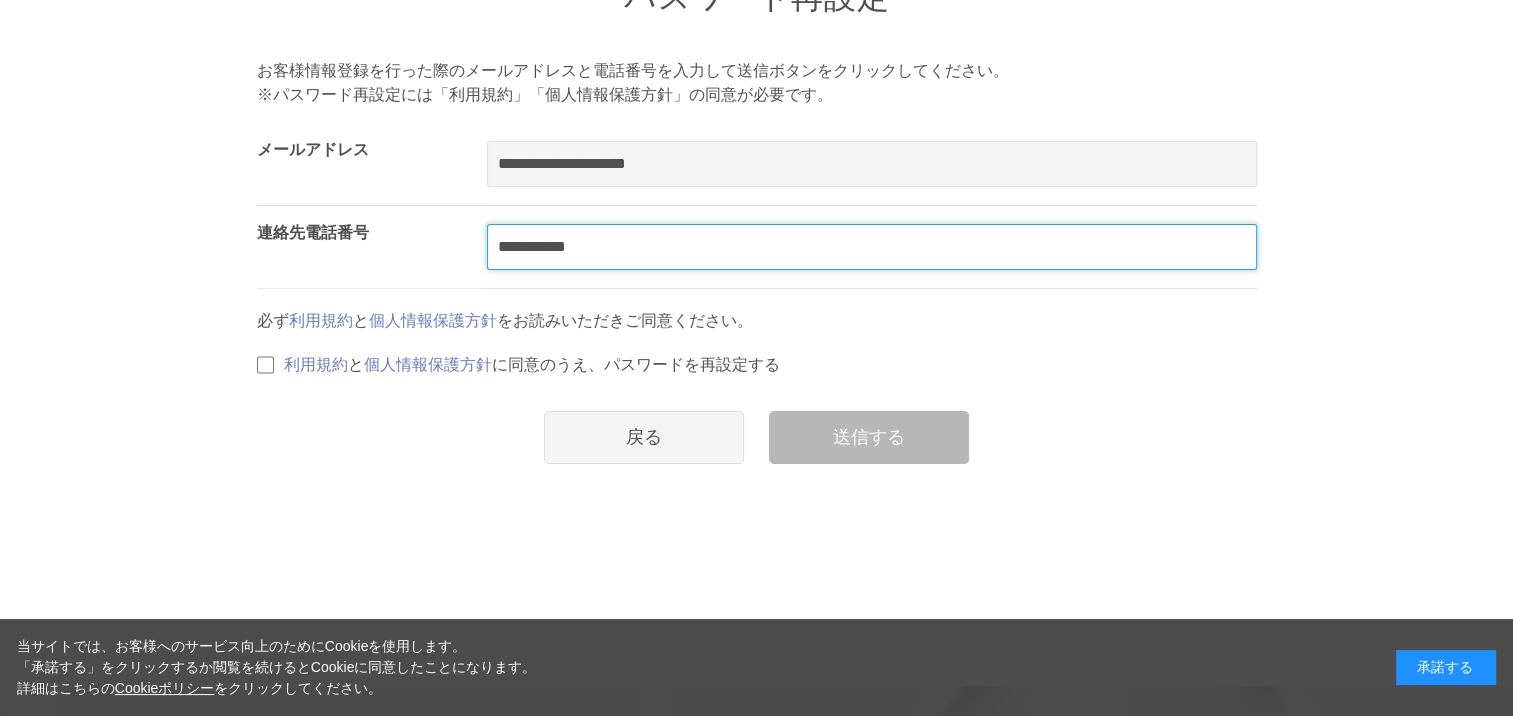 scroll, scrollTop: 200, scrollLeft: 0, axis: vertical 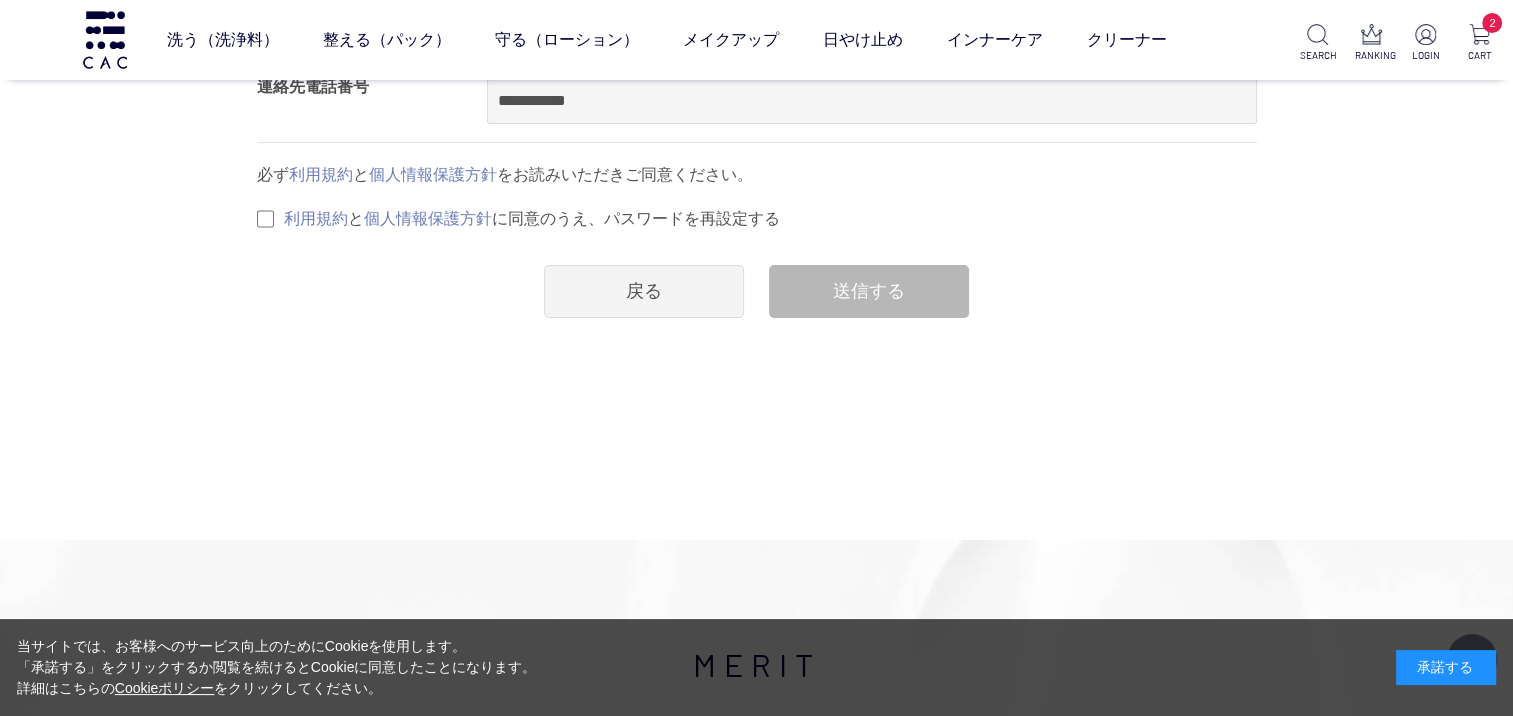 click on "利用規約 と 個人情報保護方針 に同意のうえ、パスワードを再設定する" at bounding box center (757, 219) 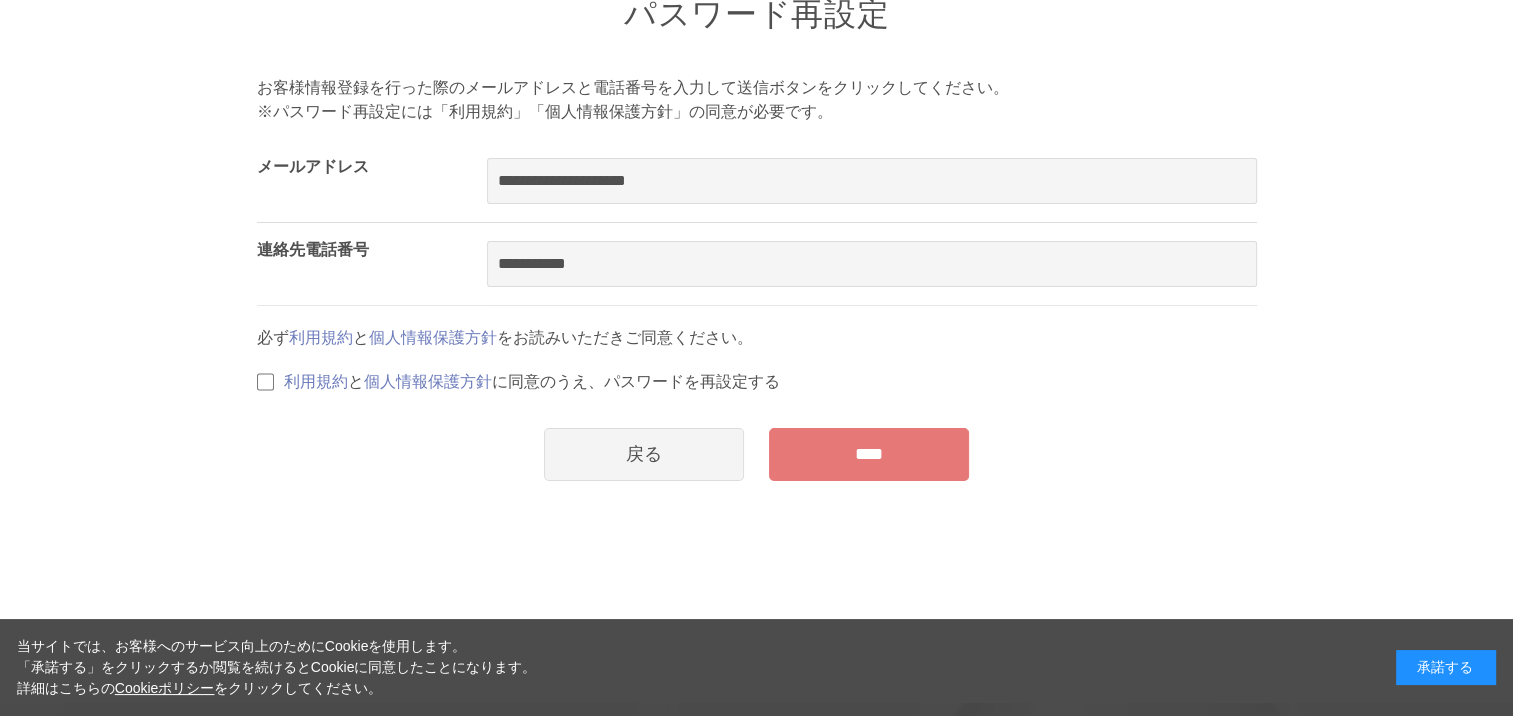 scroll, scrollTop: 200, scrollLeft: 0, axis: vertical 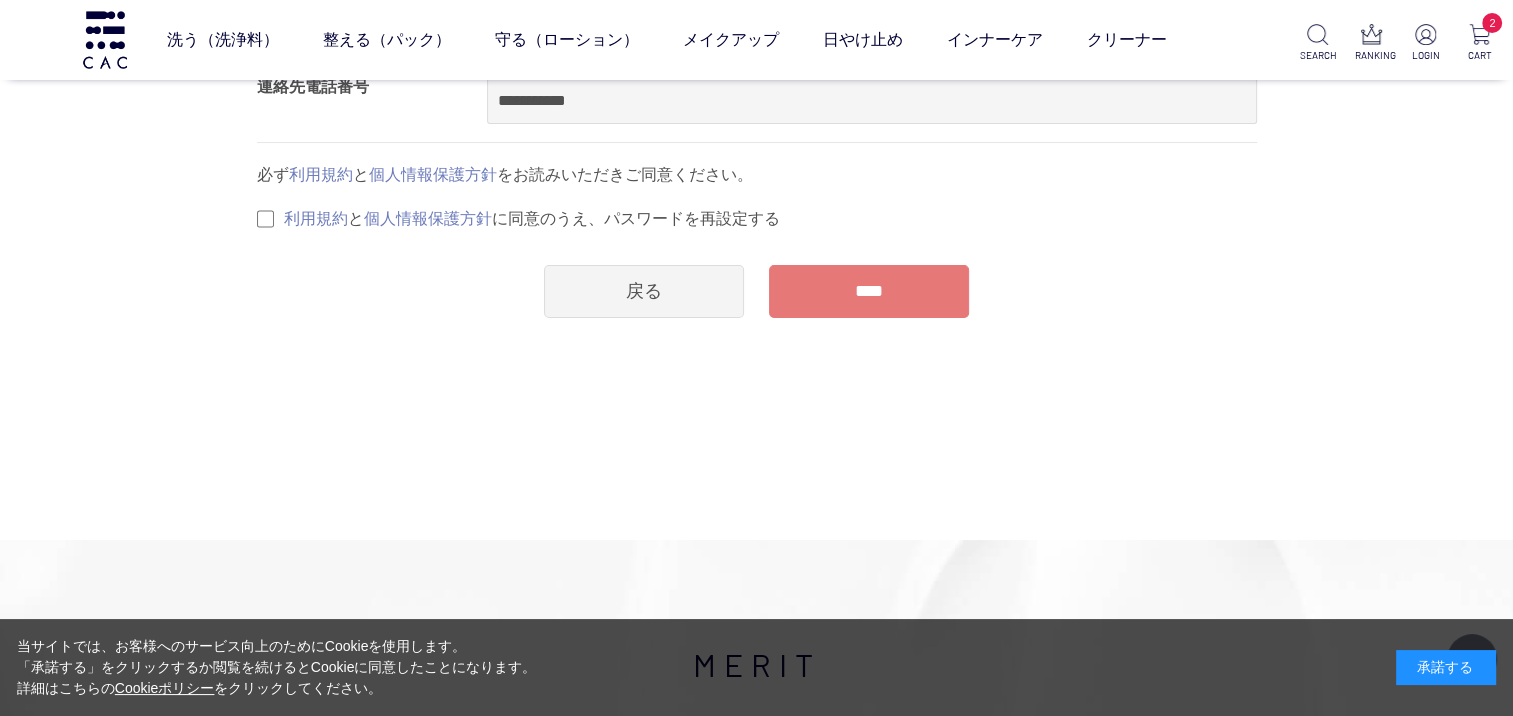 click on "****" at bounding box center [869, 291] 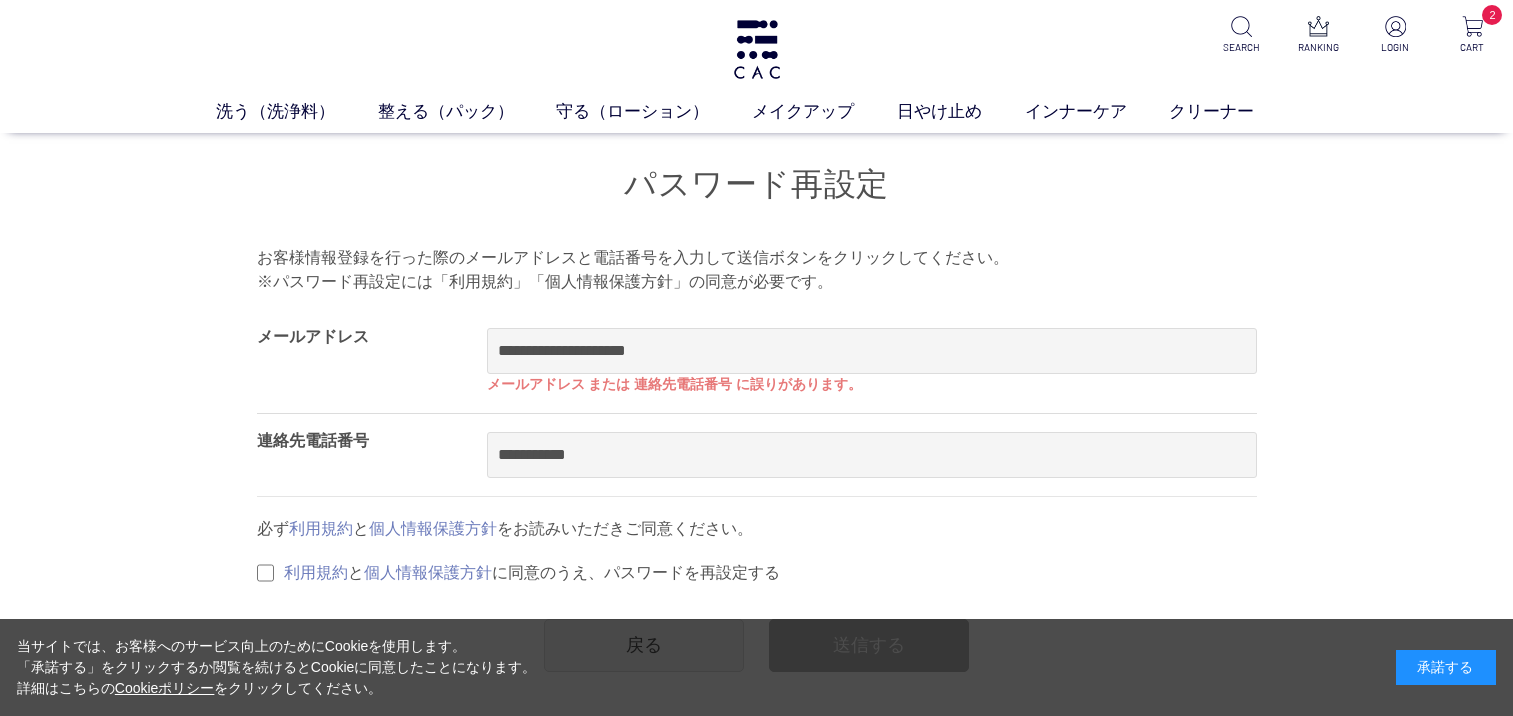 scroll, scrollTop: 0, scrollLeft: 0, axis: both 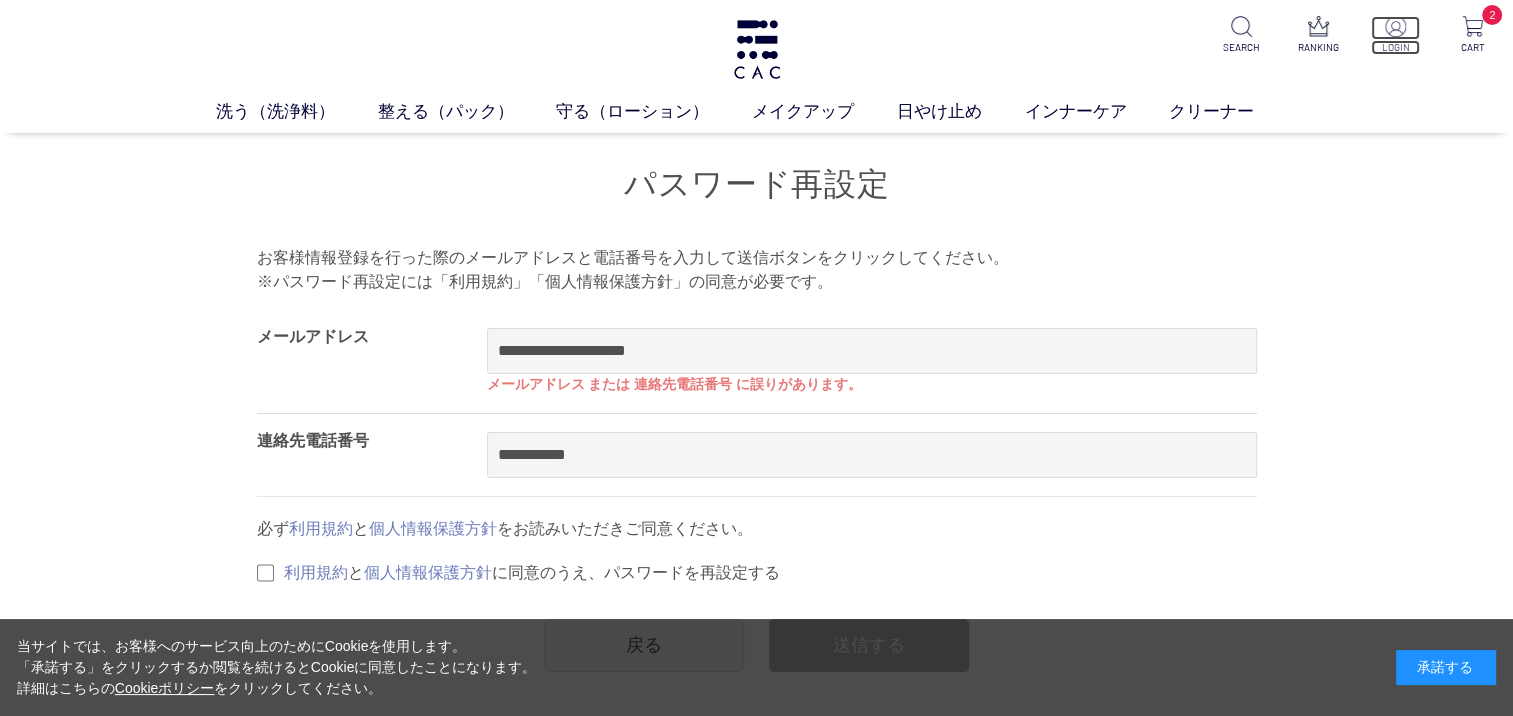 click at bounding box center (1395, 26) 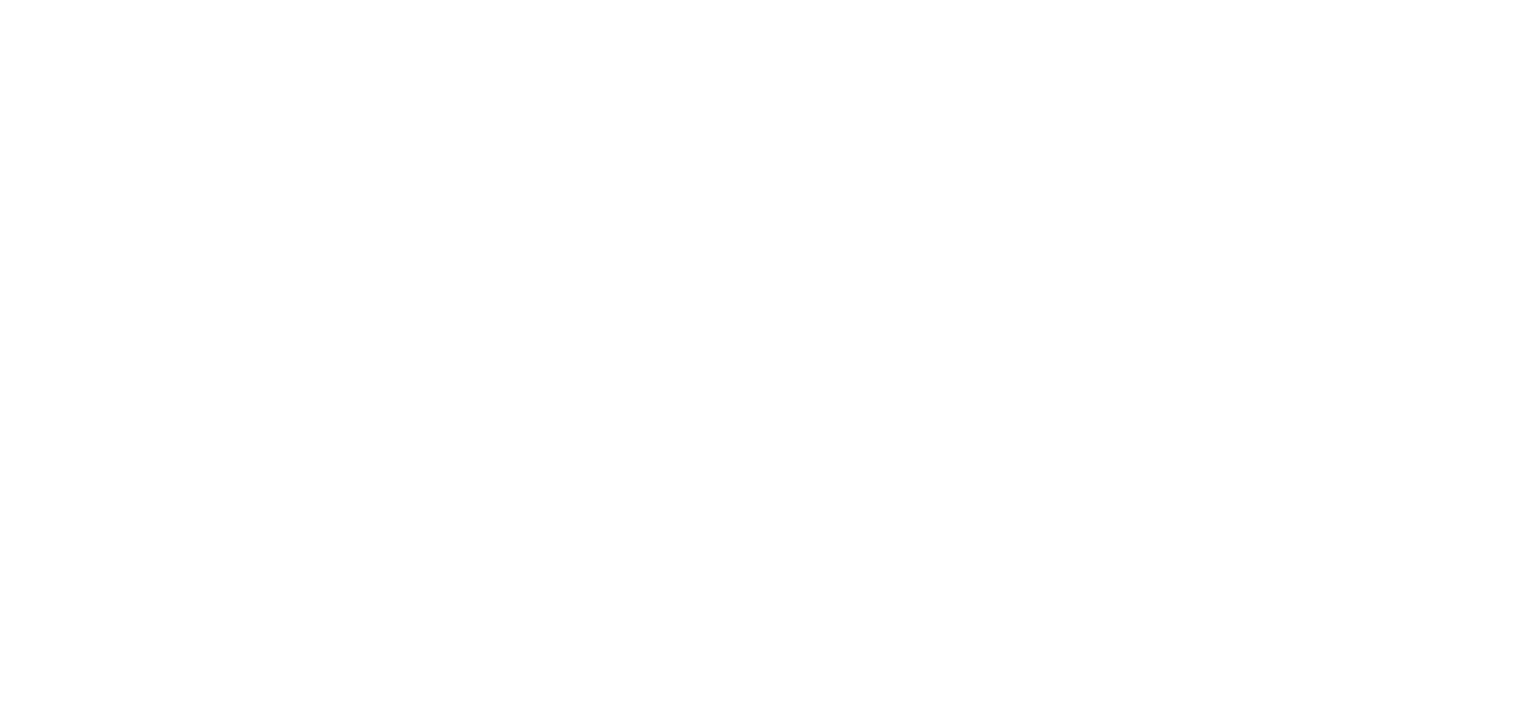 scroll, scrollTop: 0, scrollLeft: 0, axis: both 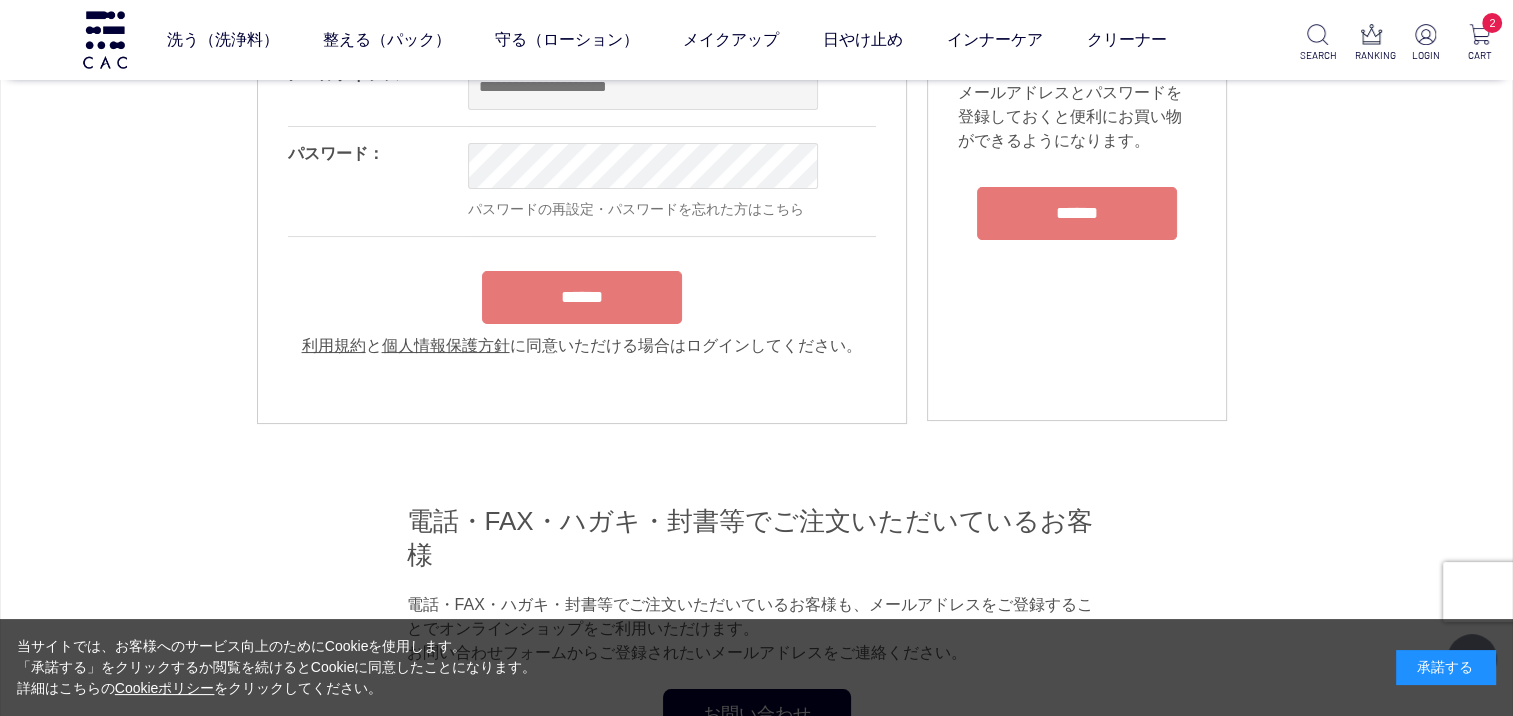 click on "******" at bounding box center (1077, 213) 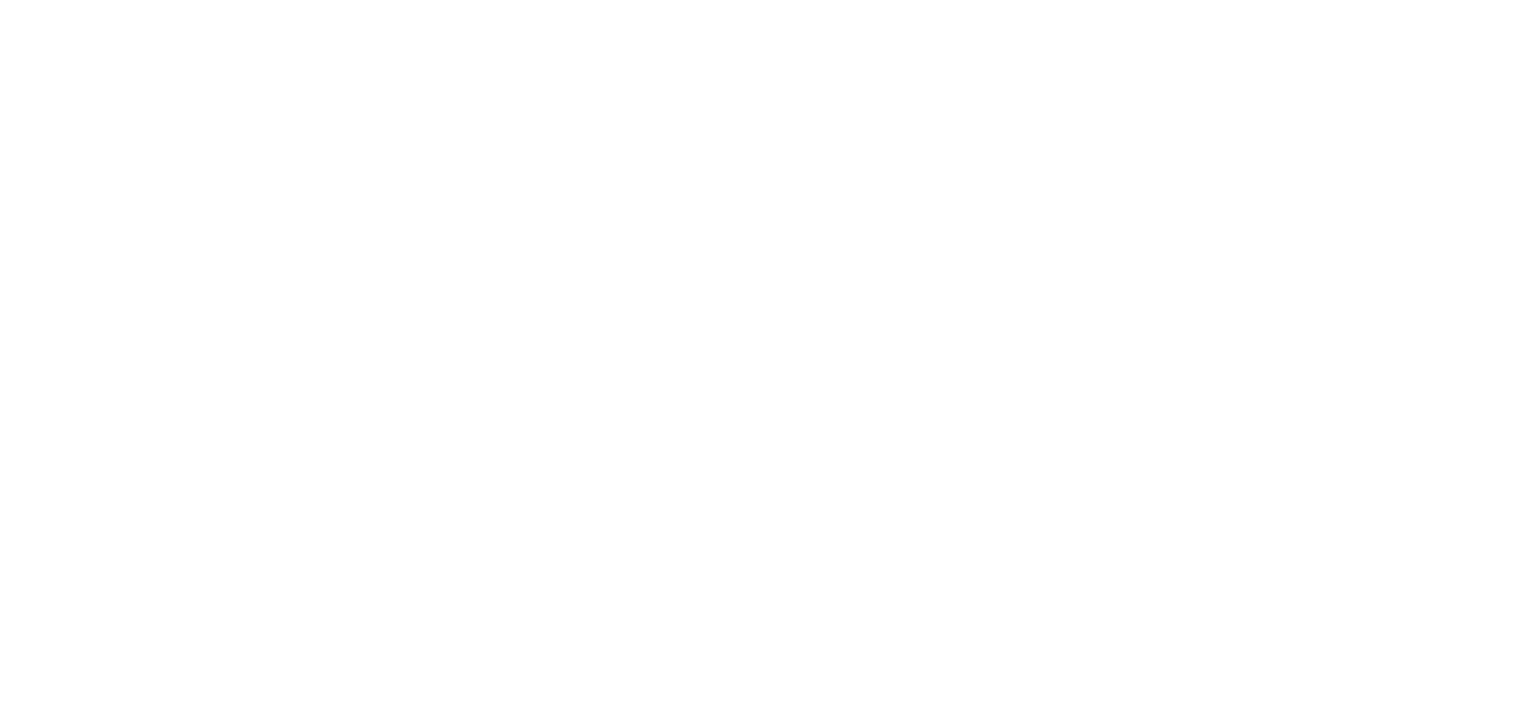scroll, scrollTop: 0, scrollLeft: 0, axis: both 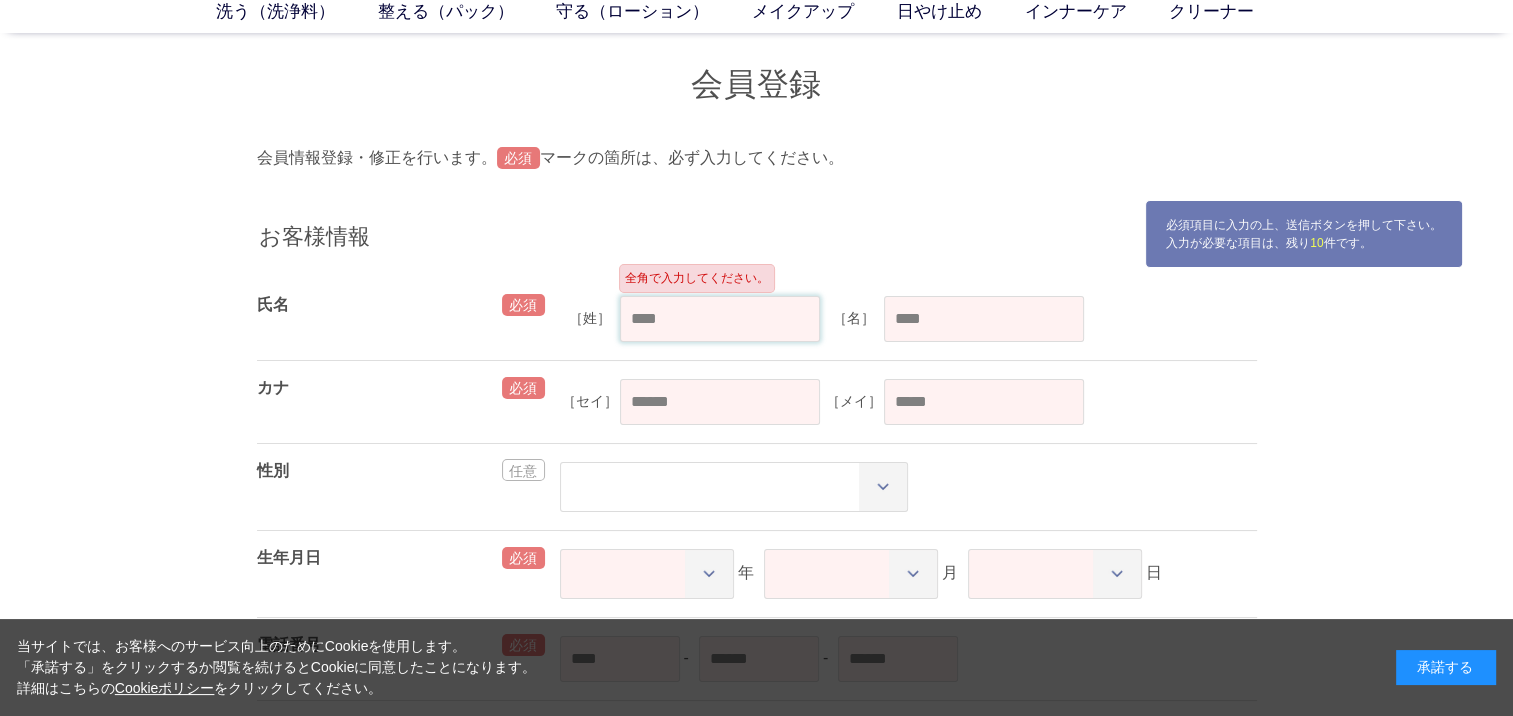 click at bounding box center [720, 319] 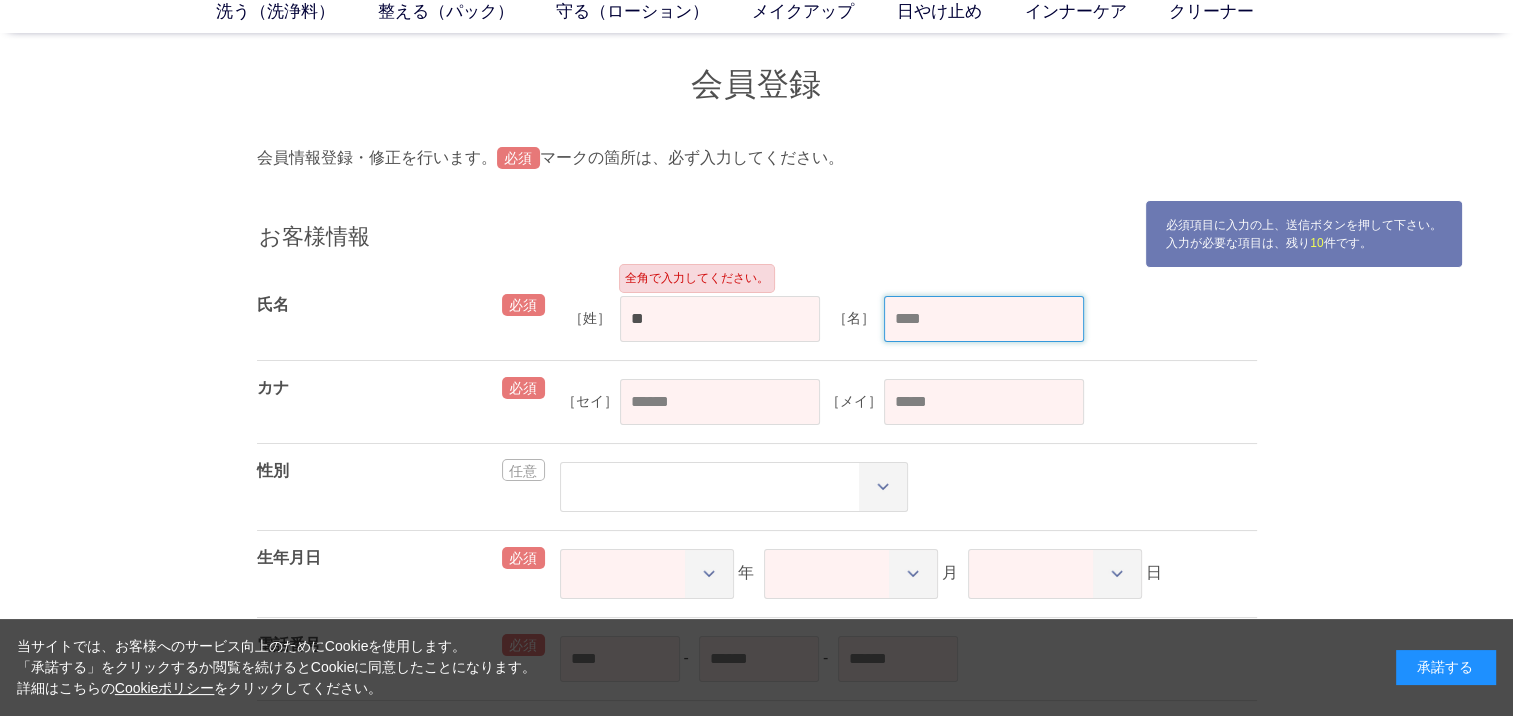 type on "***" 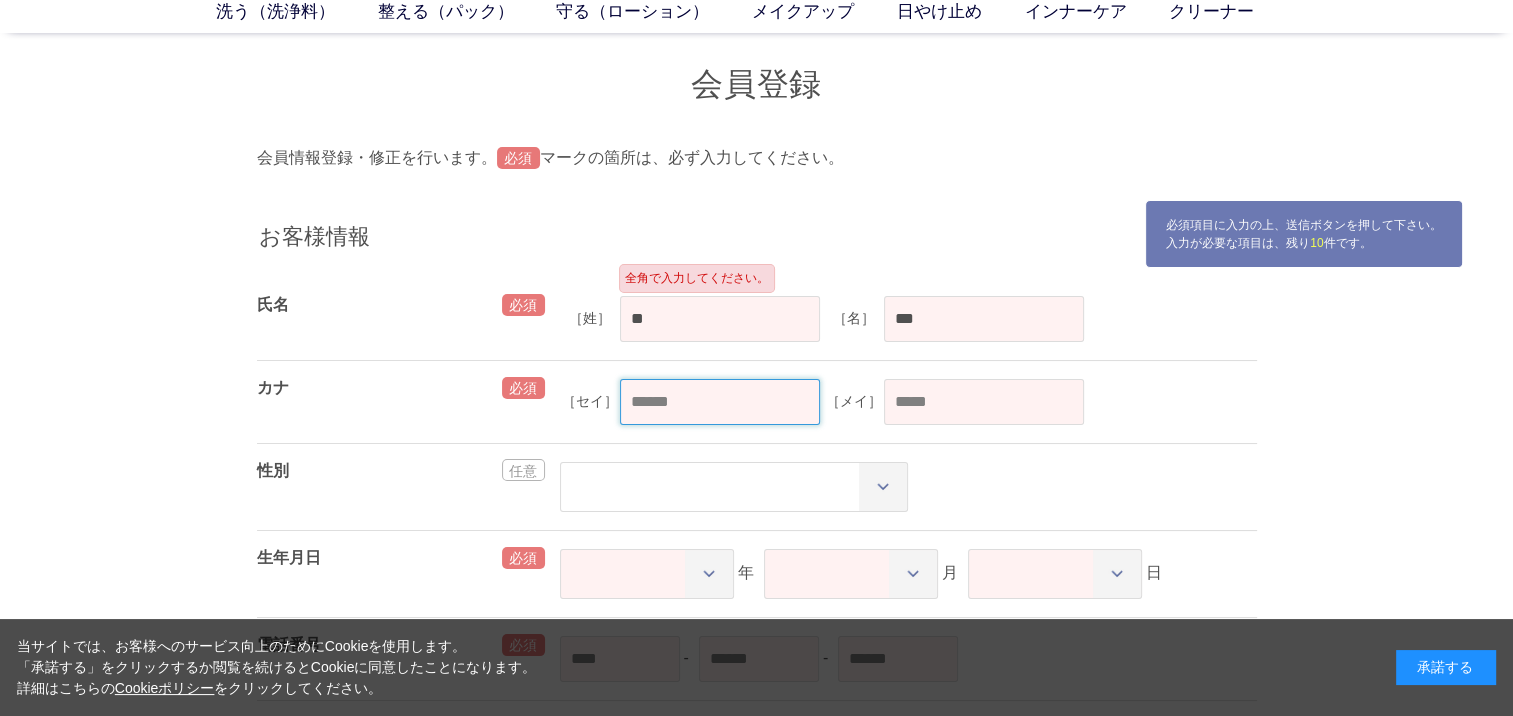 type on "****" 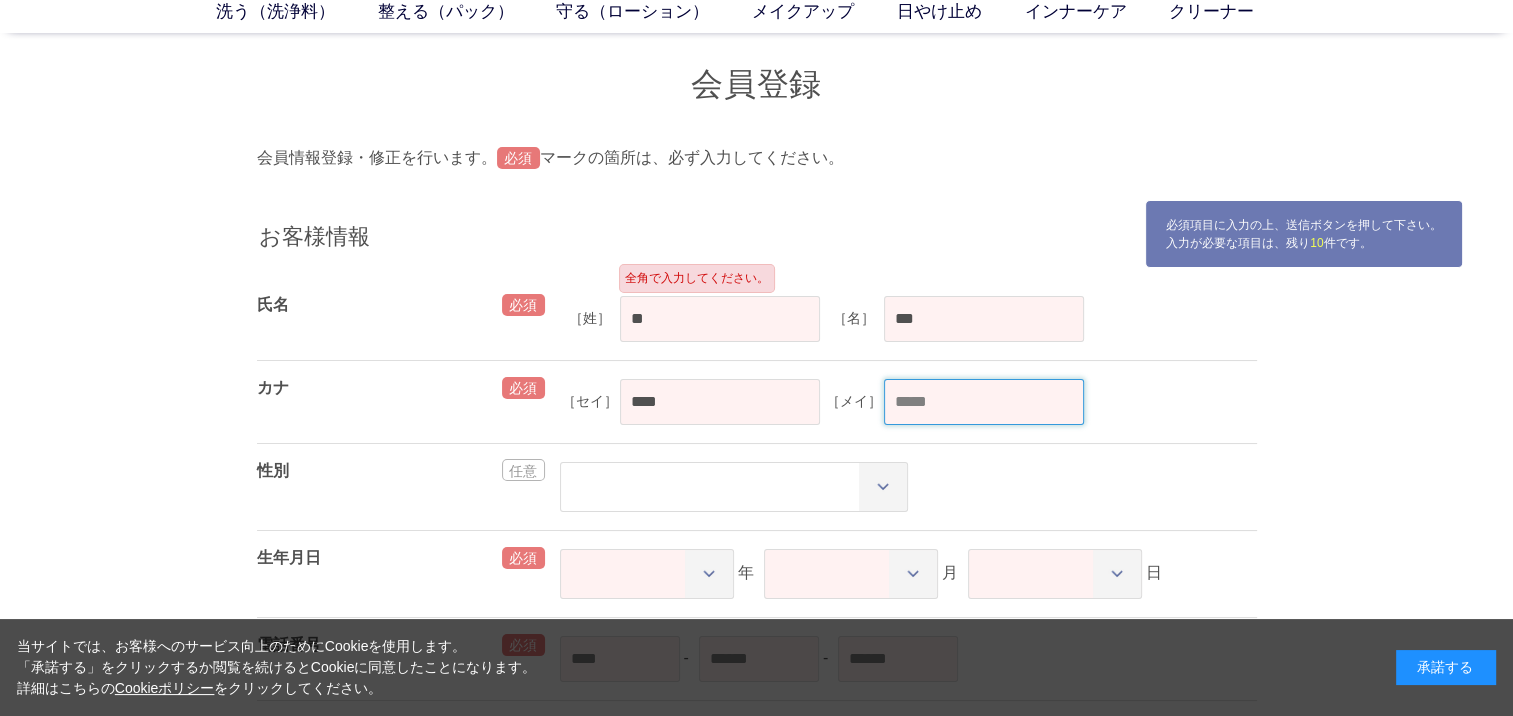 type on "***" 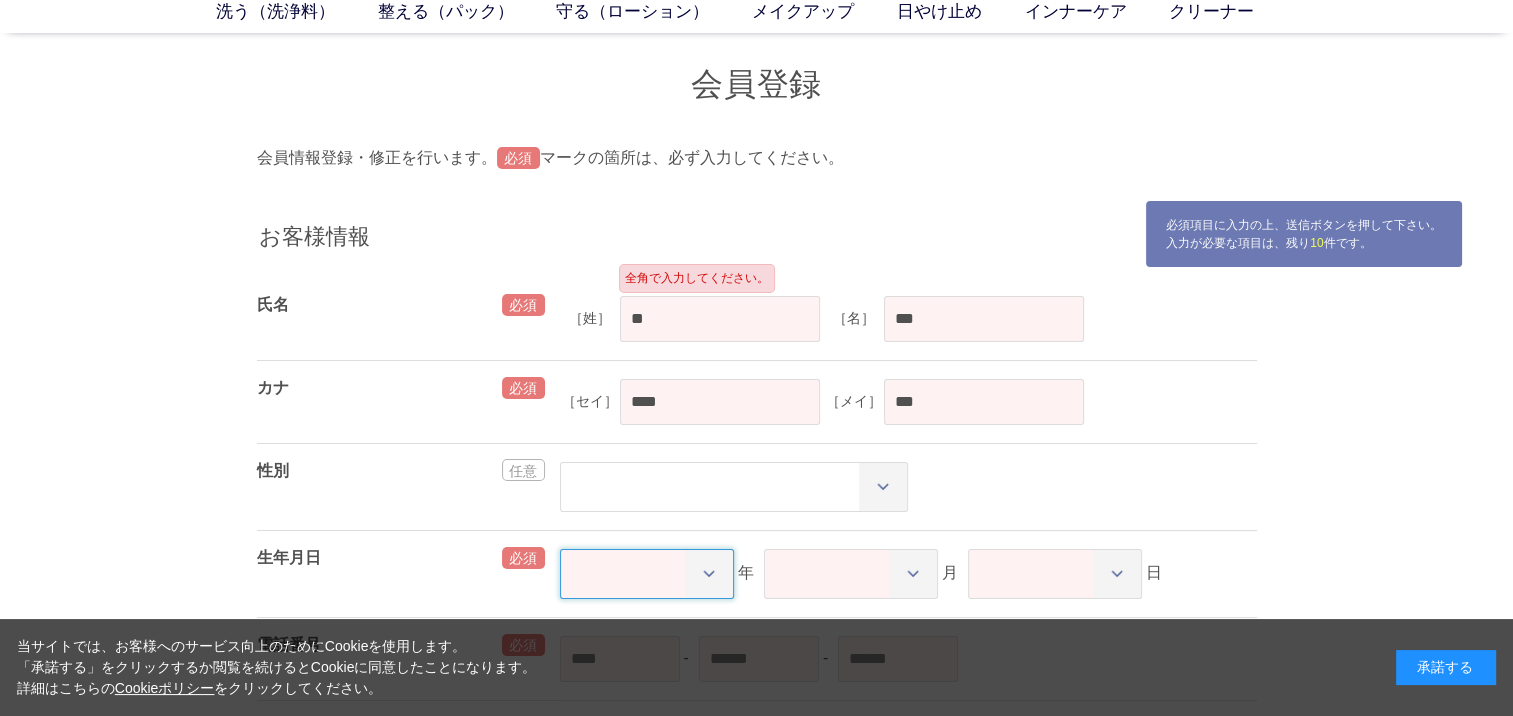 select on "****" 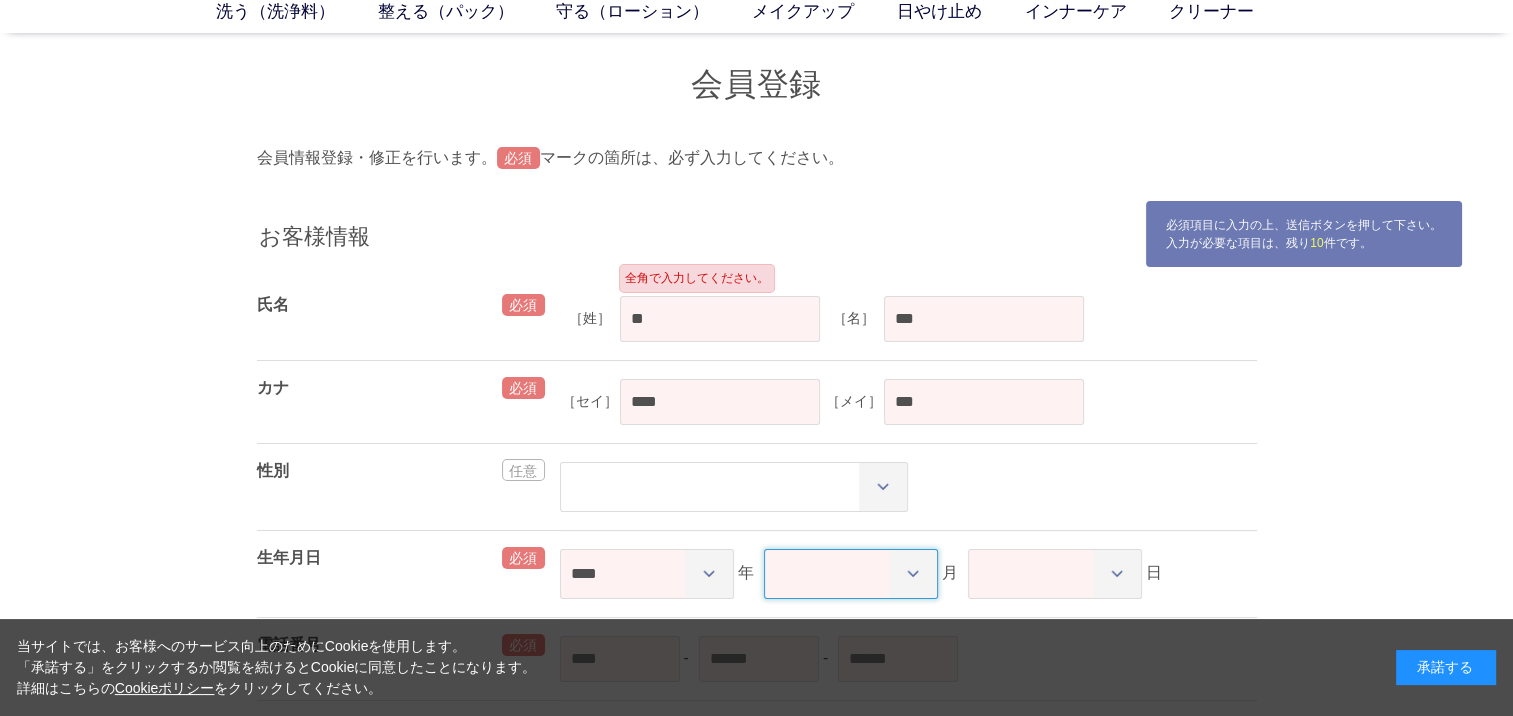 select on "**" 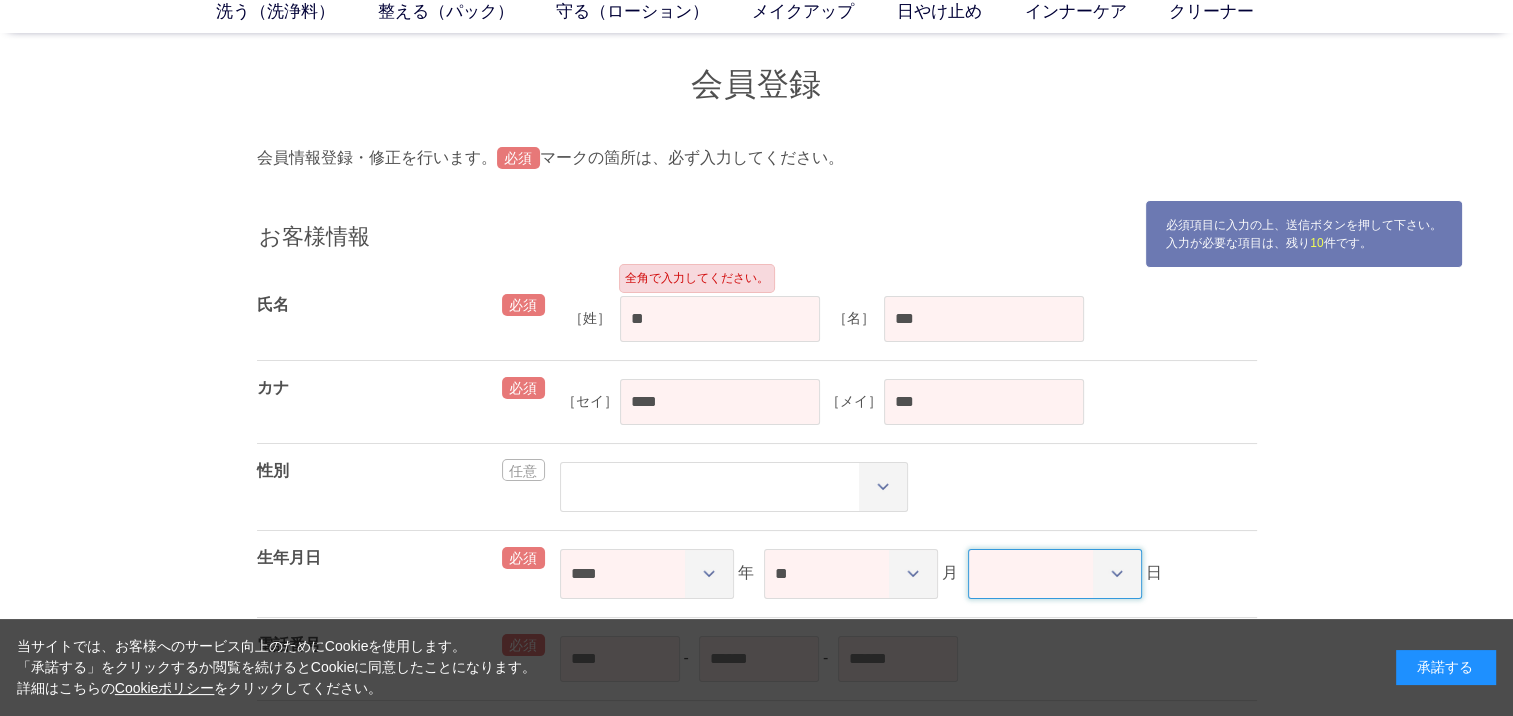 select on "**" 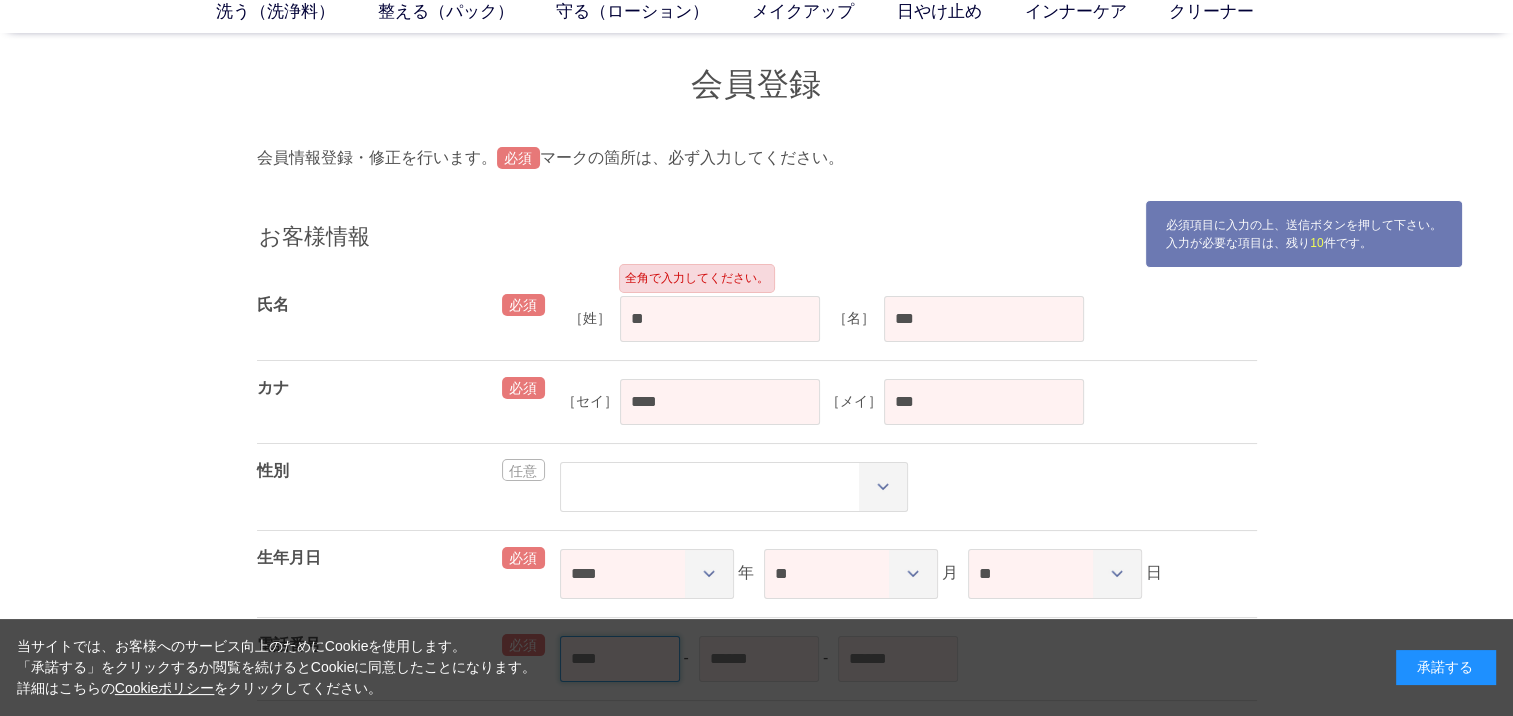 type on "***" 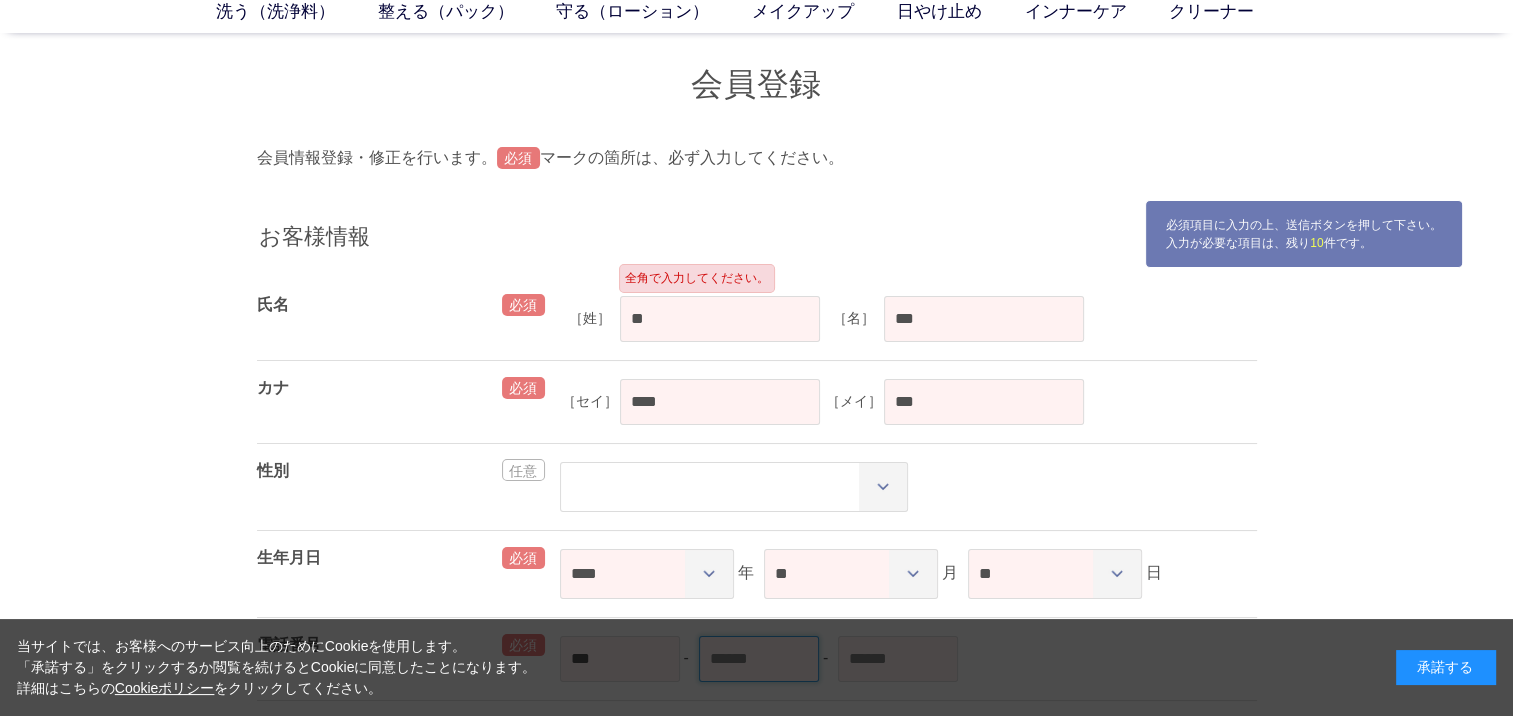 type on "****" 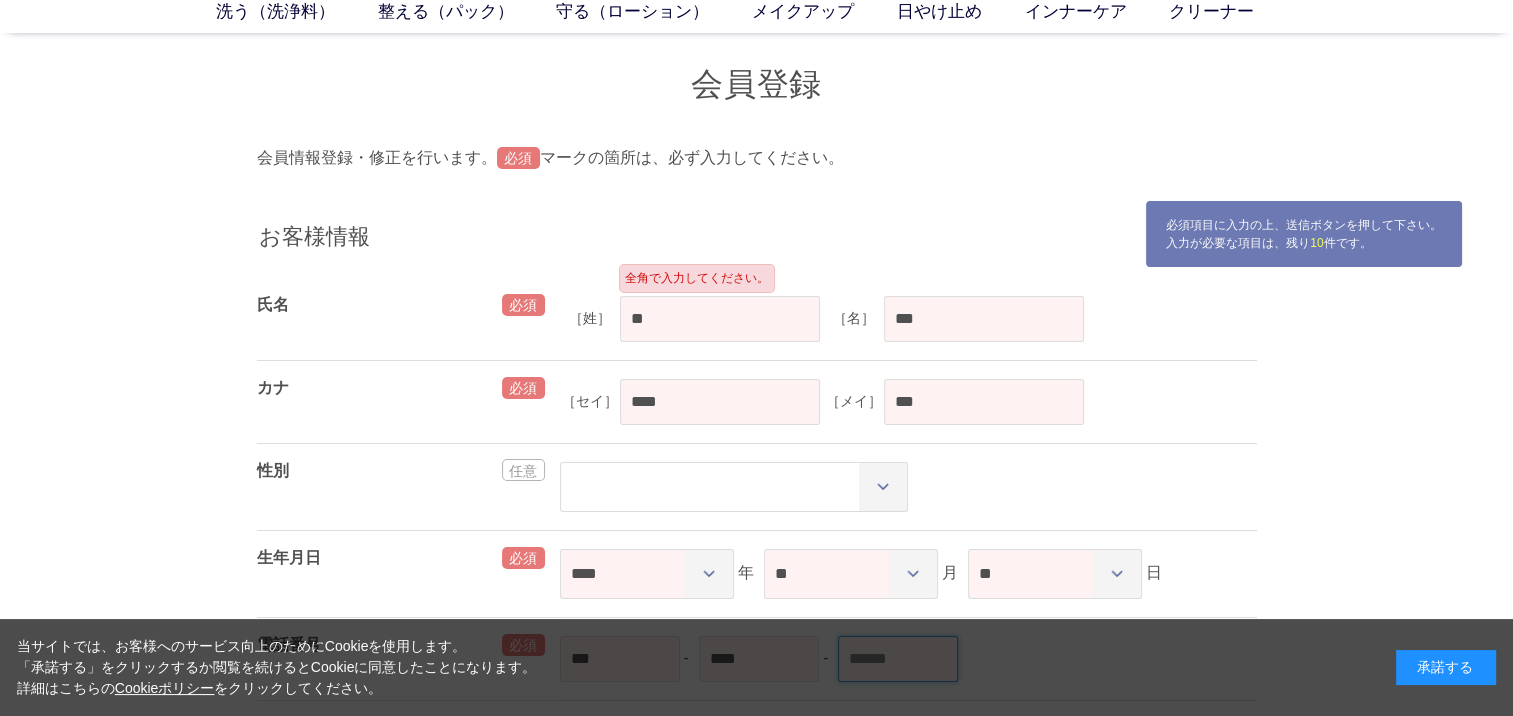 type on "****" 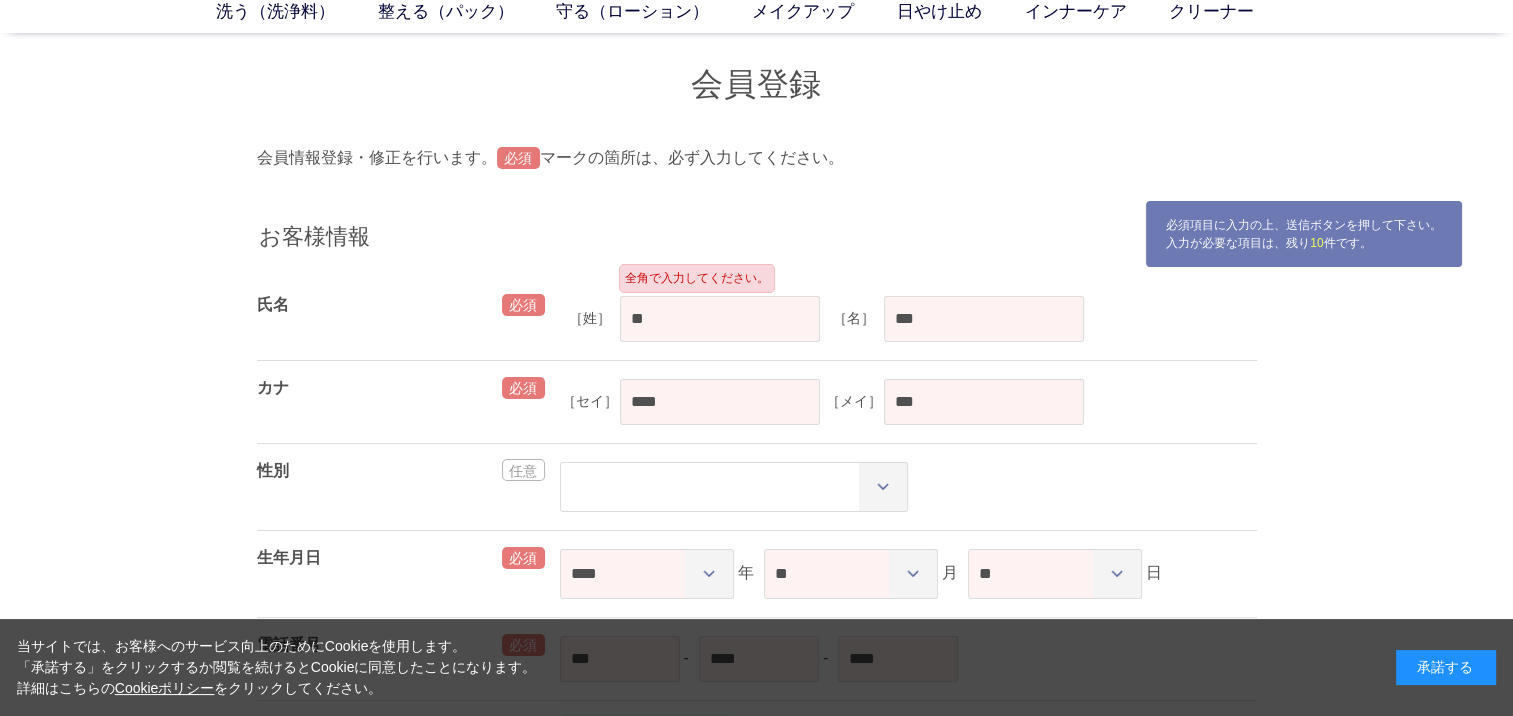 type on "*******" 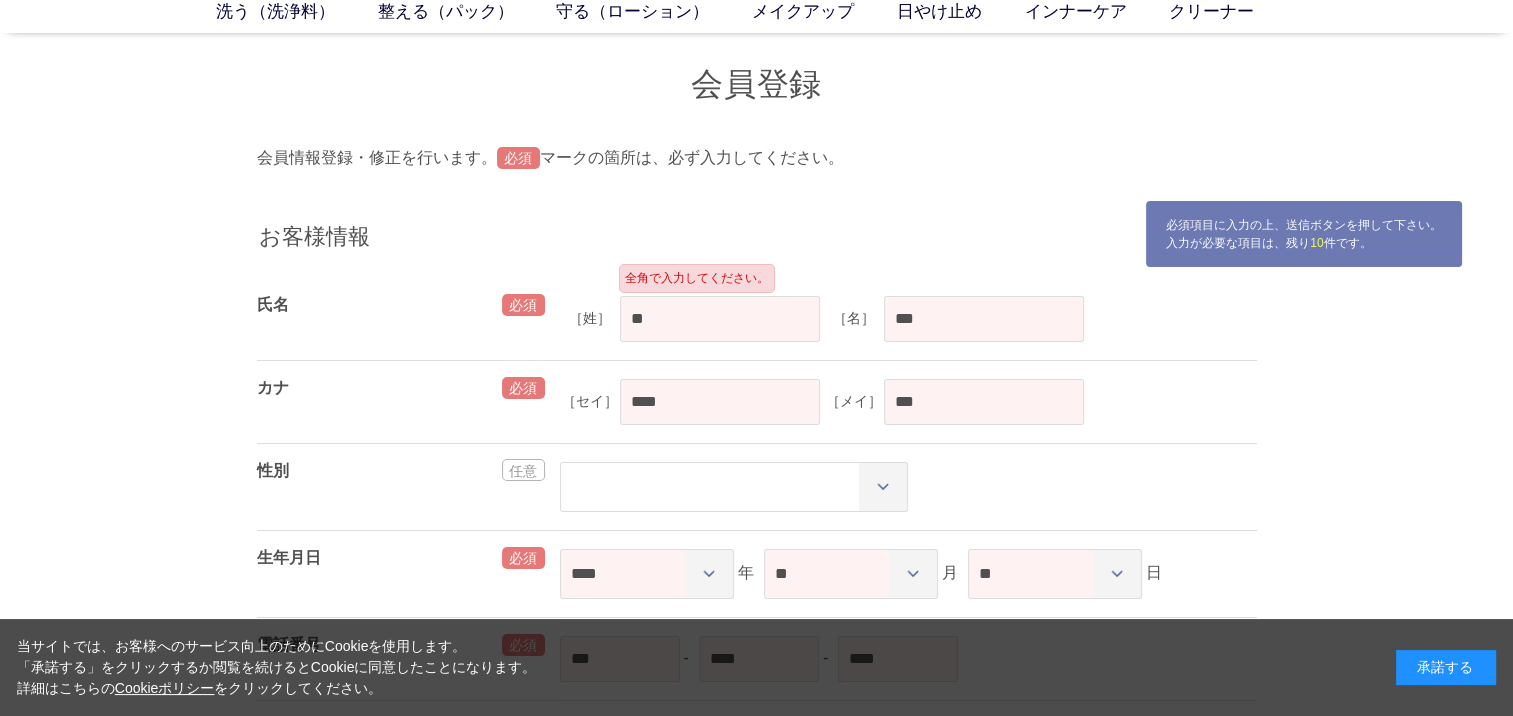 select on "***" 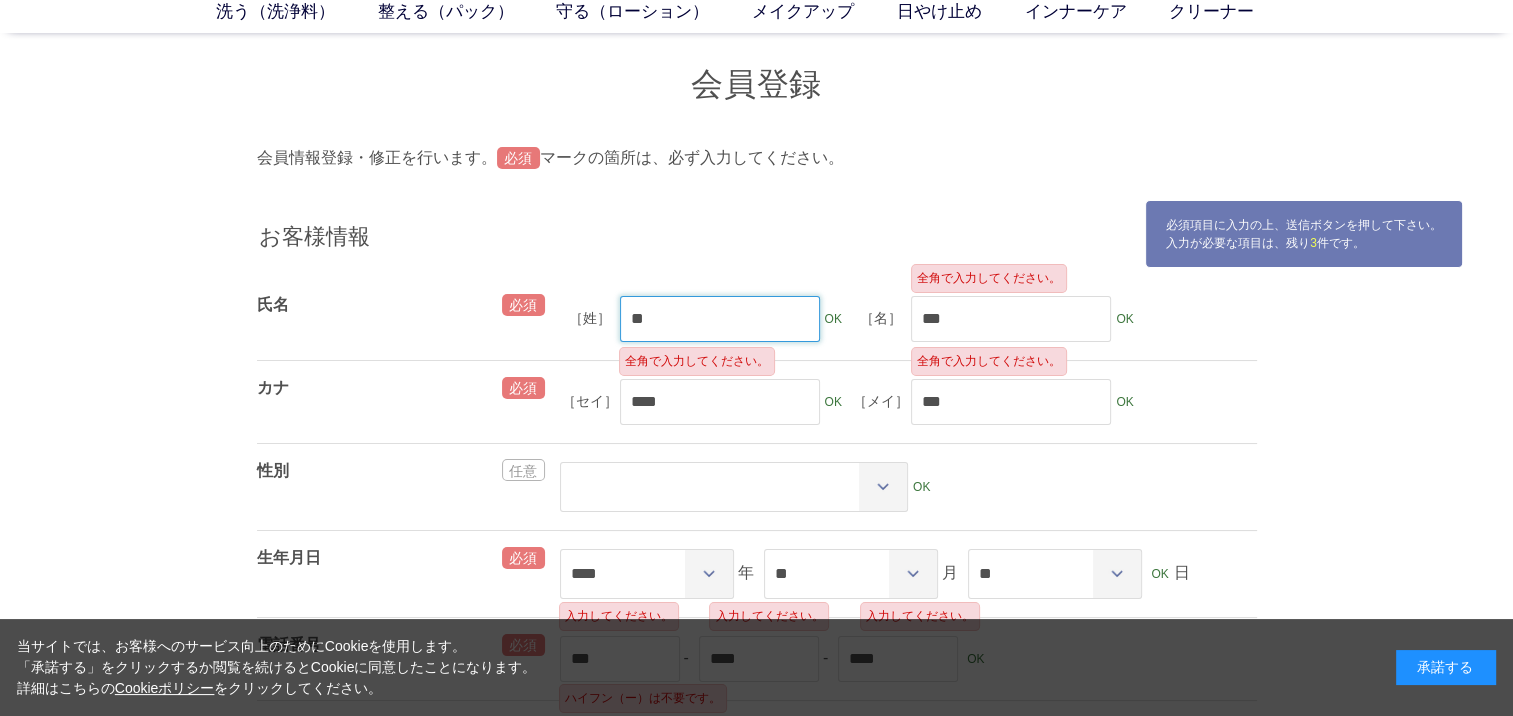 type on "***" 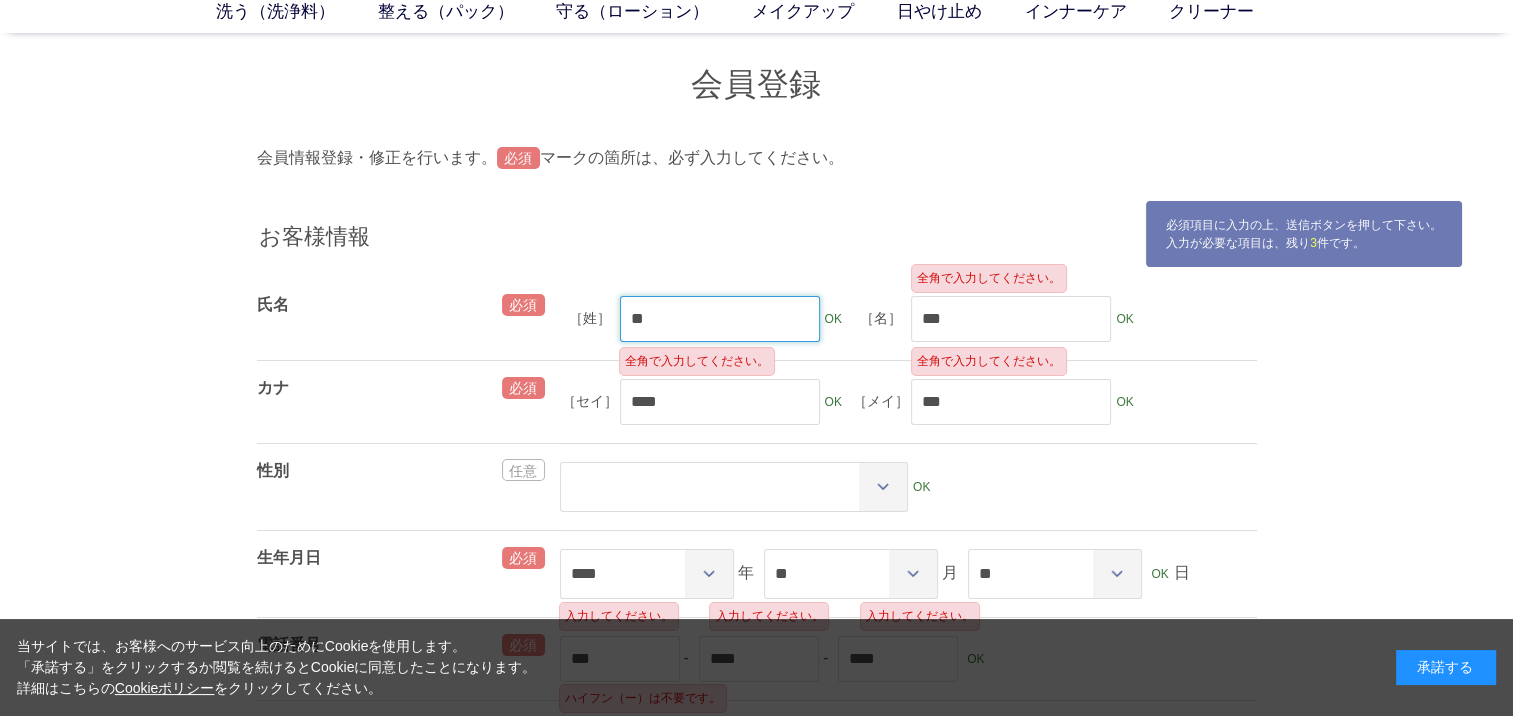 type 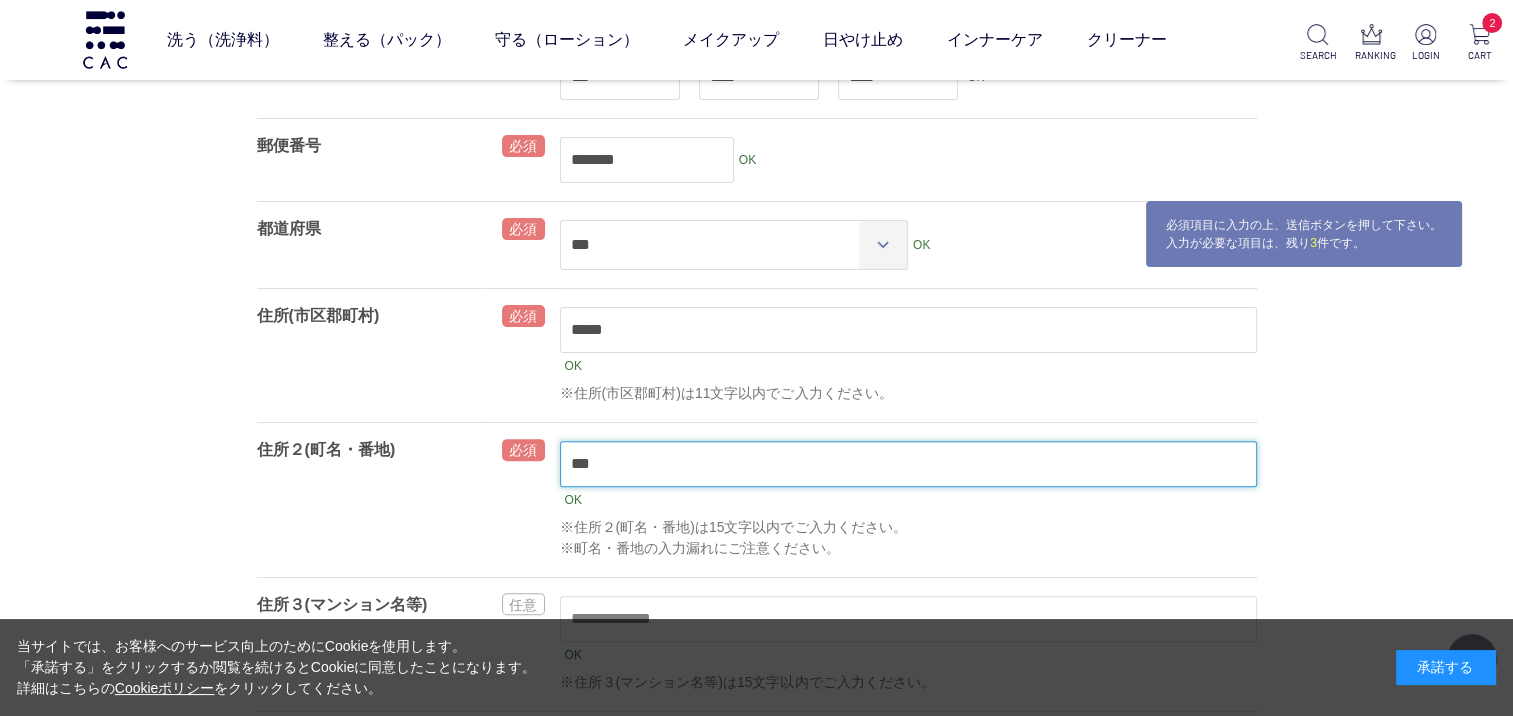 scroll, scrollTop: 349, scrollLeft: 0, axis: vertical 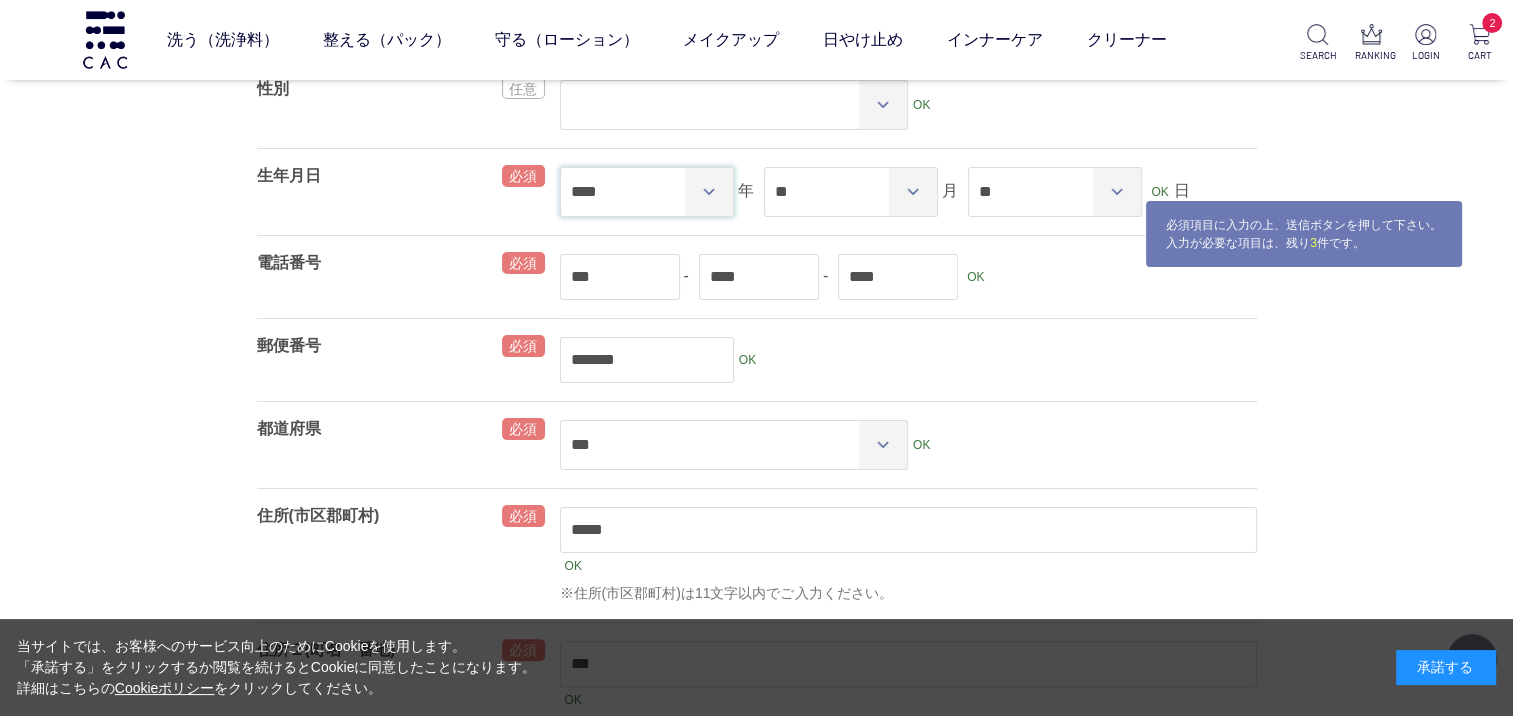 click on "**** **** **** **** **** **** **** **** **** **** **** **** **** **** **** **** **** **** **** **** **** **** **** **** **** **** **** **** **** **** **** **** **** **** **** **** **** **** **** **** **** **** **** **** **** **** **** **** **** **** **** **** **** **** **** **** **** **** **** **** **** **** **** **** **** **** **** **** **** **** **** **** **** **** **** **** **** **** **** **** **** **** **** **** **** **** **** **** **** **** **** **** **** **** **** **** **** **** **** **** **** **** **** **** **** **** **** **** **** **** **** **** **** **** ****" at bounding box center [647, 192] 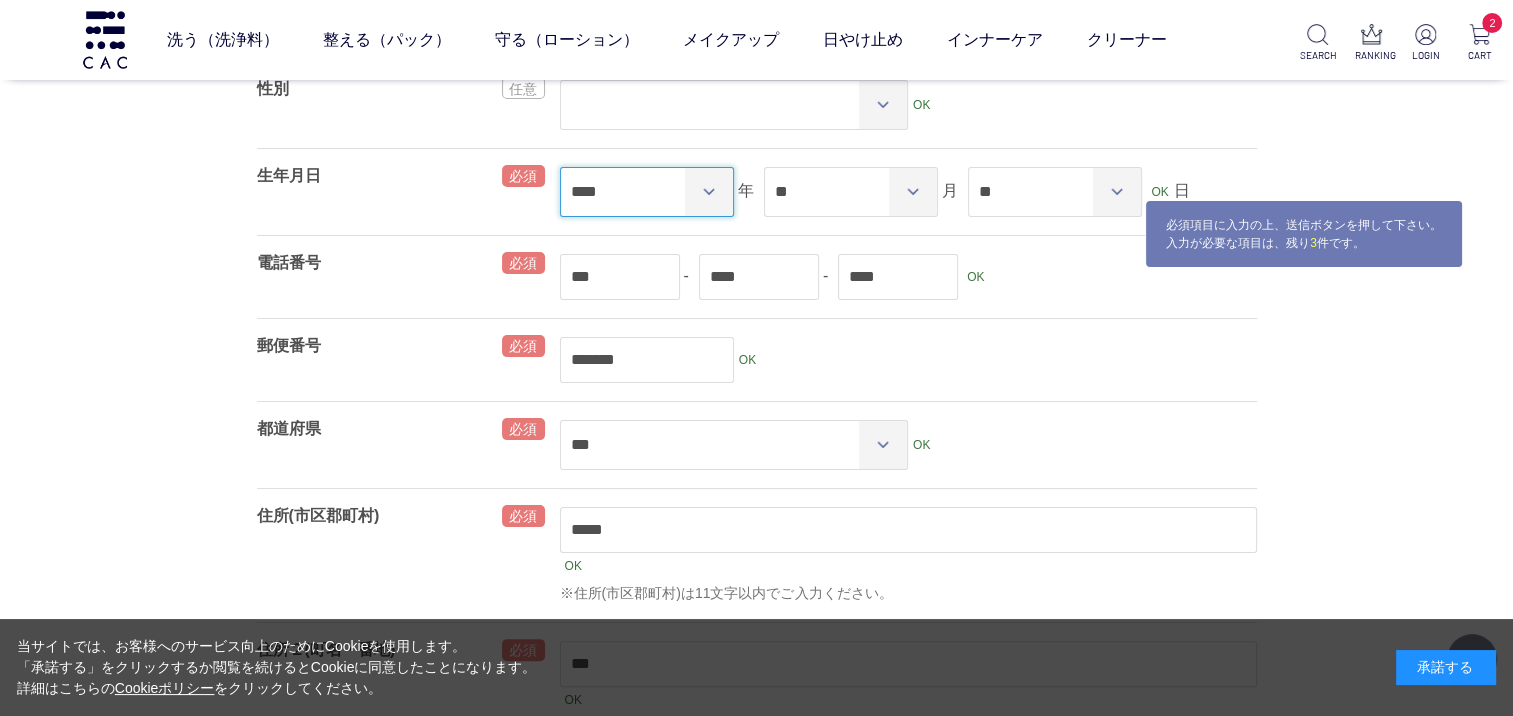 select on "****" 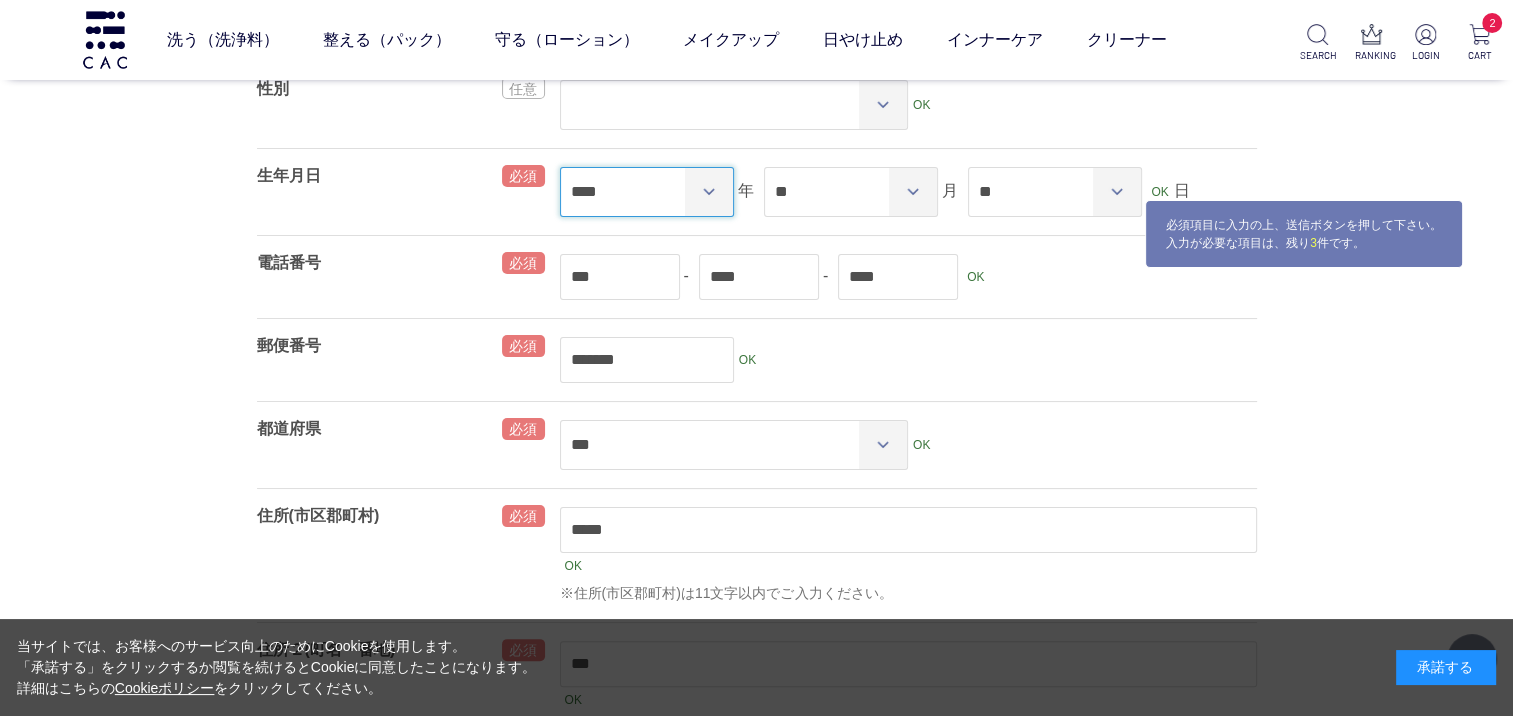 click on "**** **** **** **** **** **** **** **** **** **** **** **** **** **** **** **** **** **** **** **** **** **** **** **** **** **** **** **** **** **** **** **** **** **** **** **** **** **** **** **** **** **** **** **** **** **** **** **** **** **** **** **** **** **** **** **** **** **** **** **** **** **** **** **** **** **** **** **** **** **** **** **** **** **** **** **** **** **** **** **** **** **** **** **** **** **** **** **** **** **** **** **** **** **** **** **** **** **** **** **** **** **** **** **** **** **** **** **** **** **** **** **** **** **** ****" at bounding box center [647, 192] 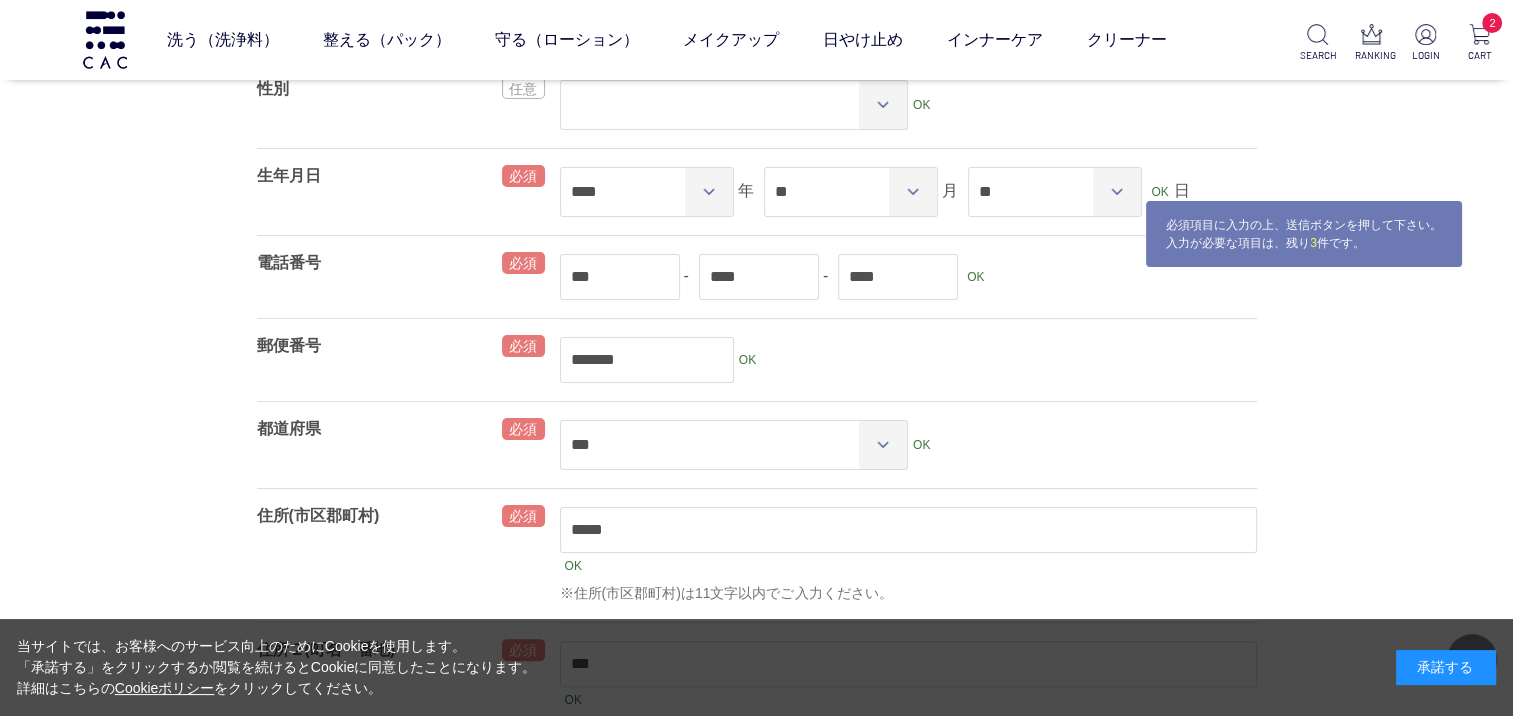 click on "***  -
****  -
**** OK" at bounding box center (908, 277) 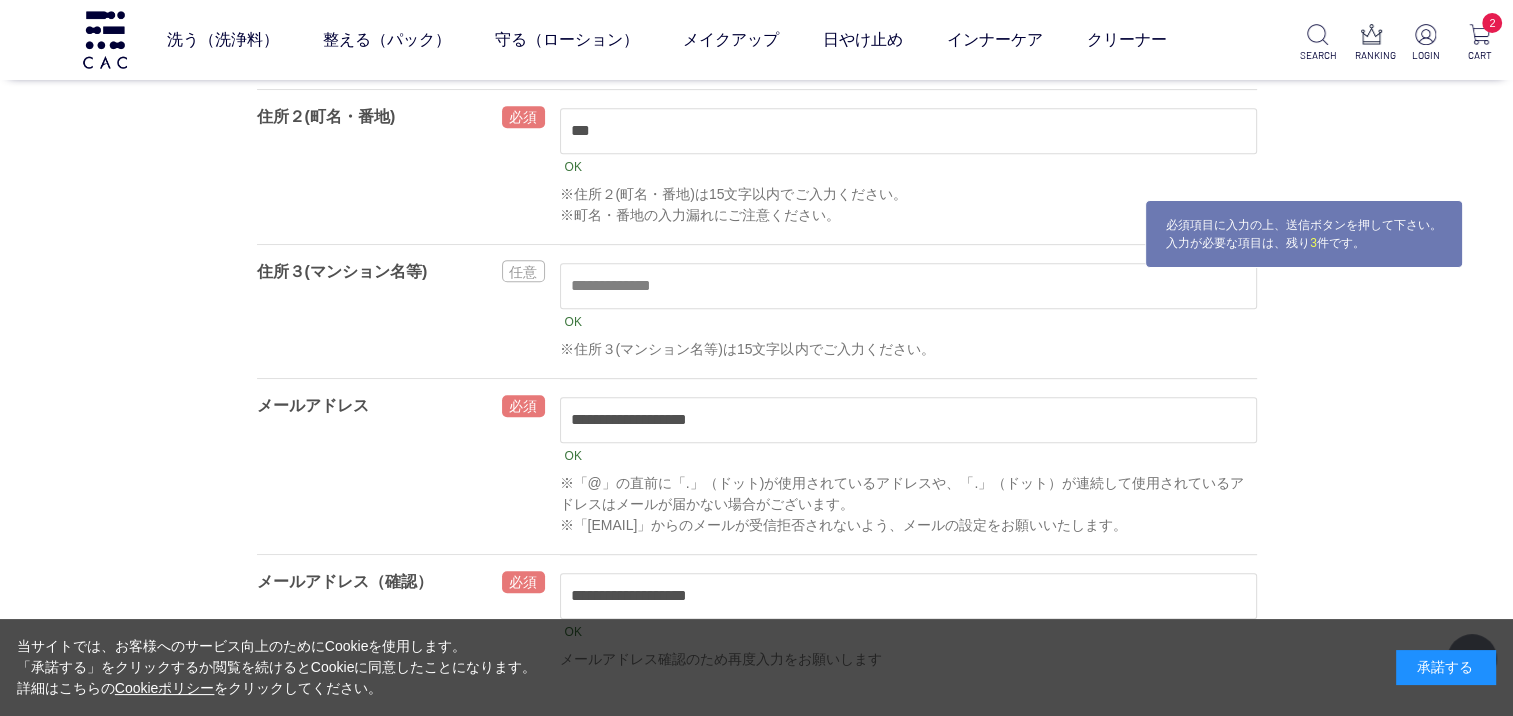scroll, scrollTop: 900, scrollLeft: 0, axis: vertical 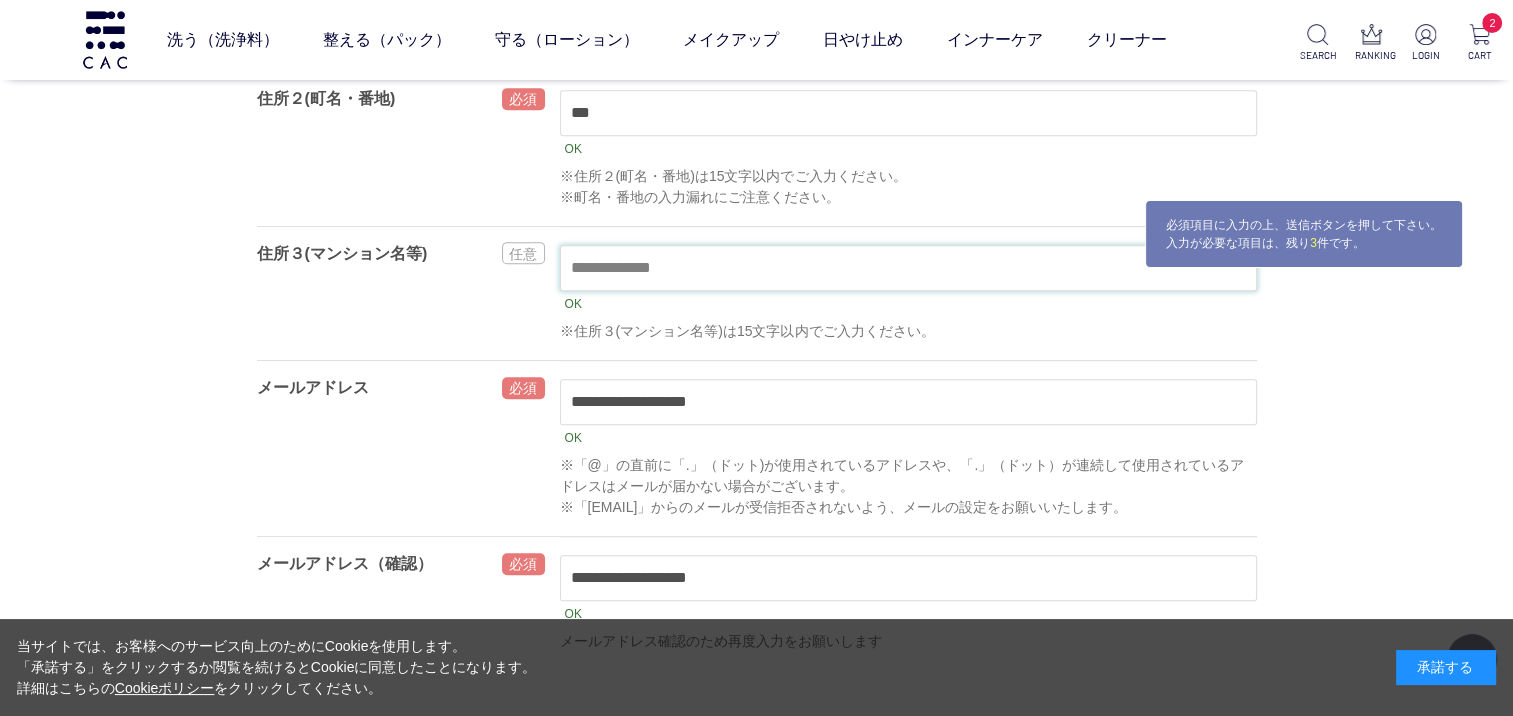 click at bounding box center [908, 268] 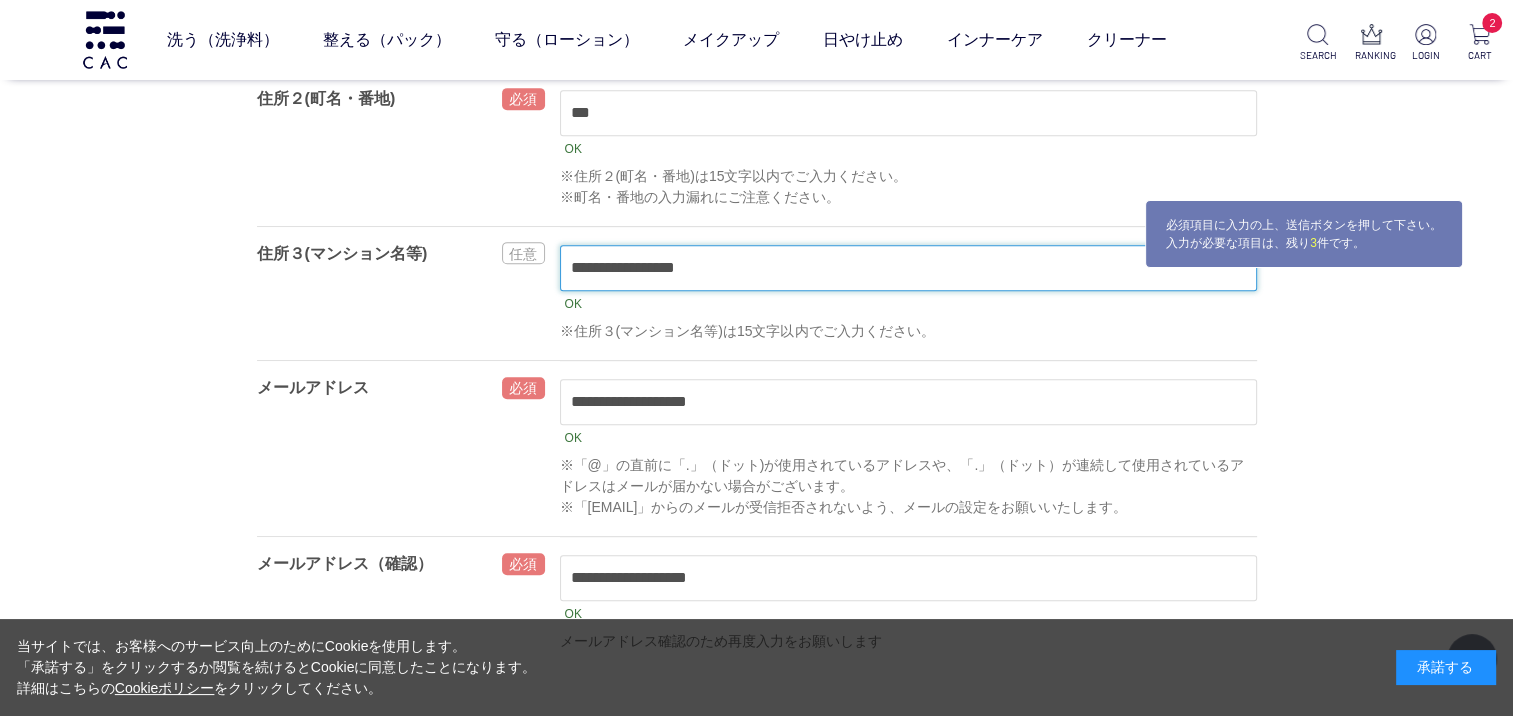 type on "**********" 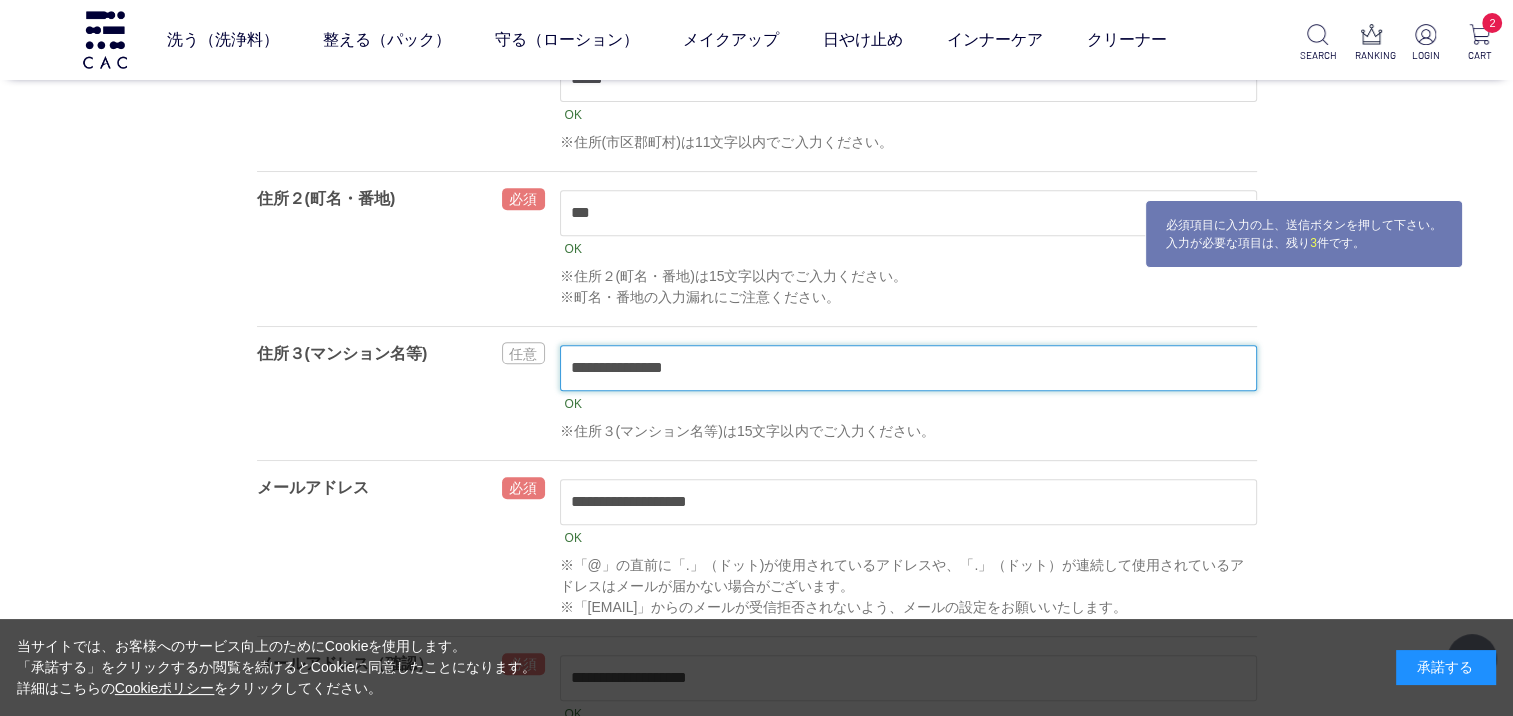 scroll, scrollTop: 700, scrollLeft: 0, axis: vertical 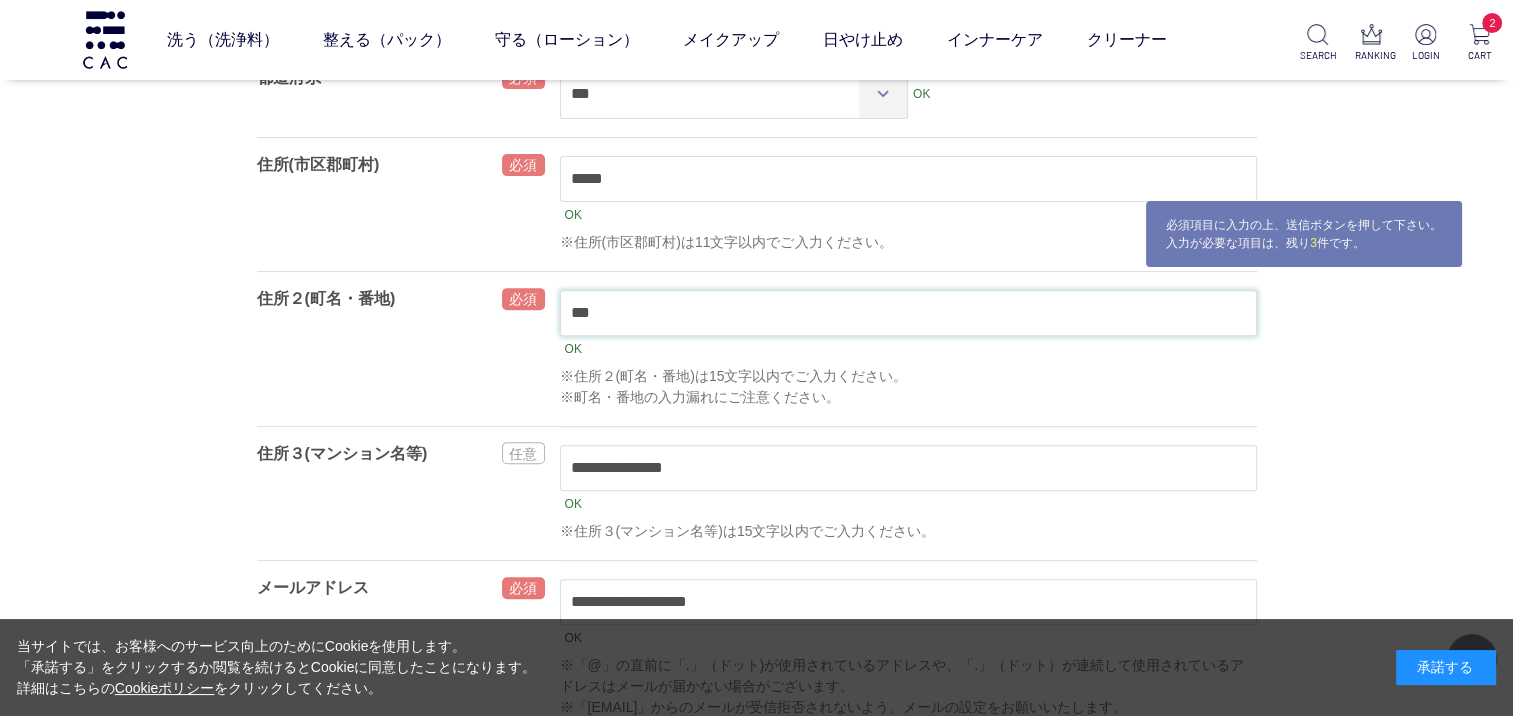 click on "***" at bounding box center [908, 313] 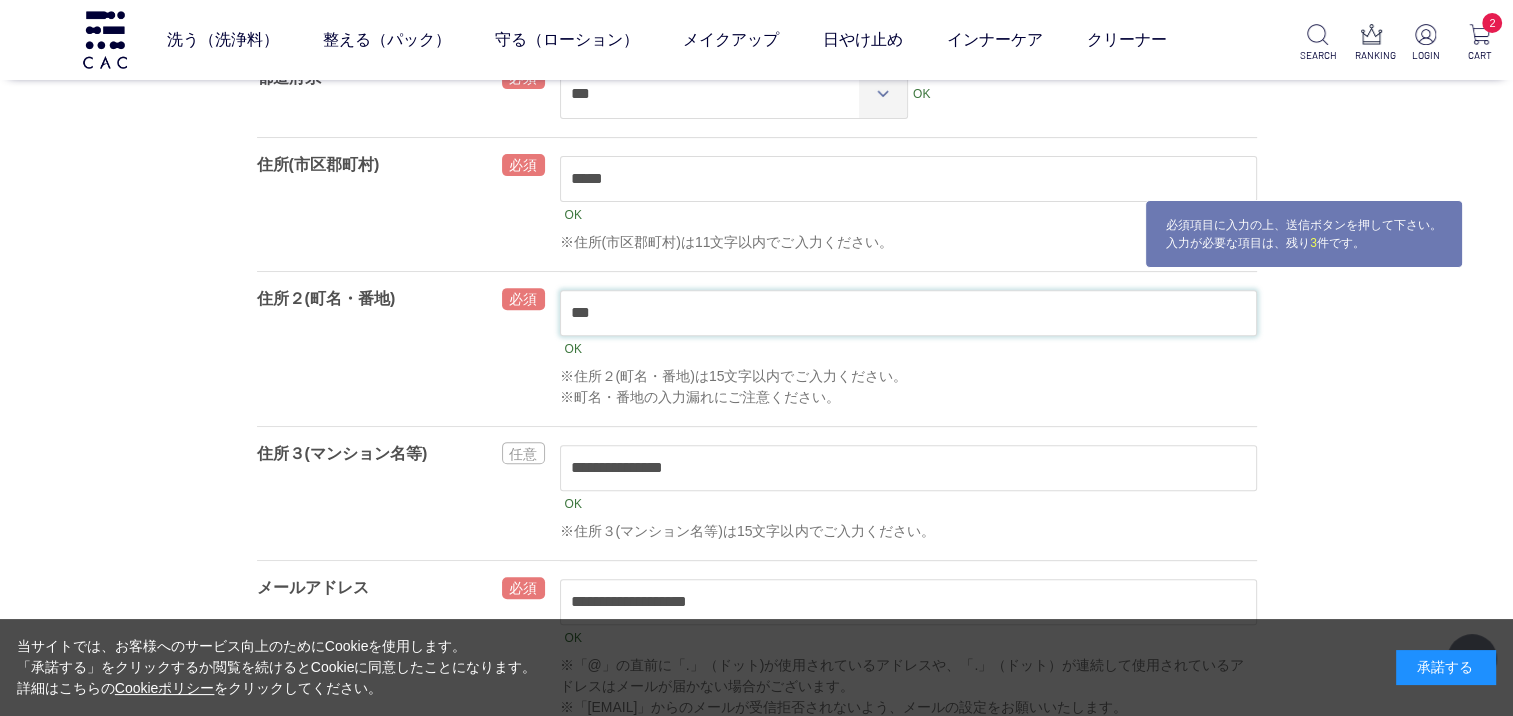 type on "******" 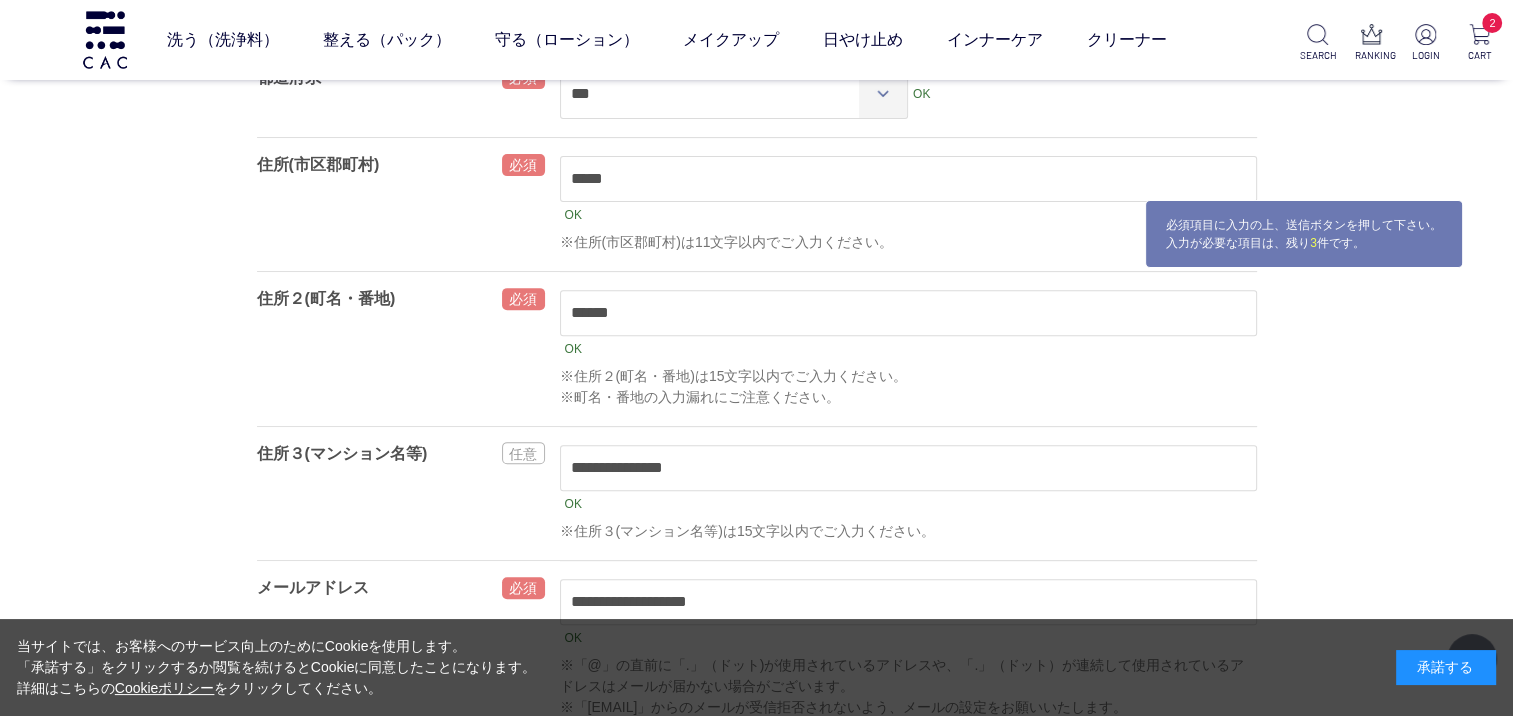 click on "住所２(町名・番地)" at bounding box center (372, 349) 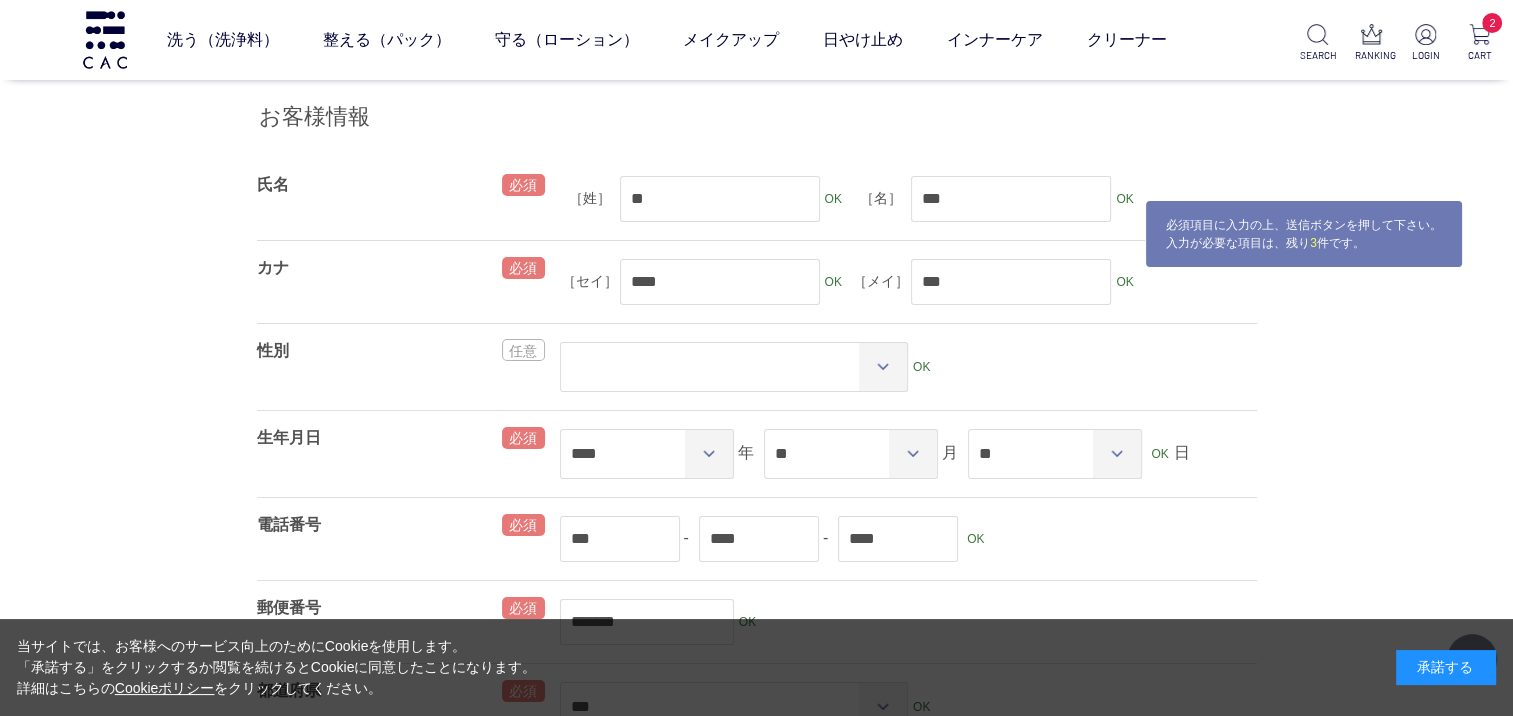 scroll, scrollTop: 0, scrollLeft: 0, axis: both 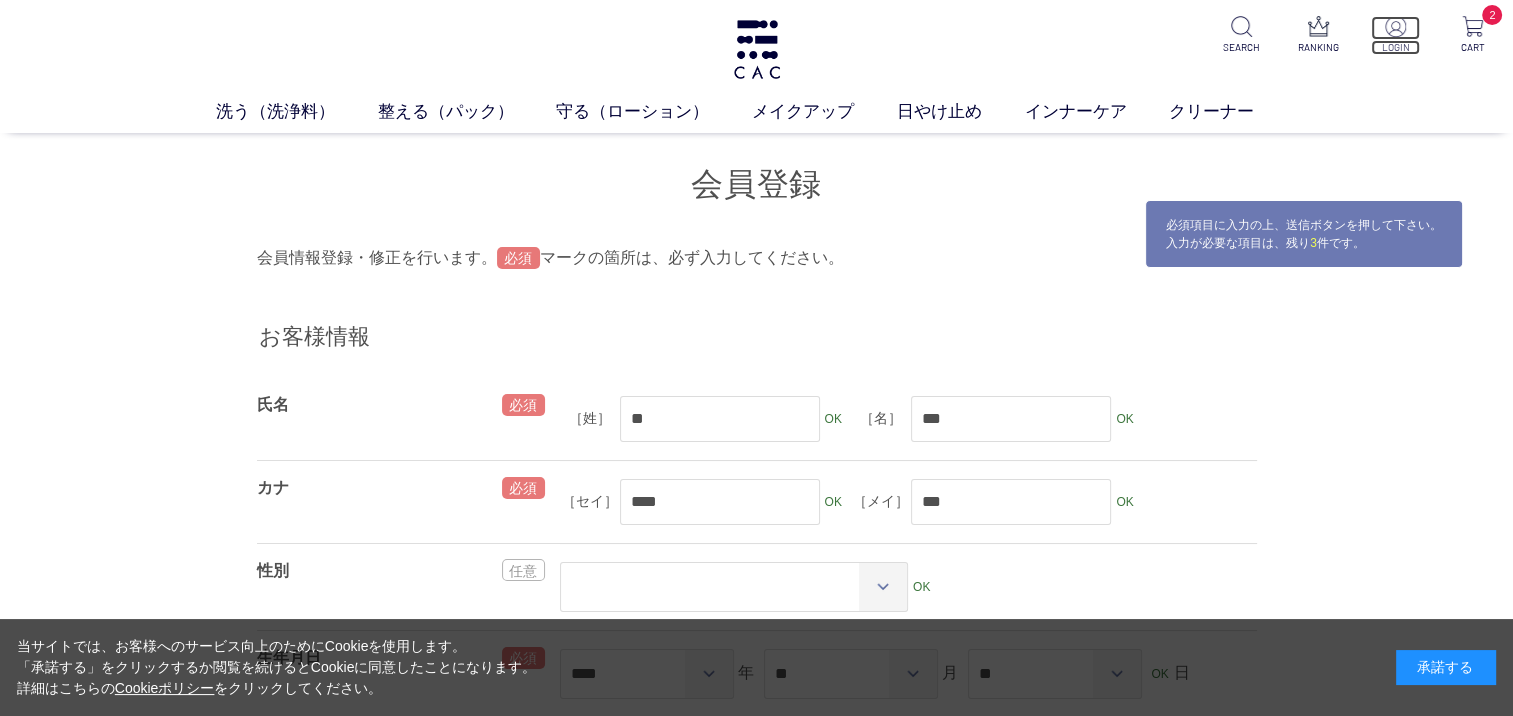 click at bounding box center (1395, 26) 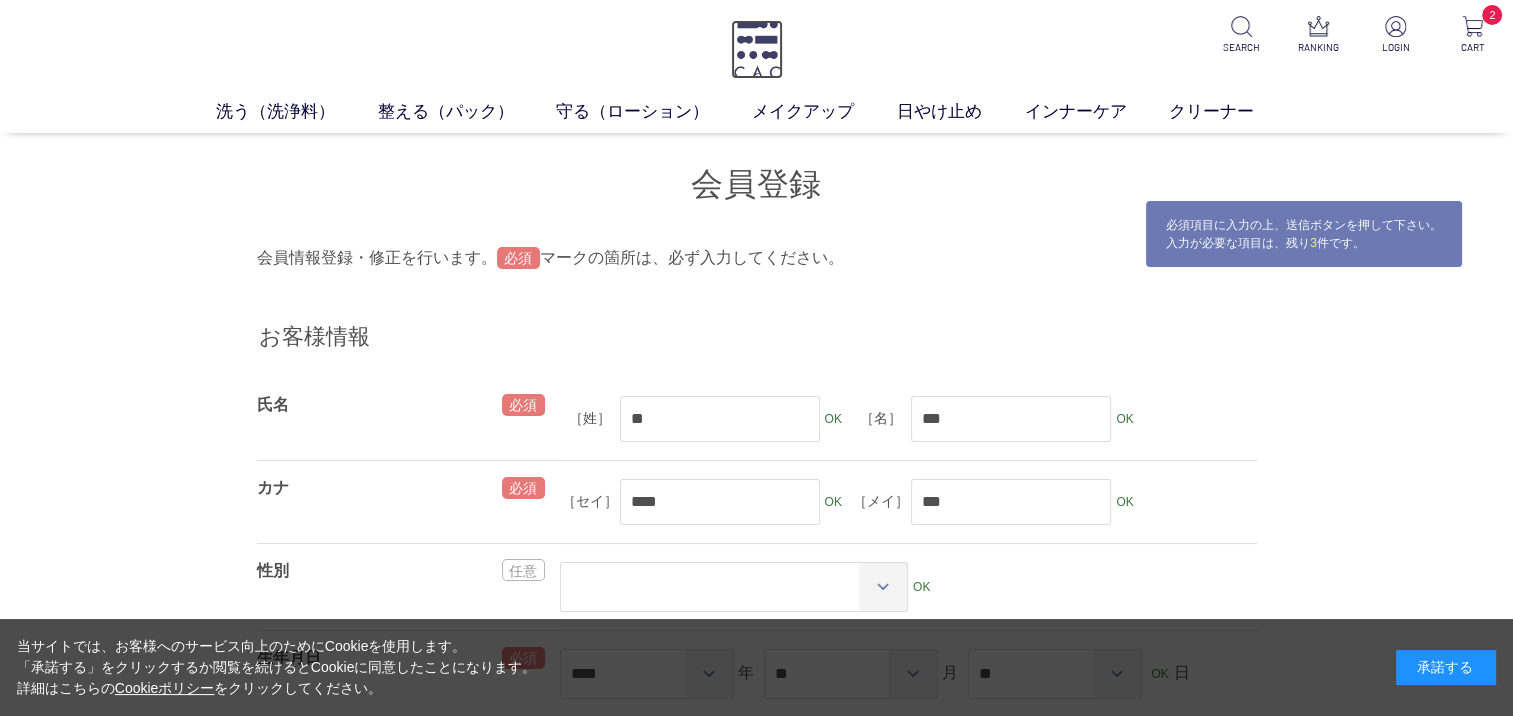 click at bounding box center (757, 49) 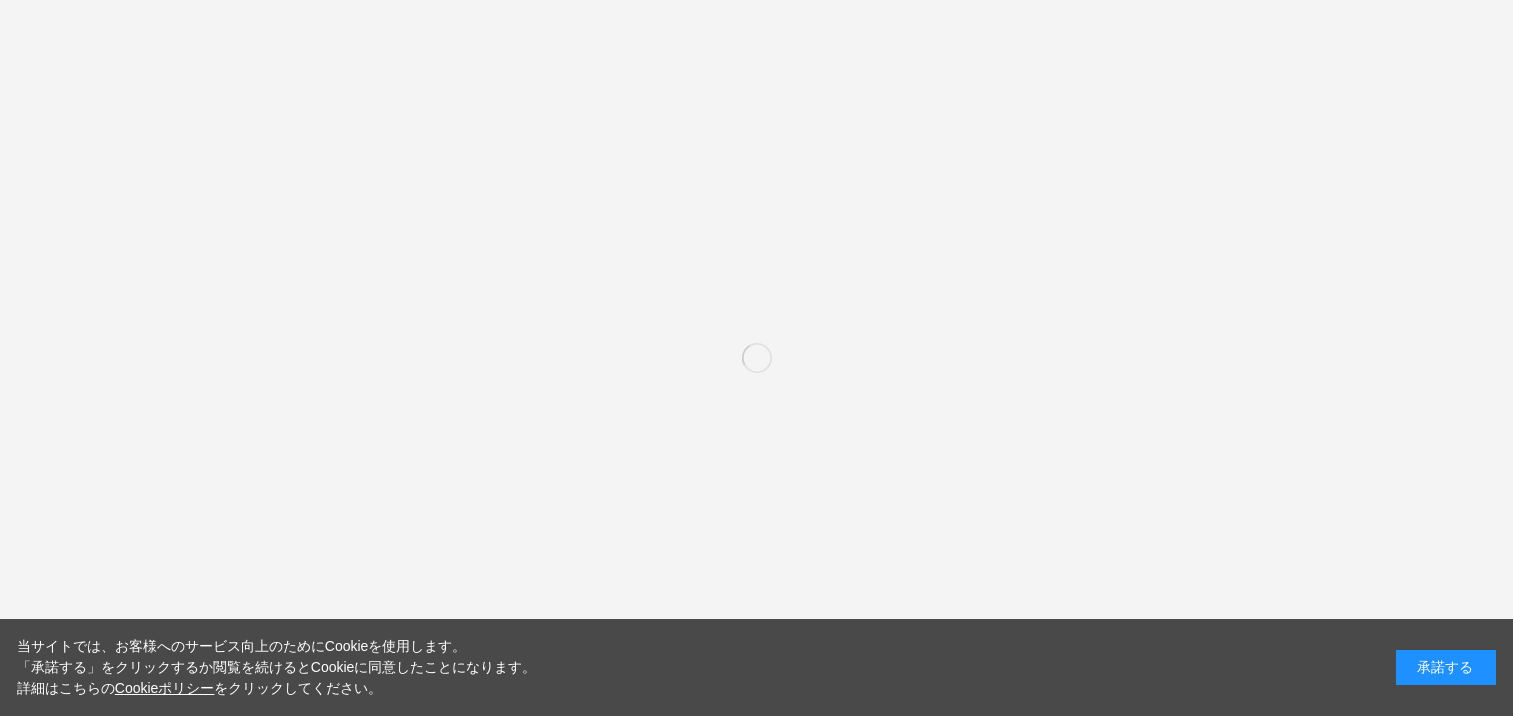 scroll, scrollTop: 0, scrollLeft: 0, axis: both 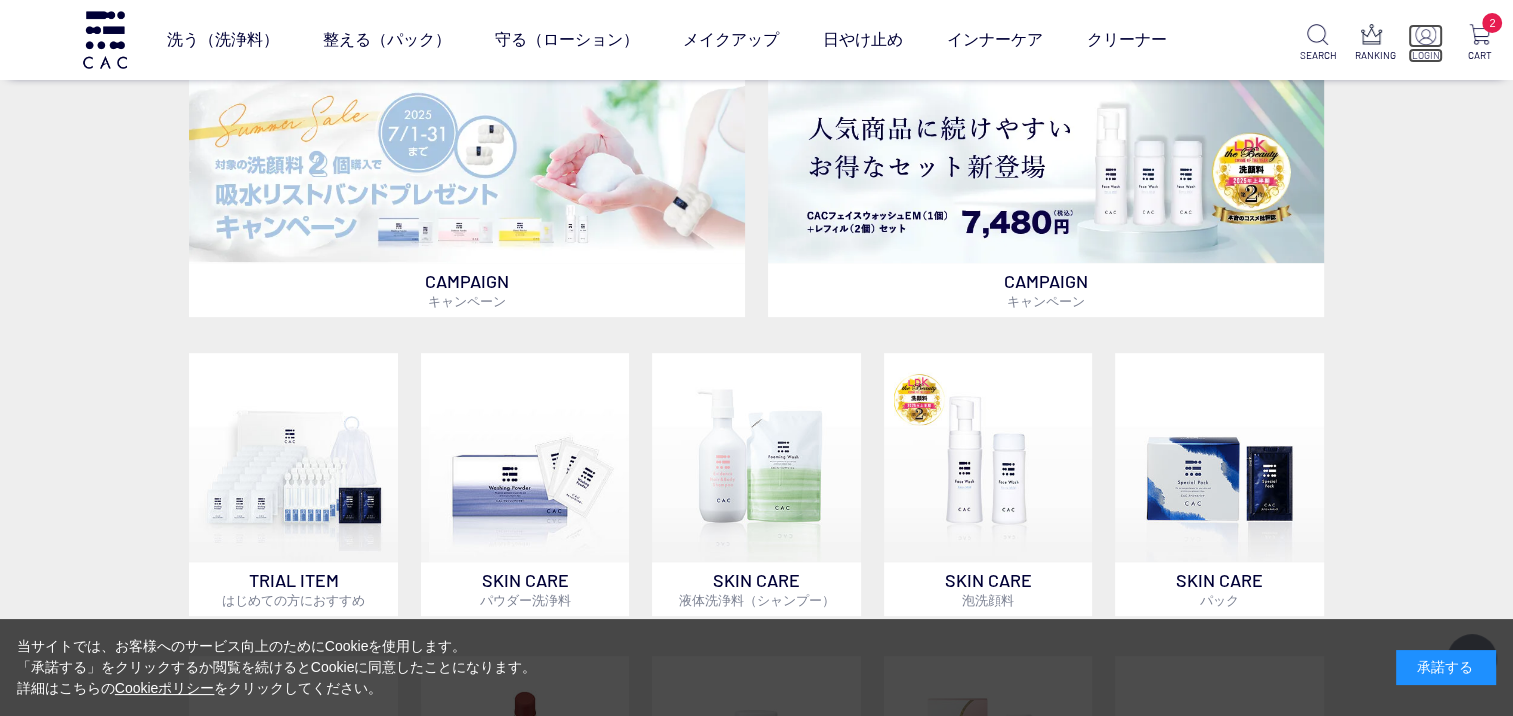 click at bounding box center (1425, 36) 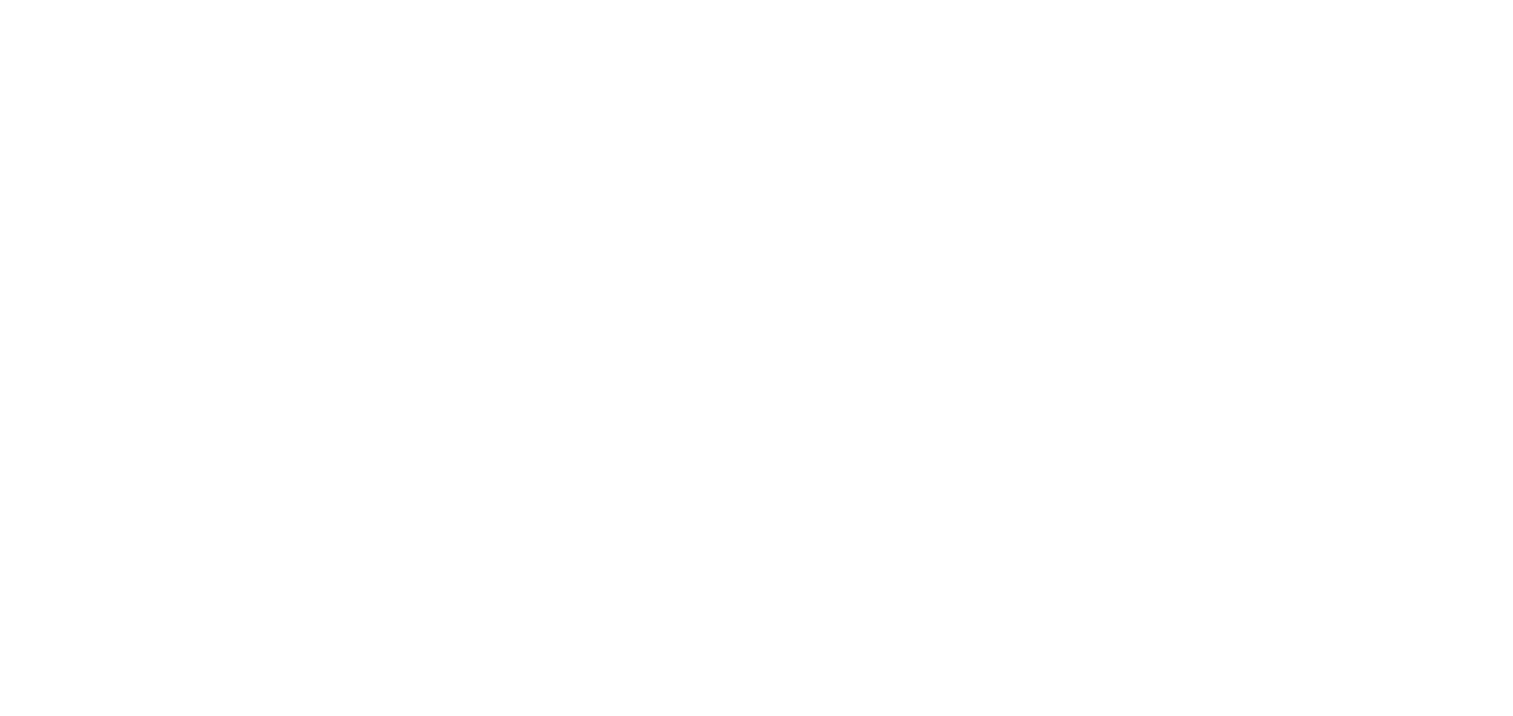 scroll, scrollTop: 0, scrollLeft: 0, axis: both 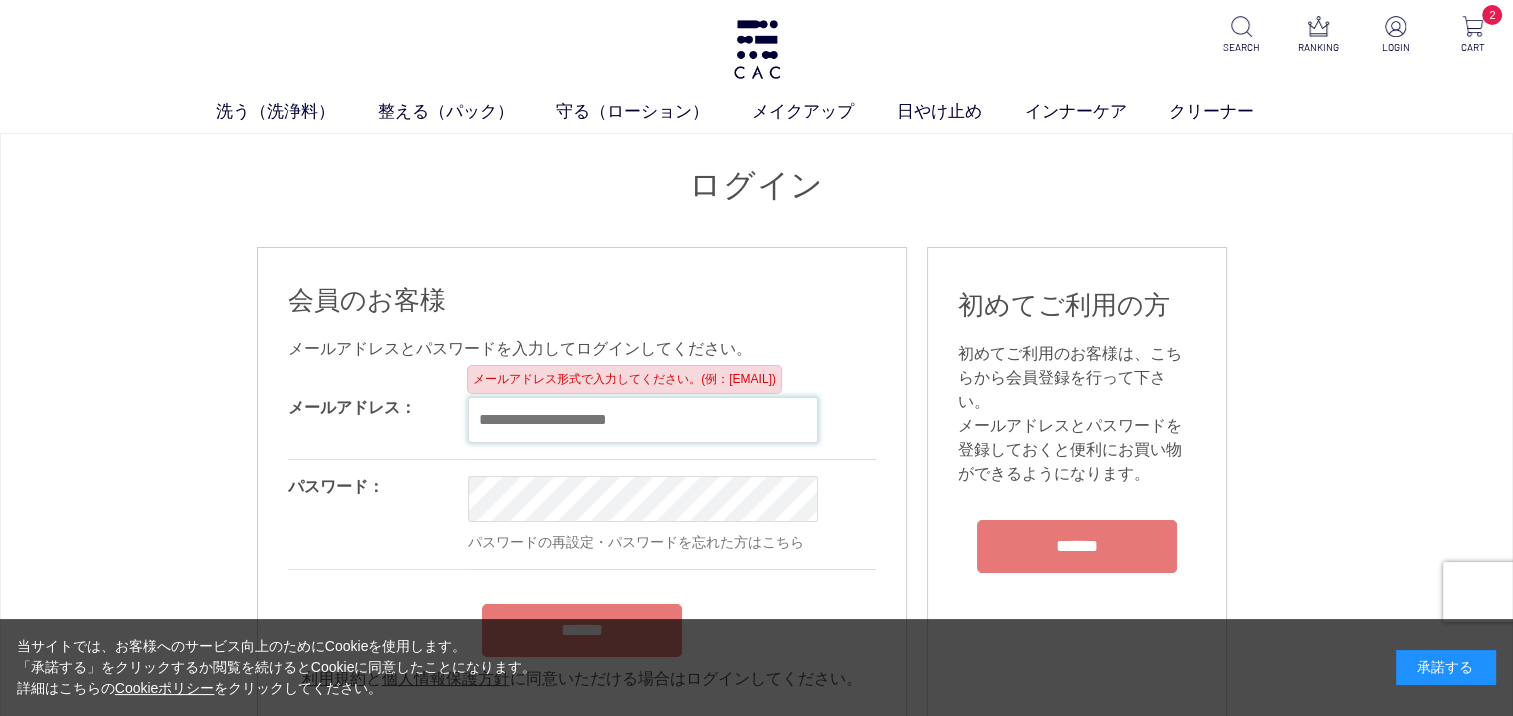 click at bounding box center [643, 420] 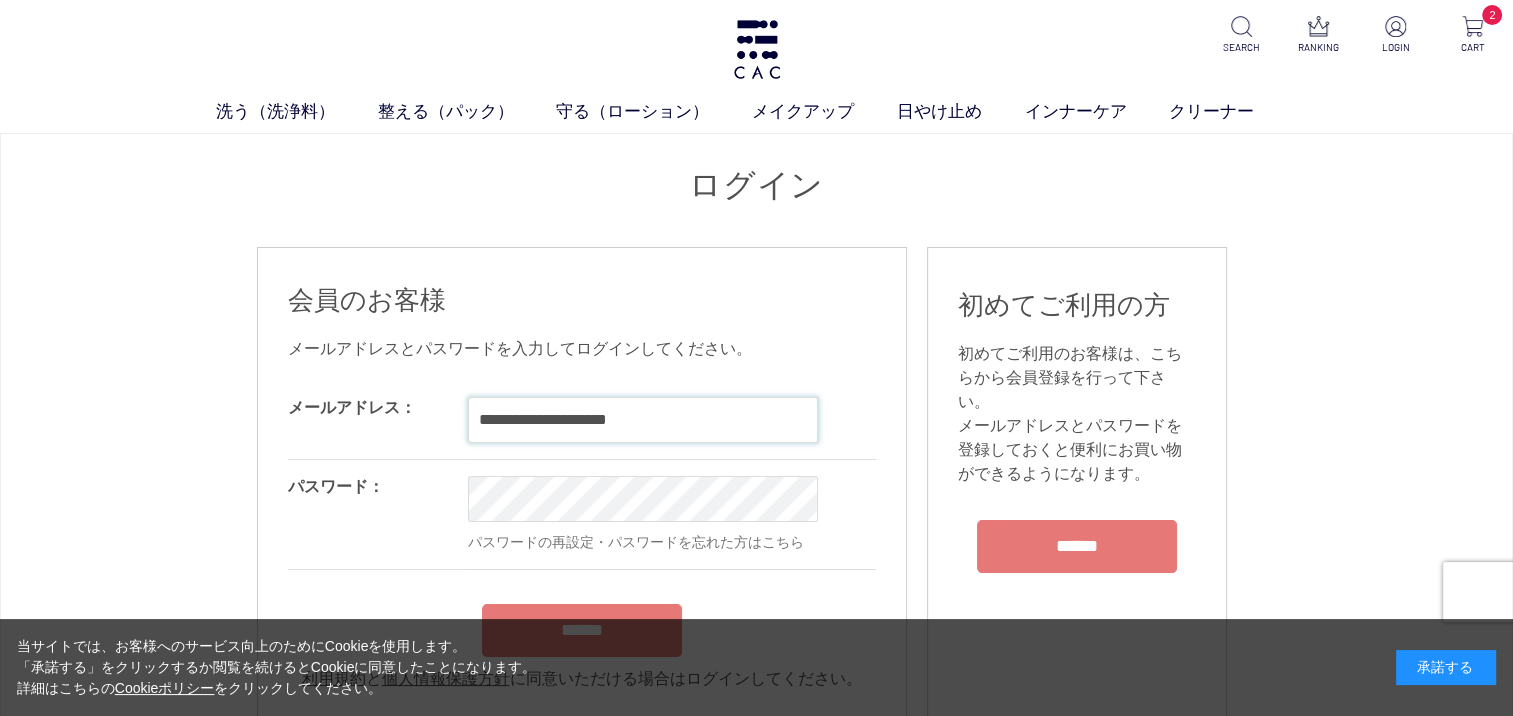 type on "**********" 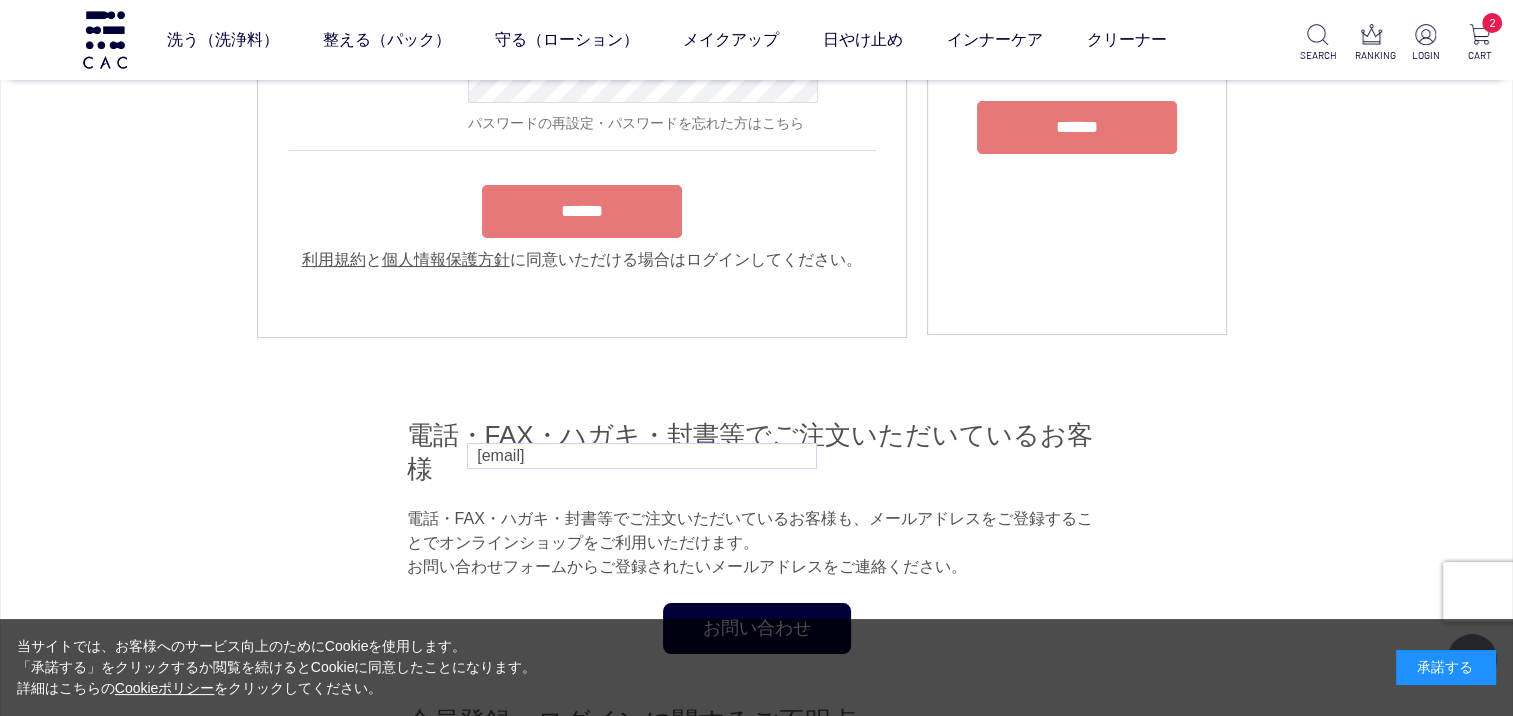 scroll, scrollTop: 300, scrollLeft: 0, axis: vertical 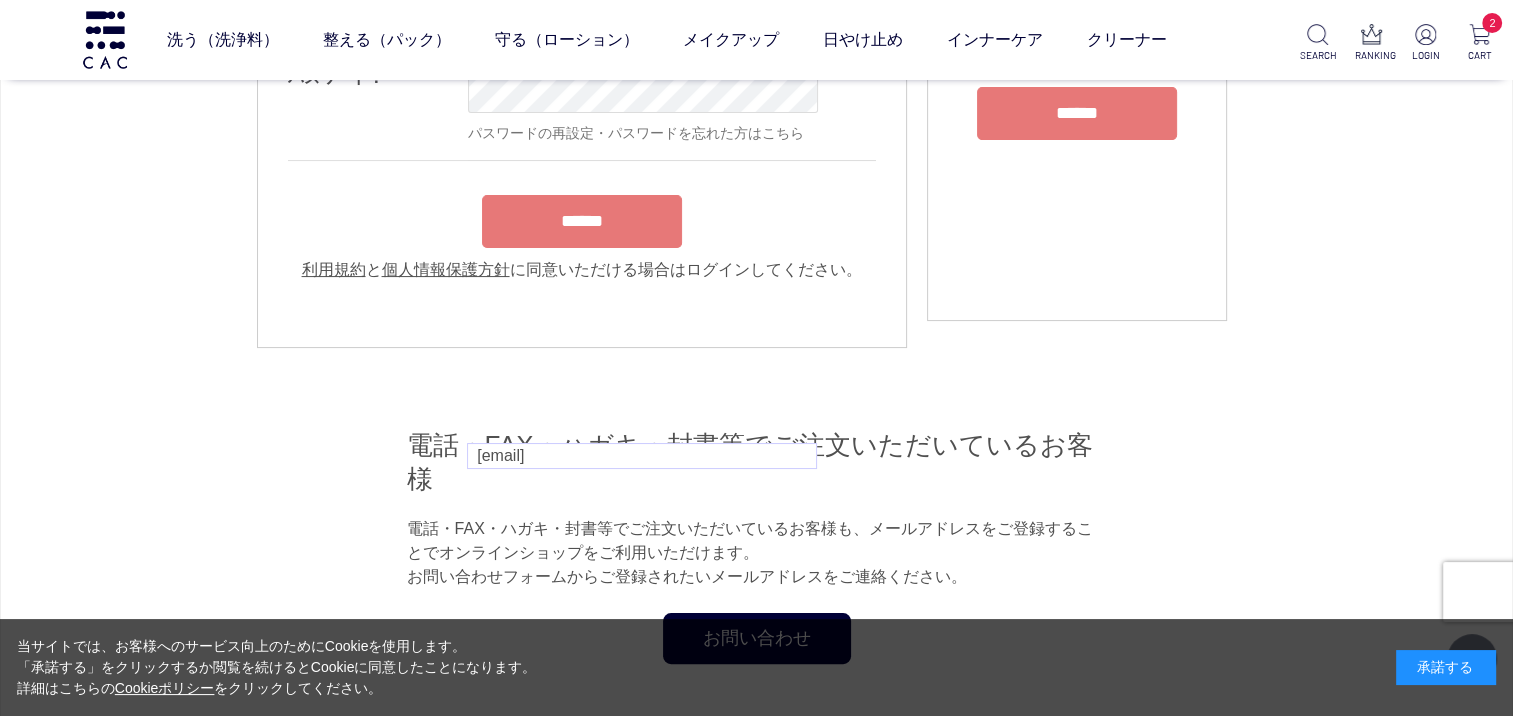 click on "******" at bounding box center (582, 221) 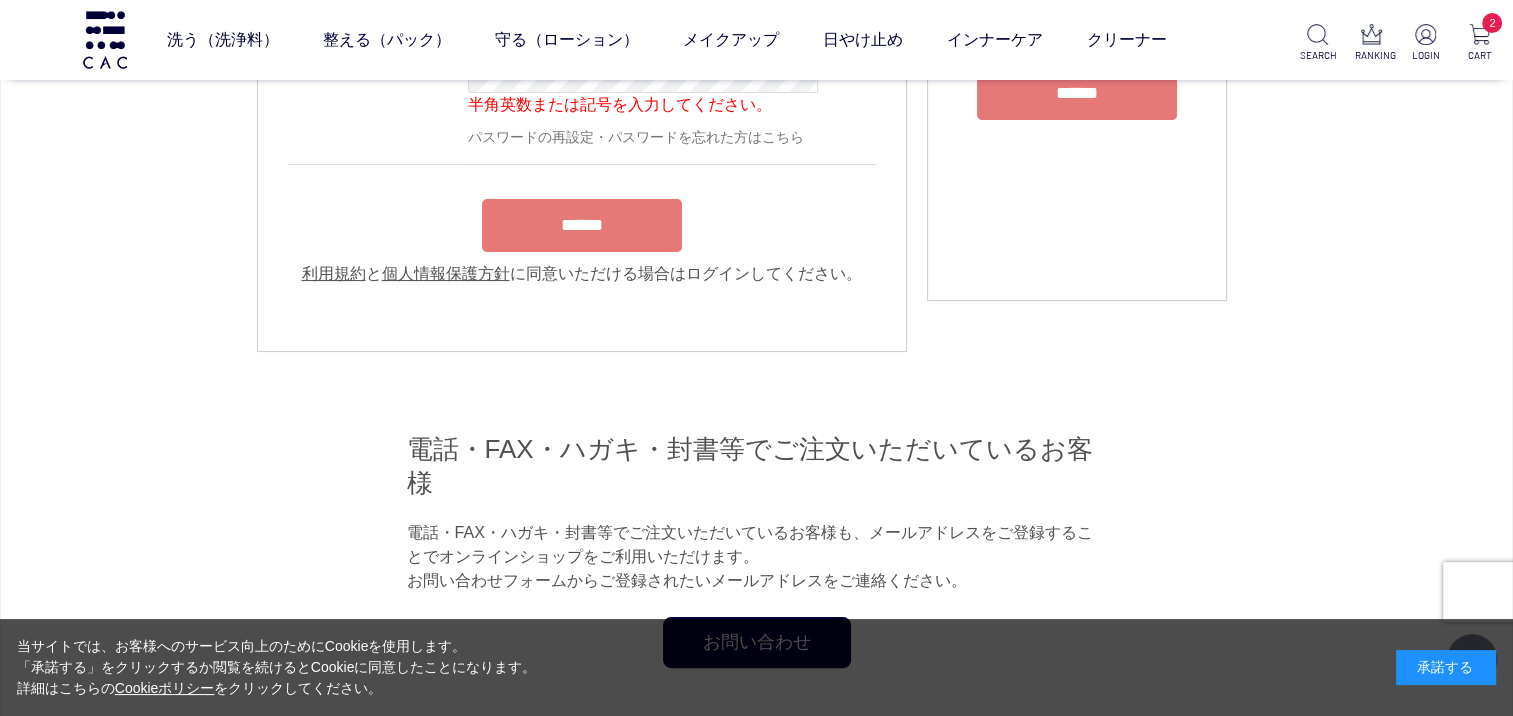scroll, scrollTop: 322, scrollLeft: 0, axis: vertical 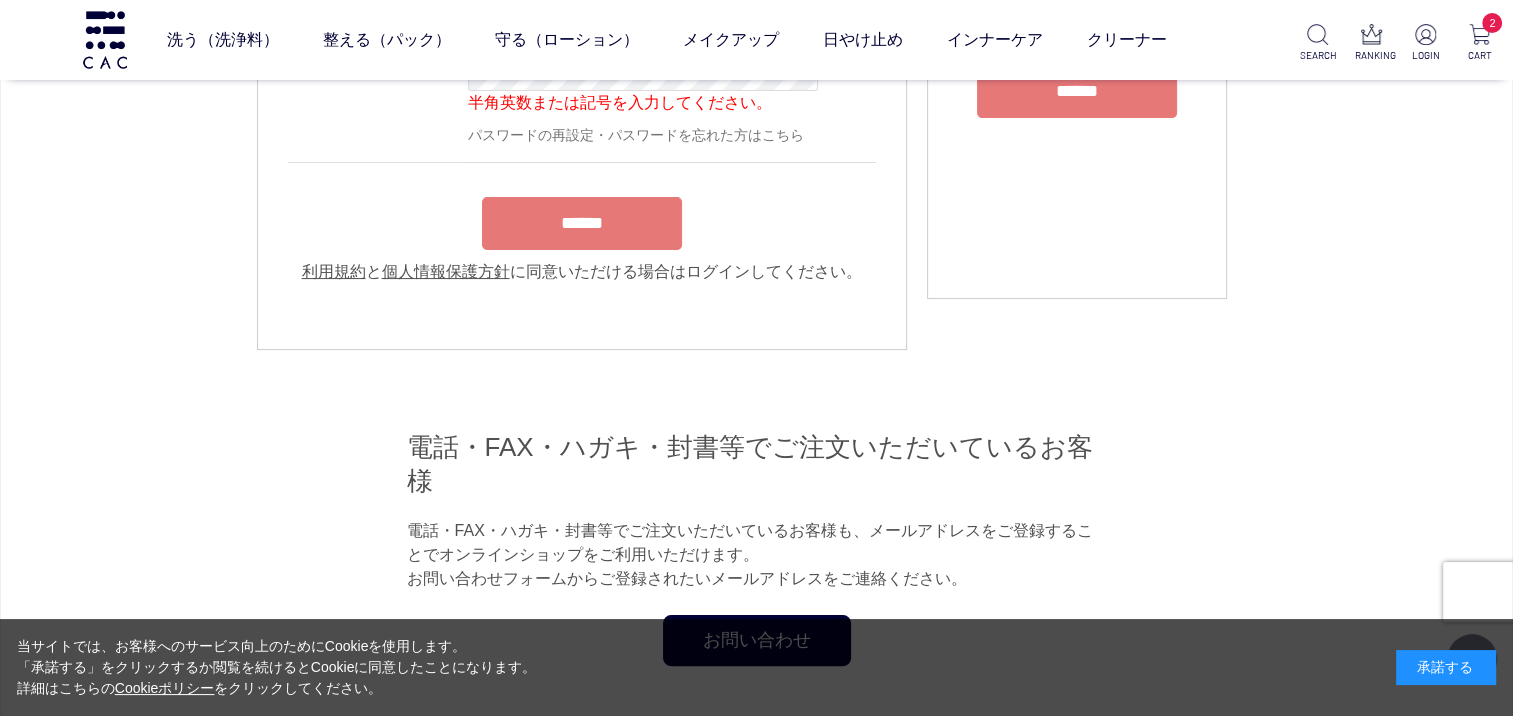 click on "******" at bounding box center [582, 223] 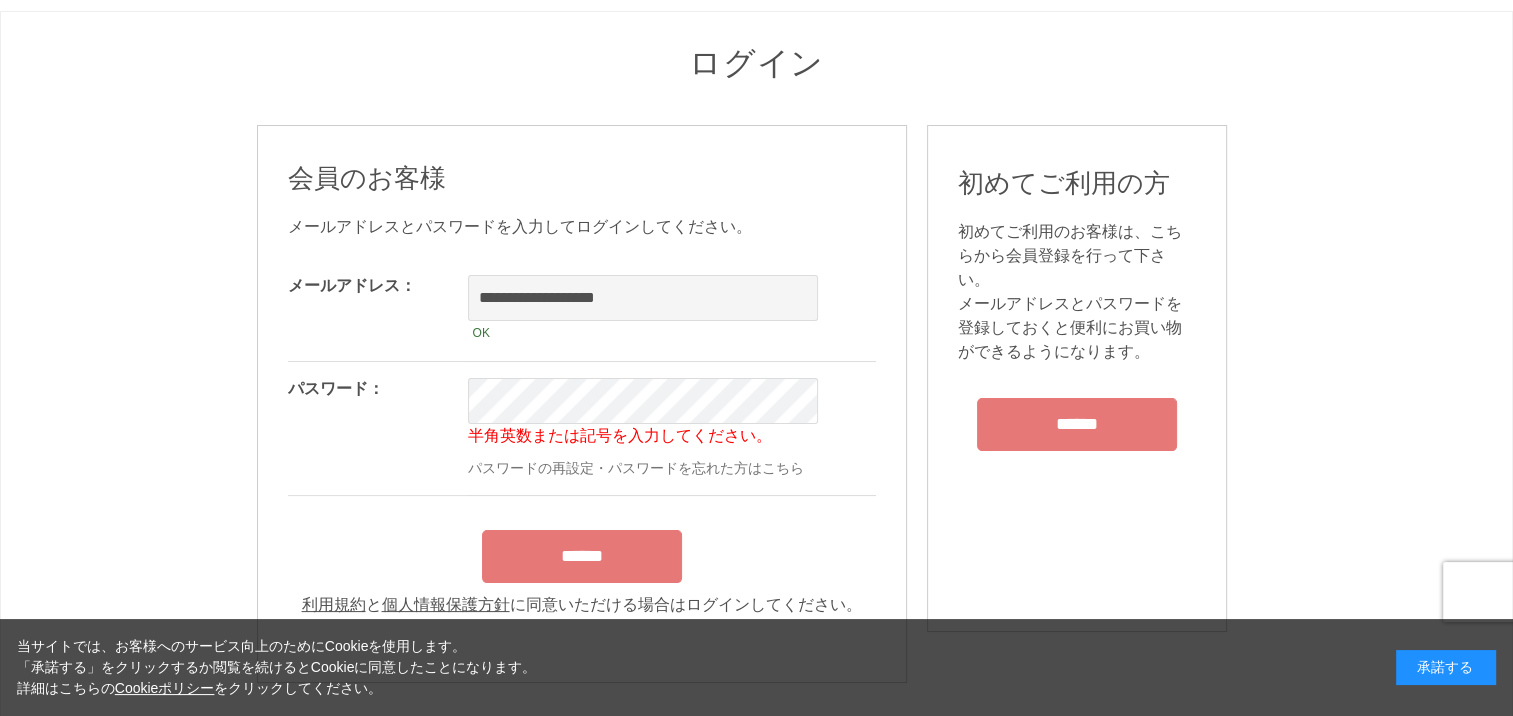 scroll, scrollTop: 222, scrollLeft: 0, axis: vertical 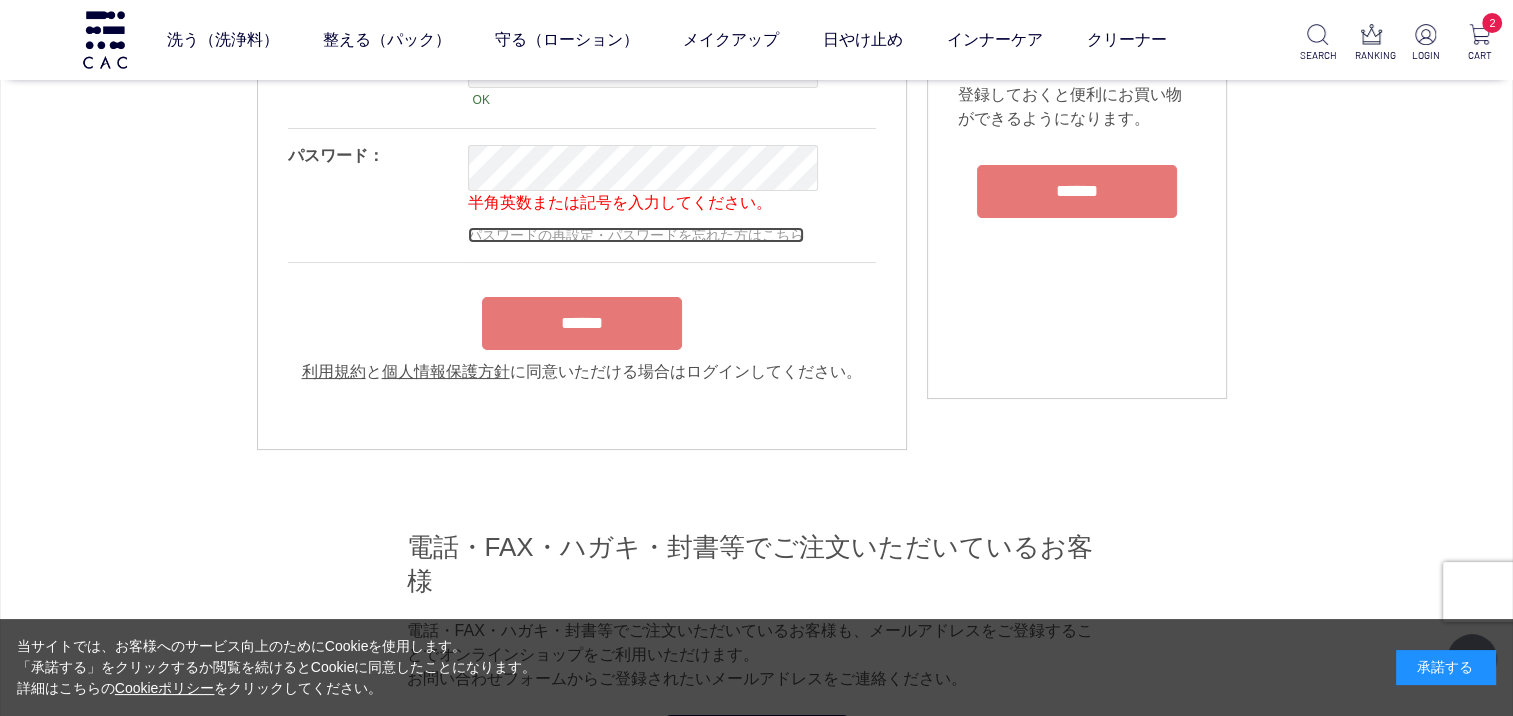 click on "パスワードの再設定・パスワードを忘れた方はこちら" at bounding box center [636, 235] 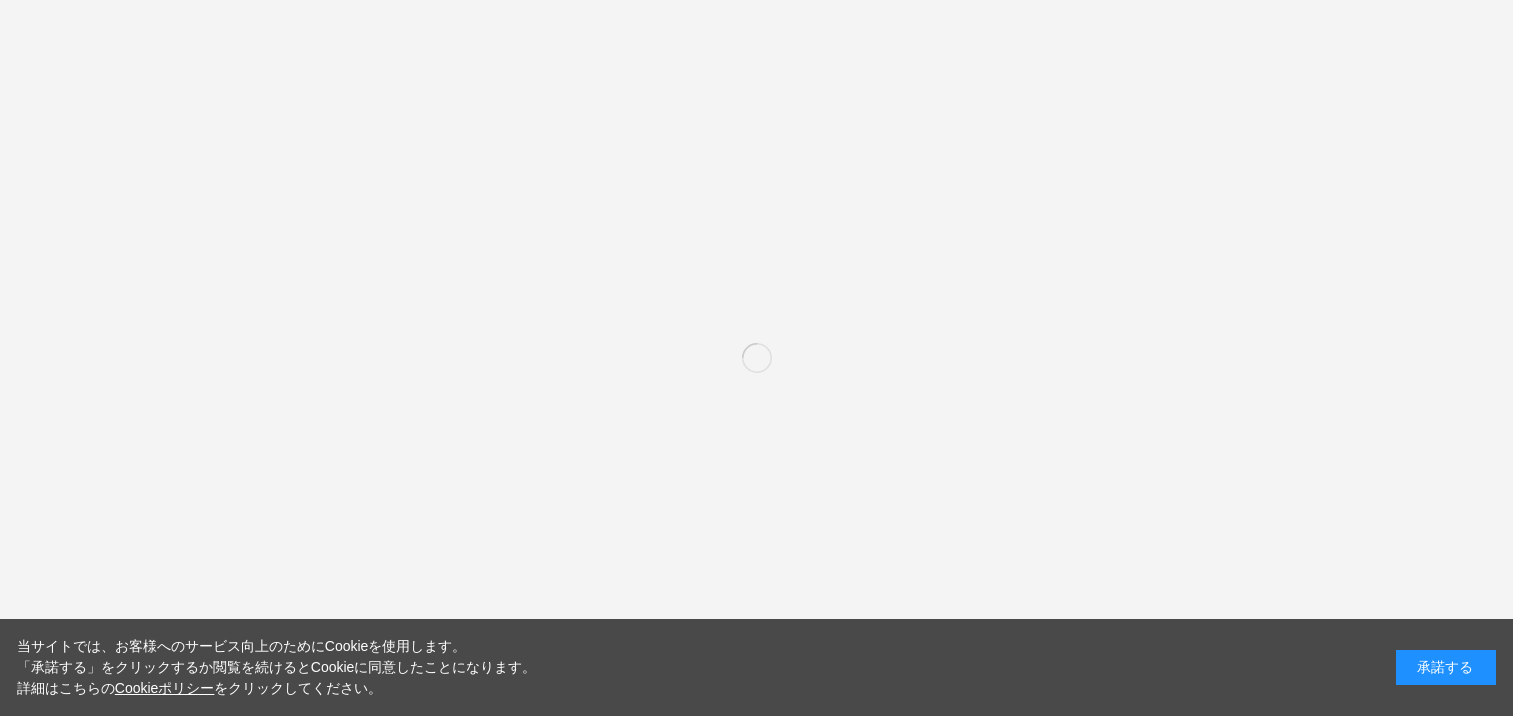 scroll, scrollTop: 0, scrollLeft: 0, axis: both 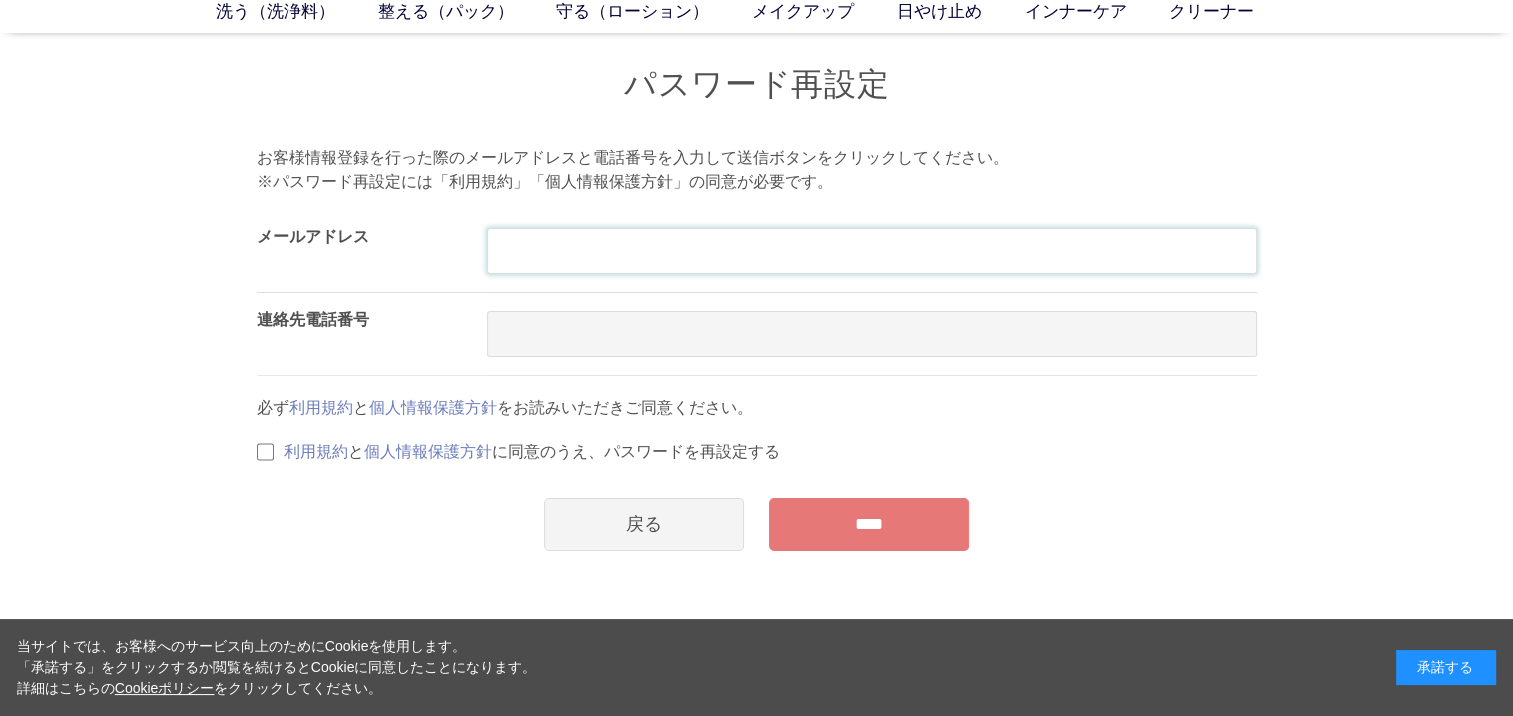 click at bounding box center (872, 251) 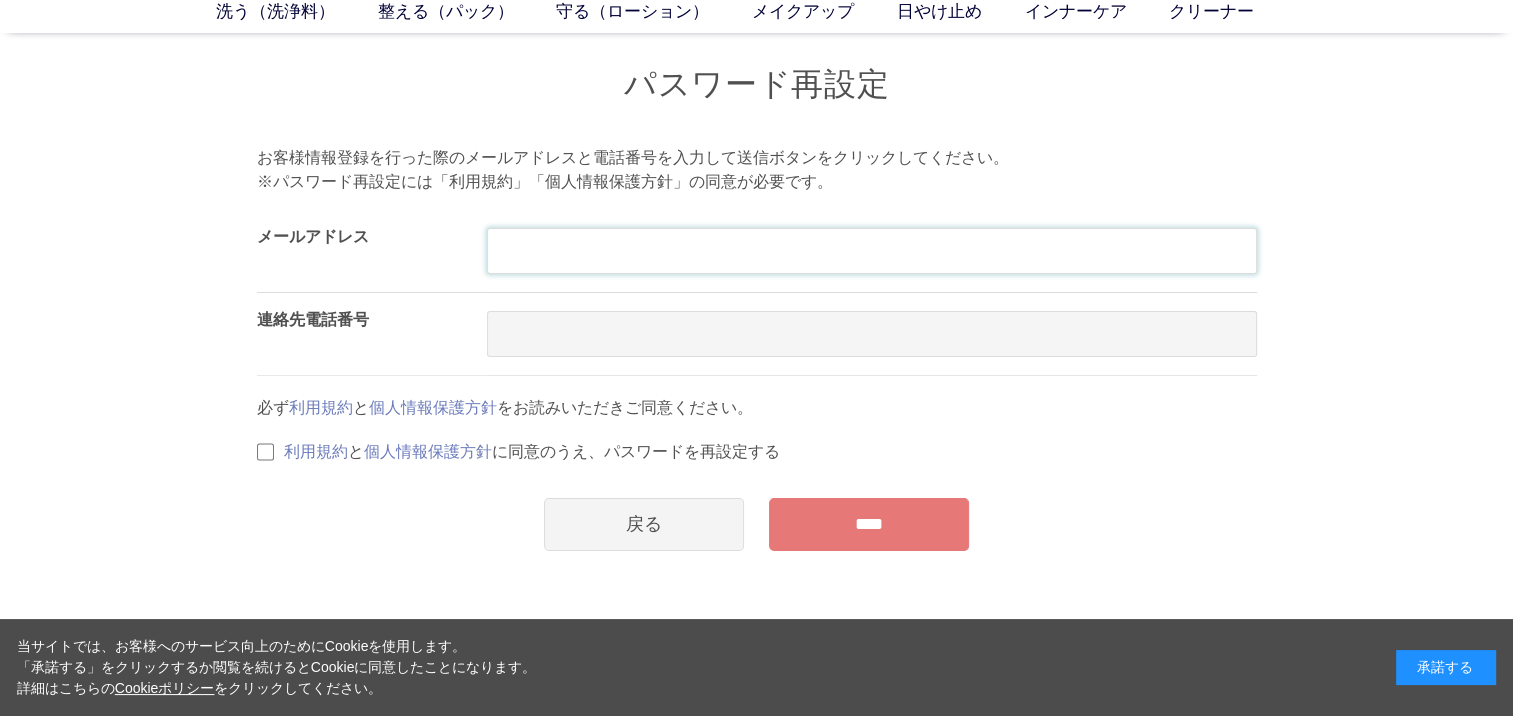 type on "**********" 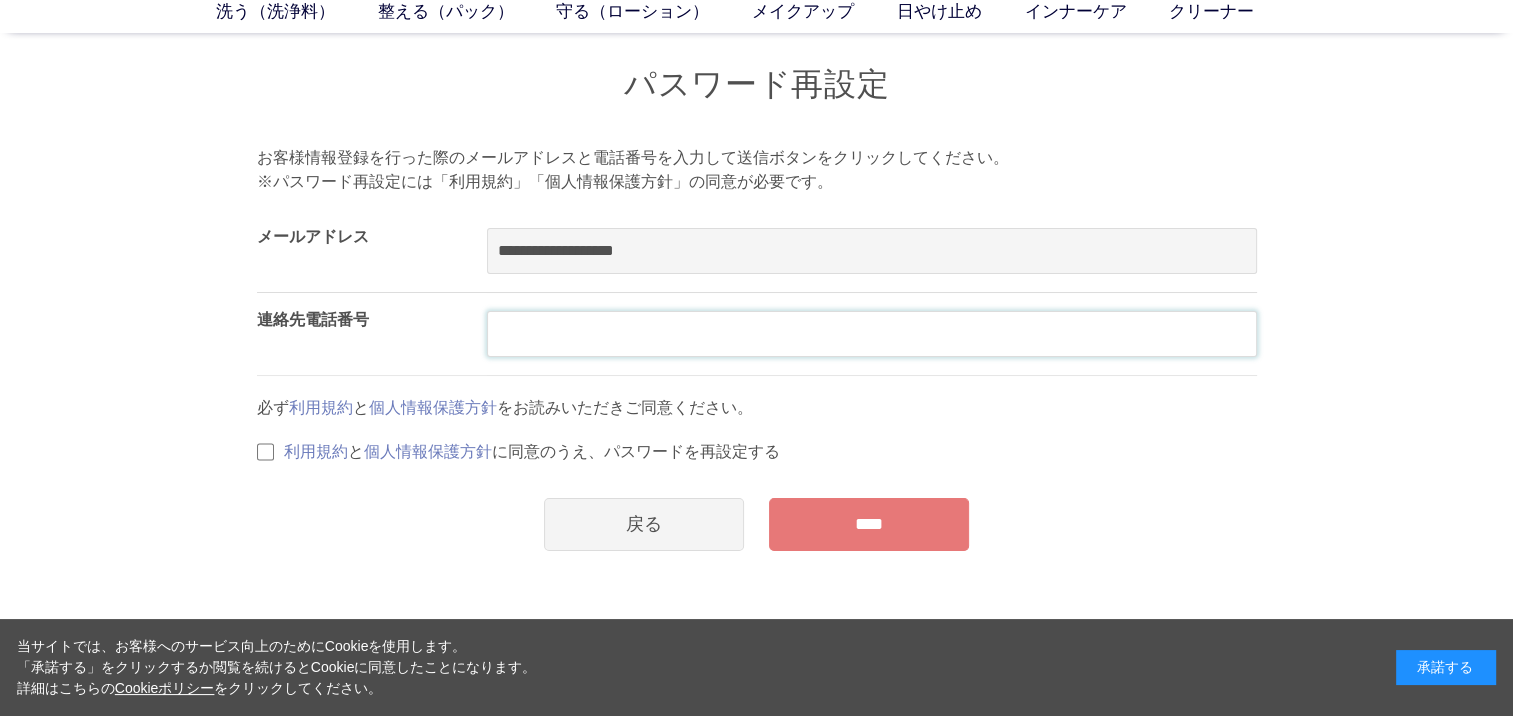 click at bounding box center [872, 334] 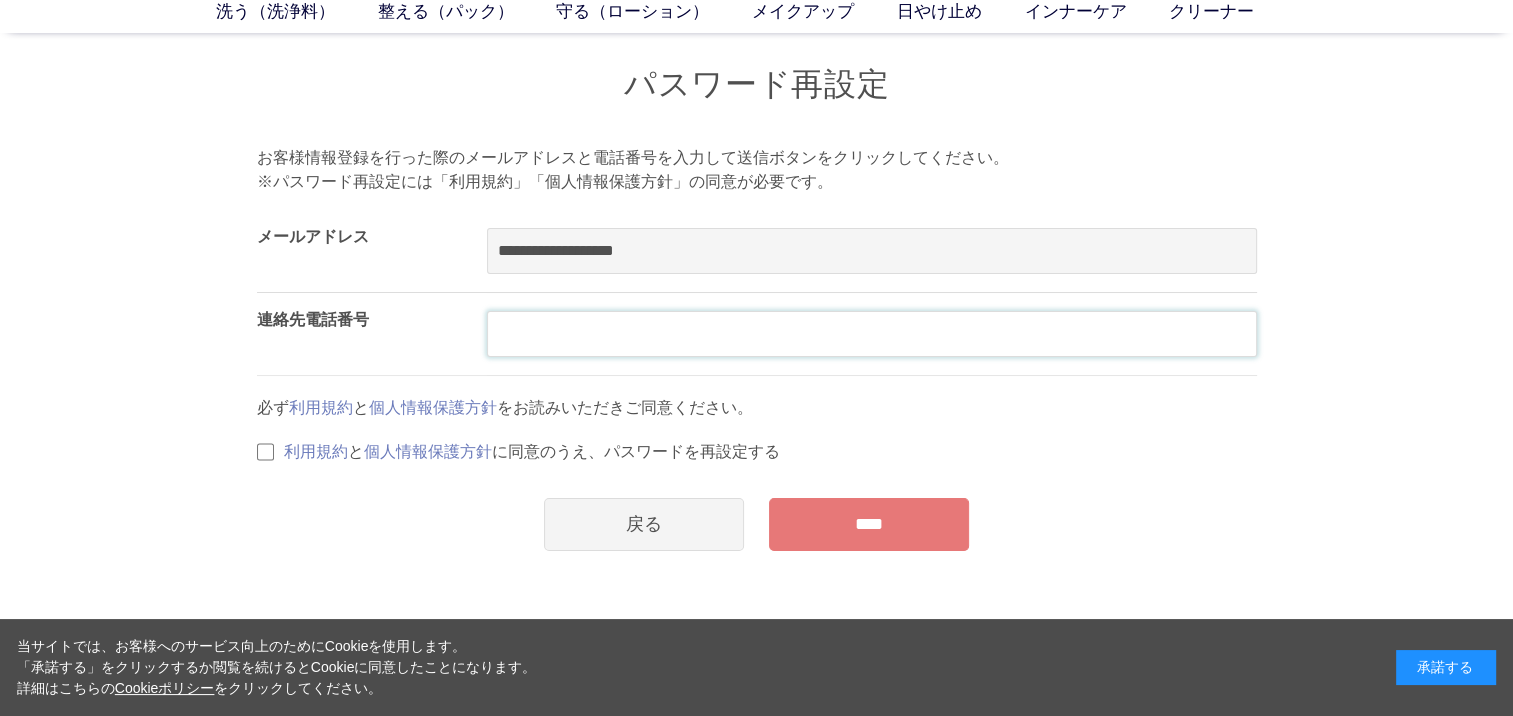 type on "**********" 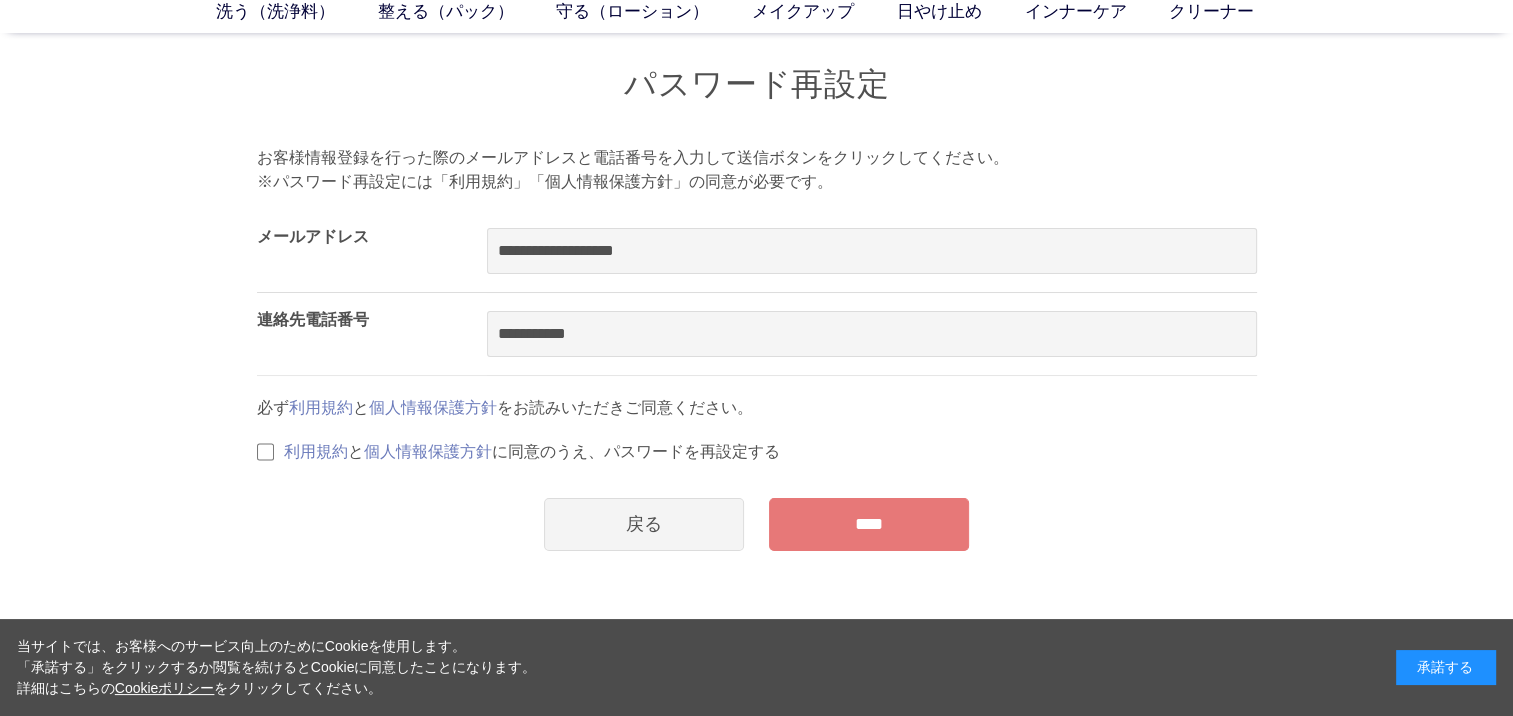 click on "****" at bounding box center [869, 524] 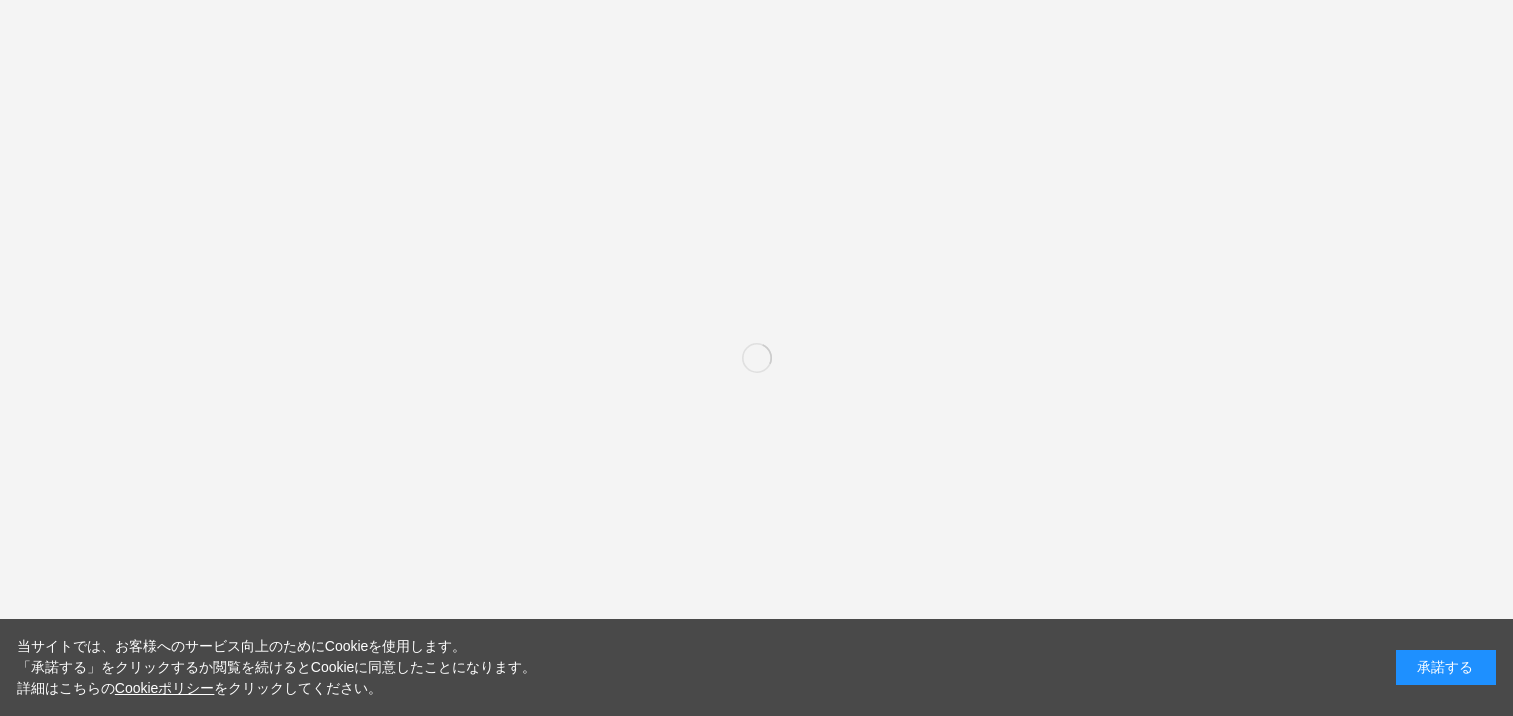 scroll, scrollTop: 0, scrollLeft: 0, axis: both 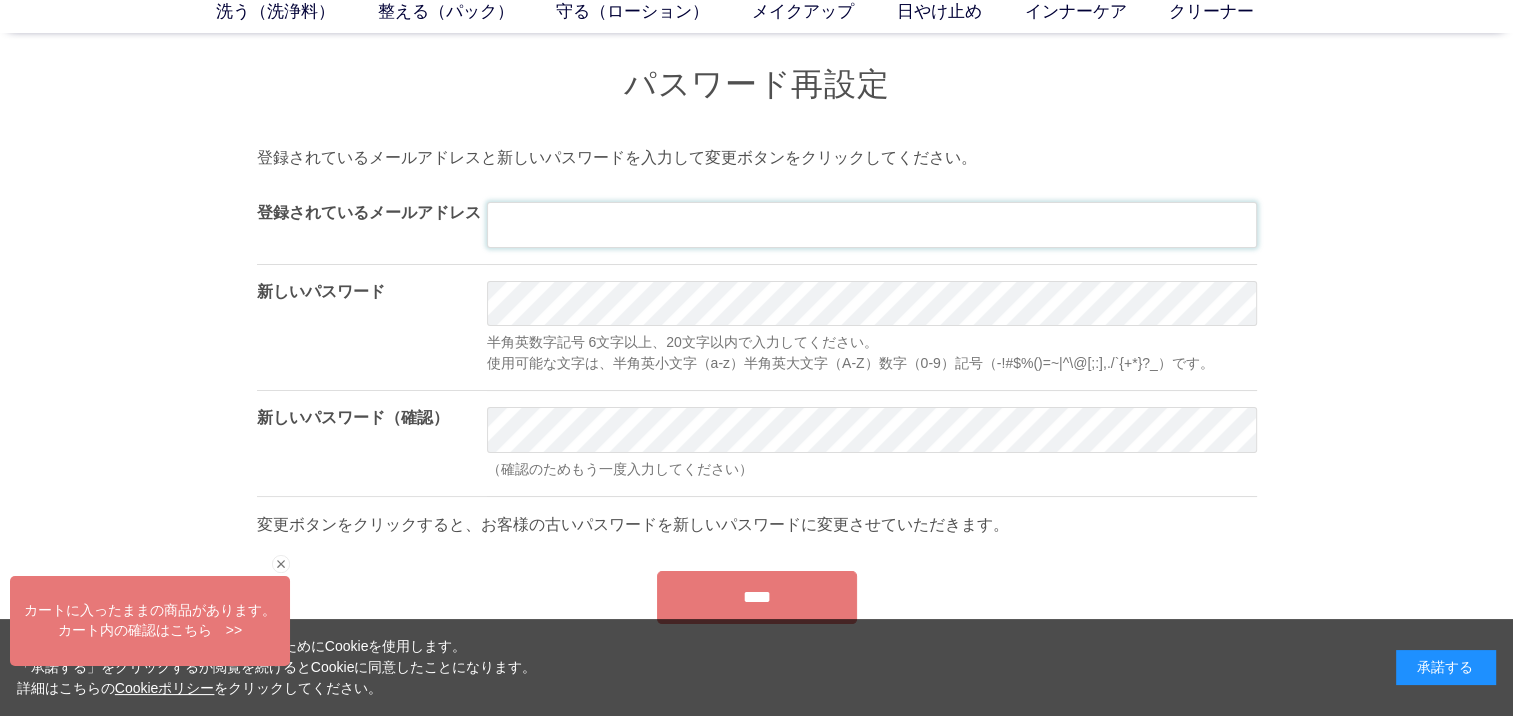 click at bounding box center [872, 225] 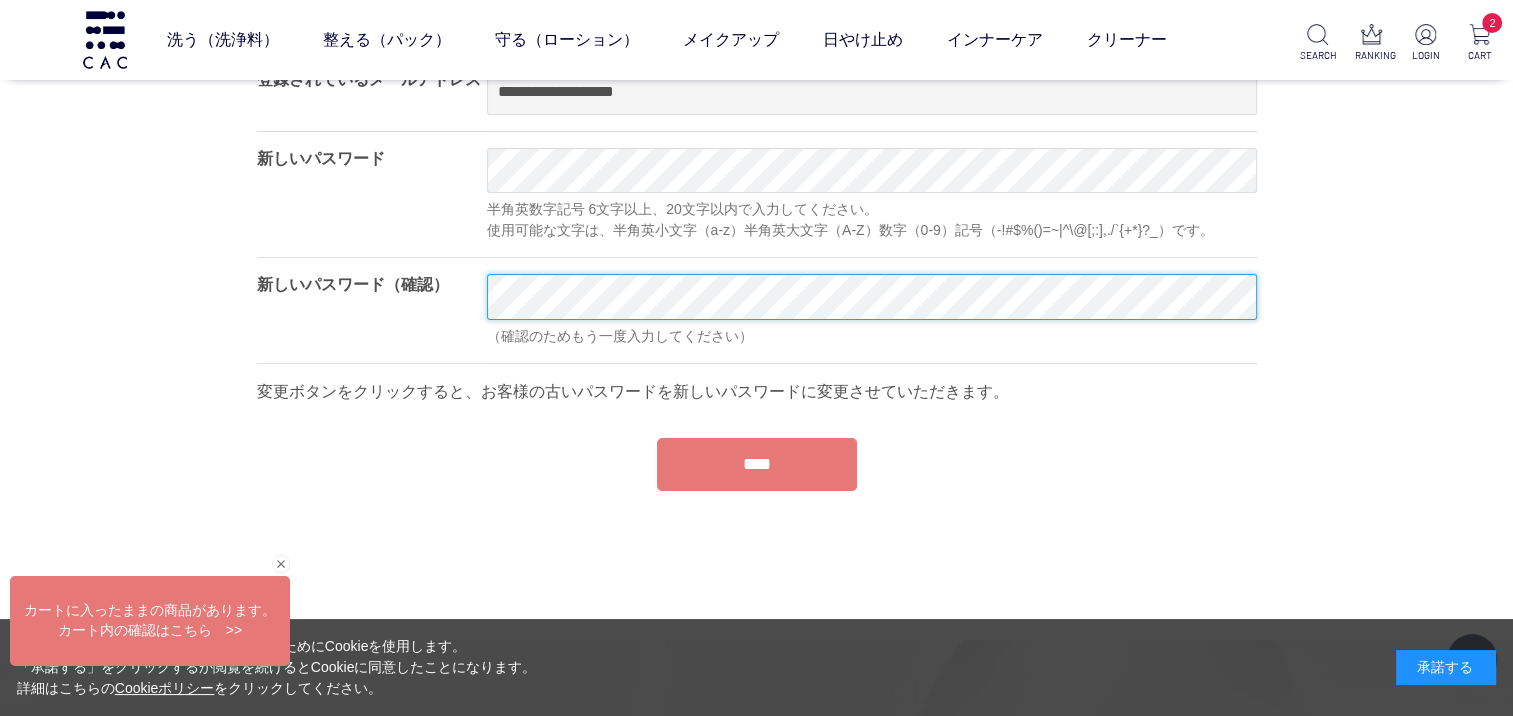scroll, scrollTop: 400, scrollLeft: 0, axis: vertical 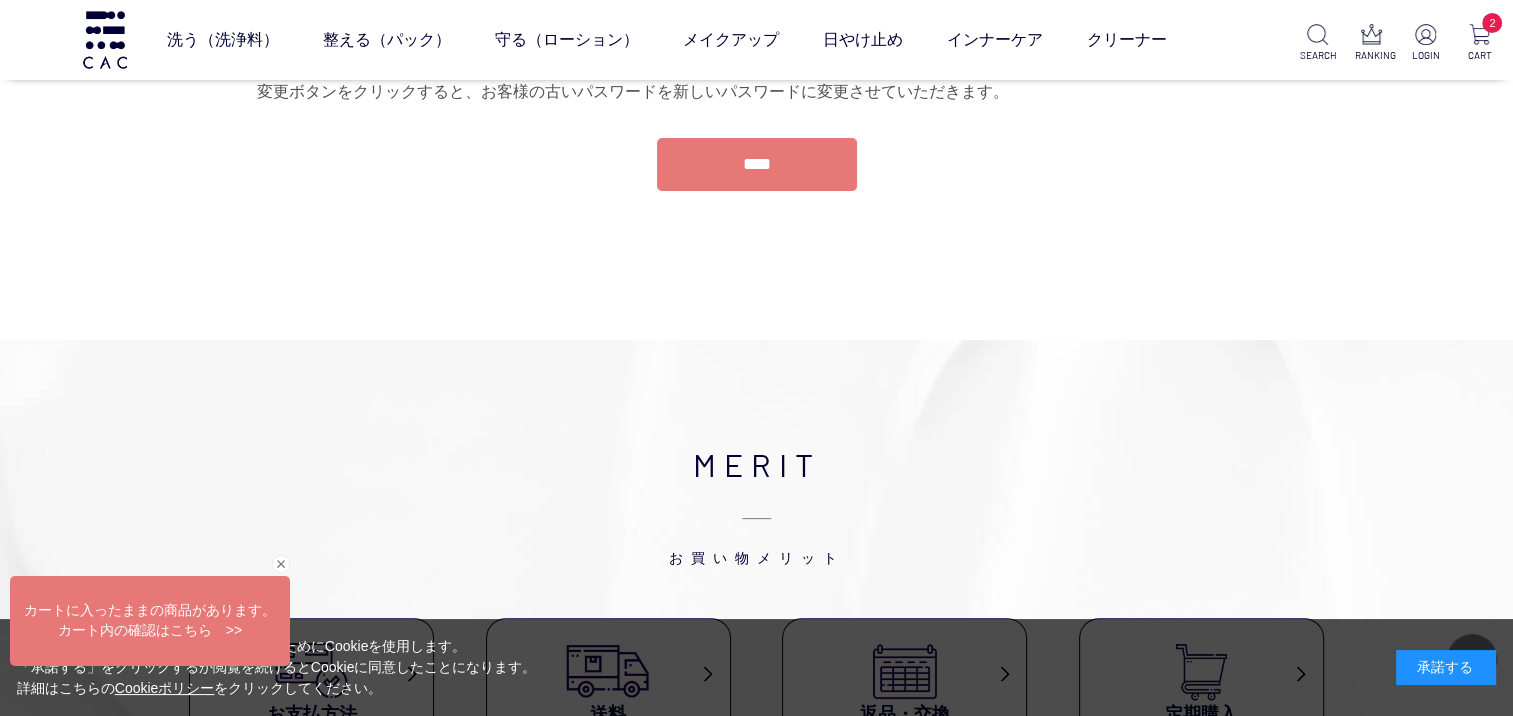 click on "****" at bounding box center (757, 164) 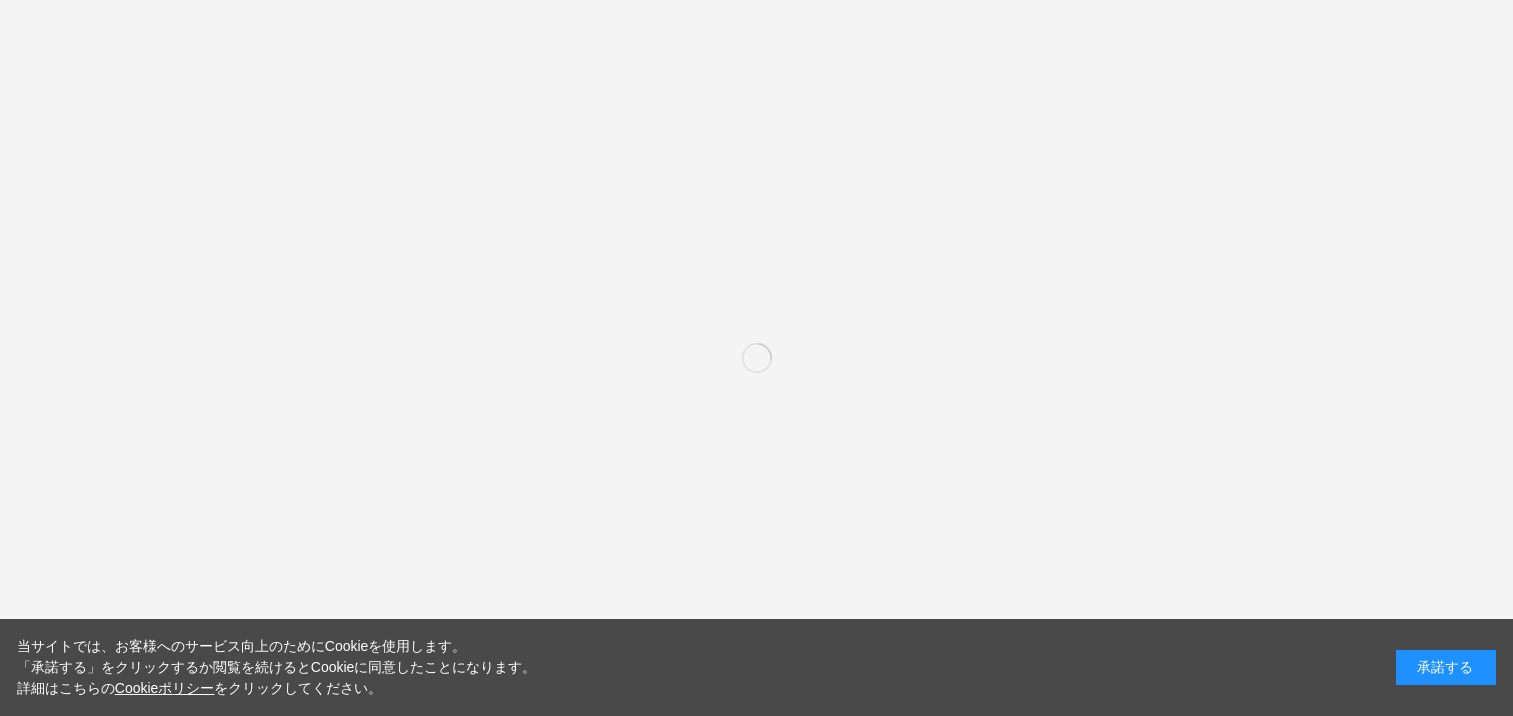 scroll, scrollTop: 0, scrollLeft: 0, axis: both 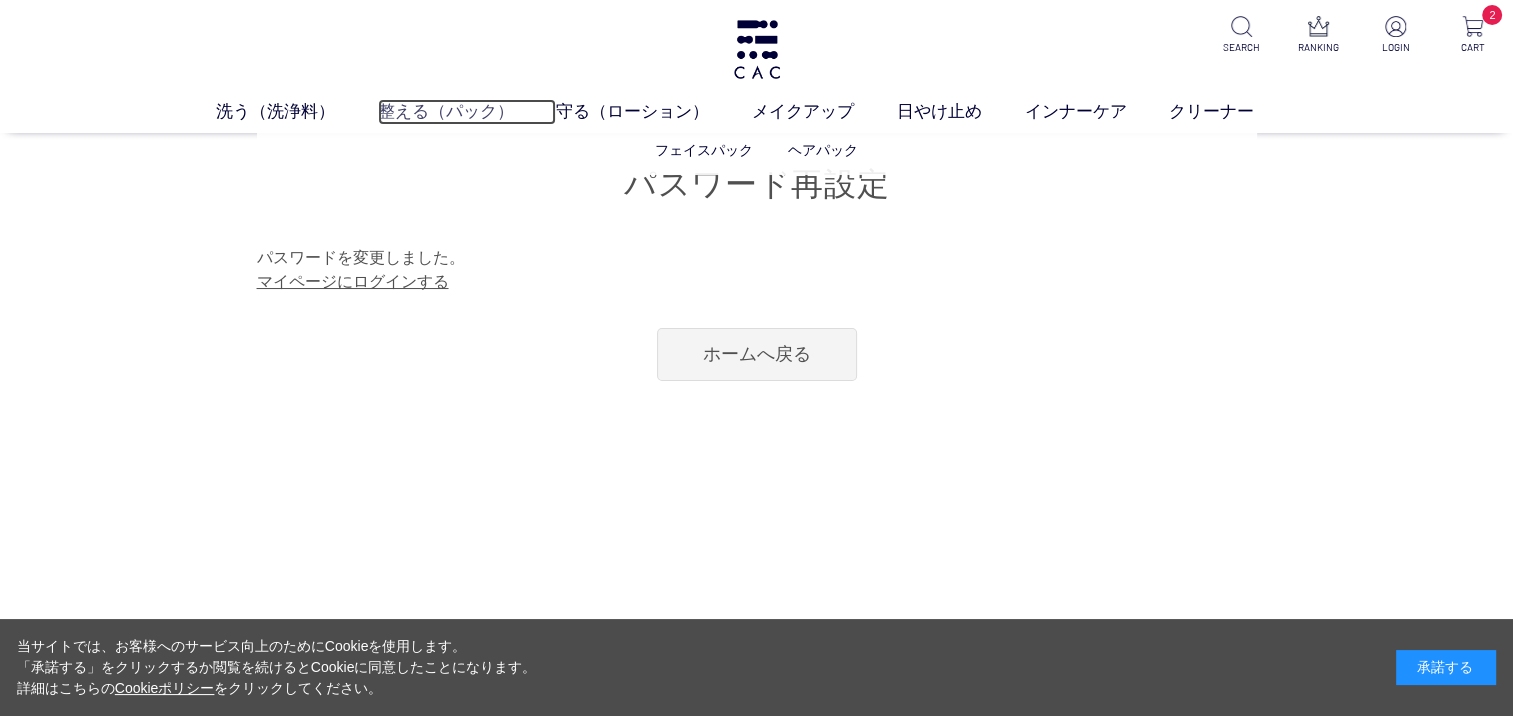 click on "整える（パック）" at bounding box center (467, 112) 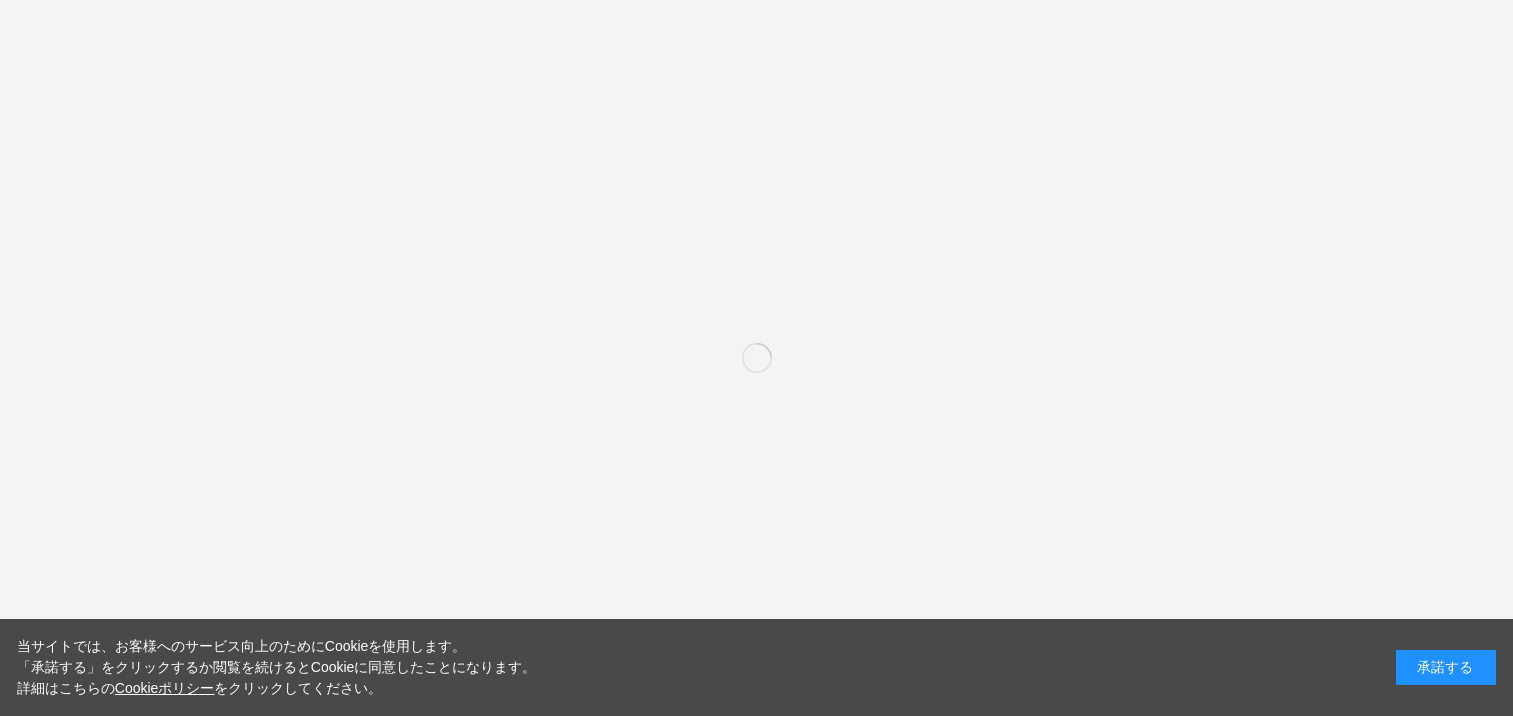 scroll, scrollTop: 0, scrollLeft: 0, axis: both 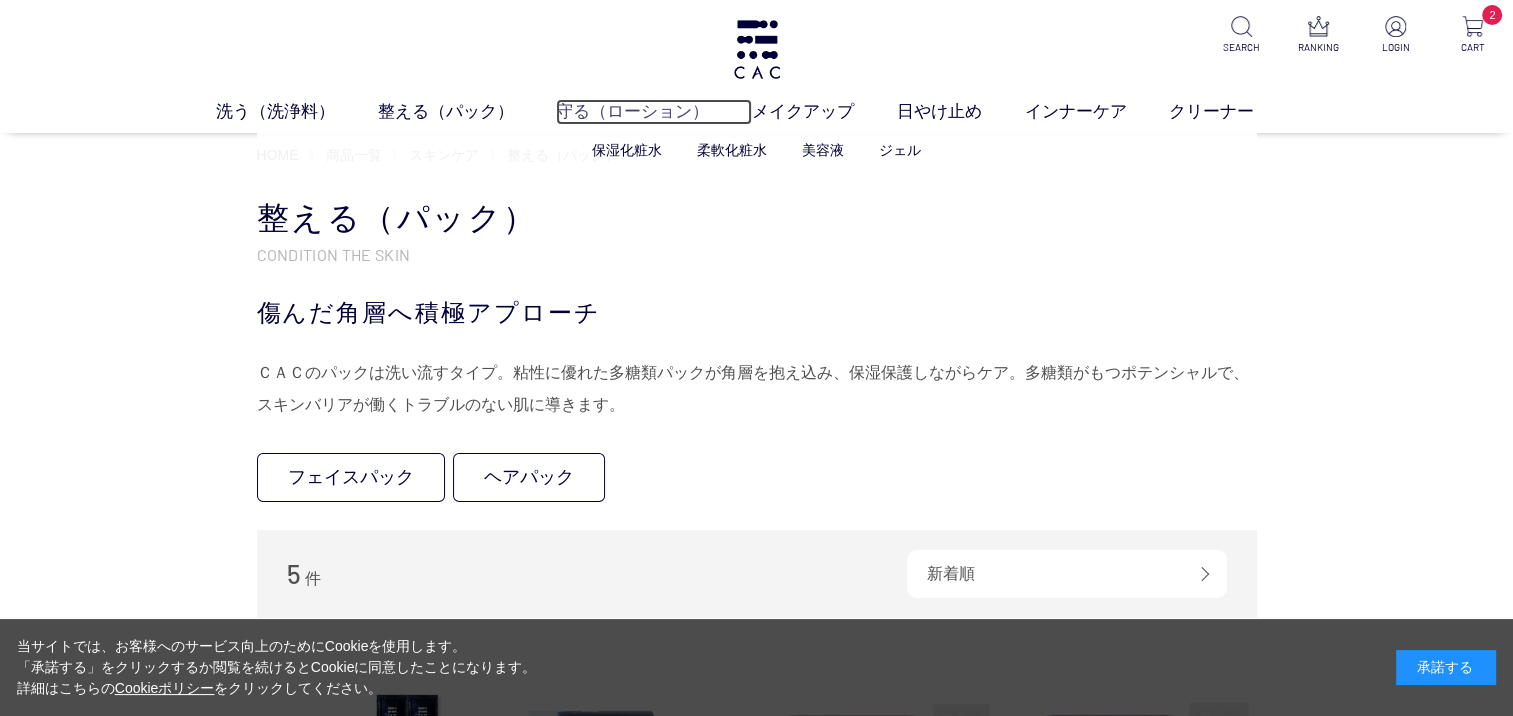 click on "守る（ローション）" at bounding box center [654, 112] 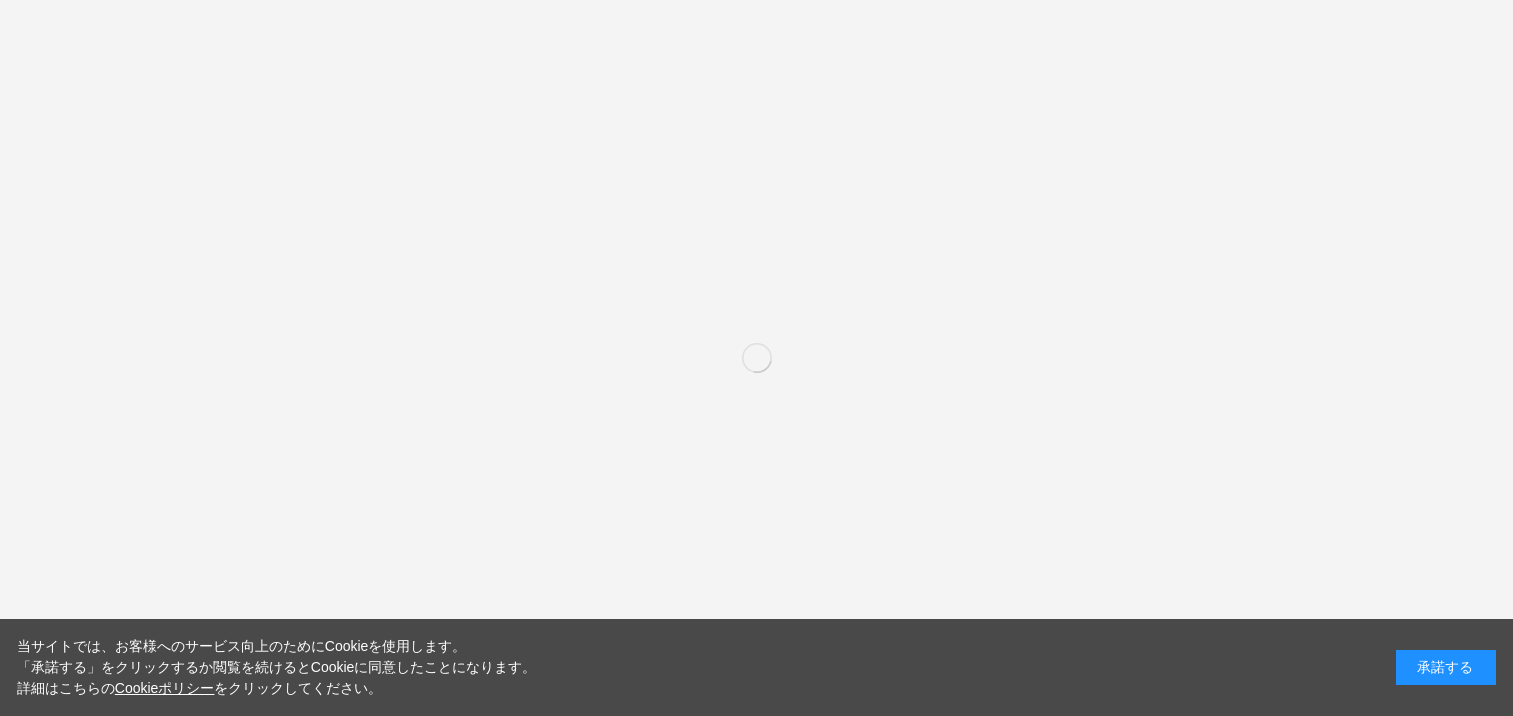 scroll, scrollTop: 0, scrollLeft: 0, axis: both 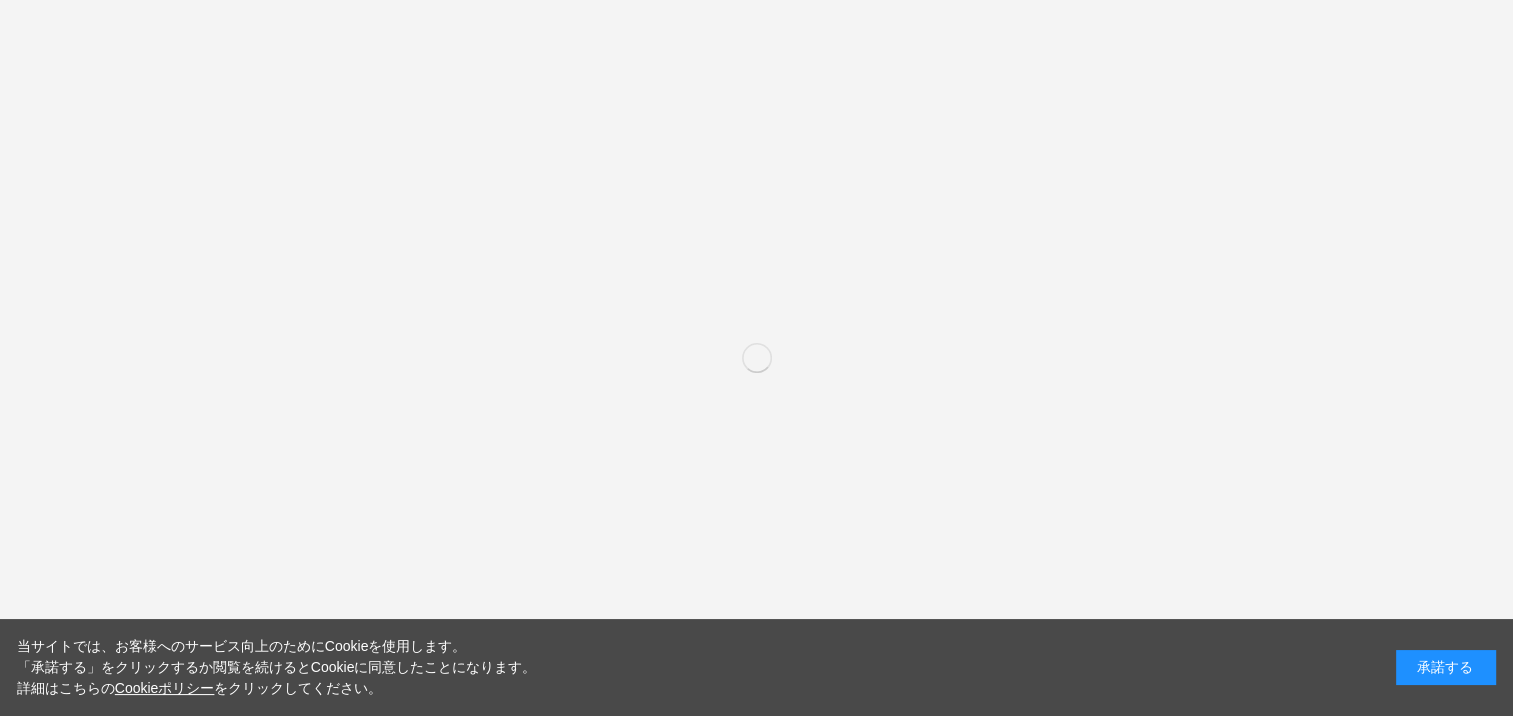 click on "承諾する" at bounding box center (1446, 667) 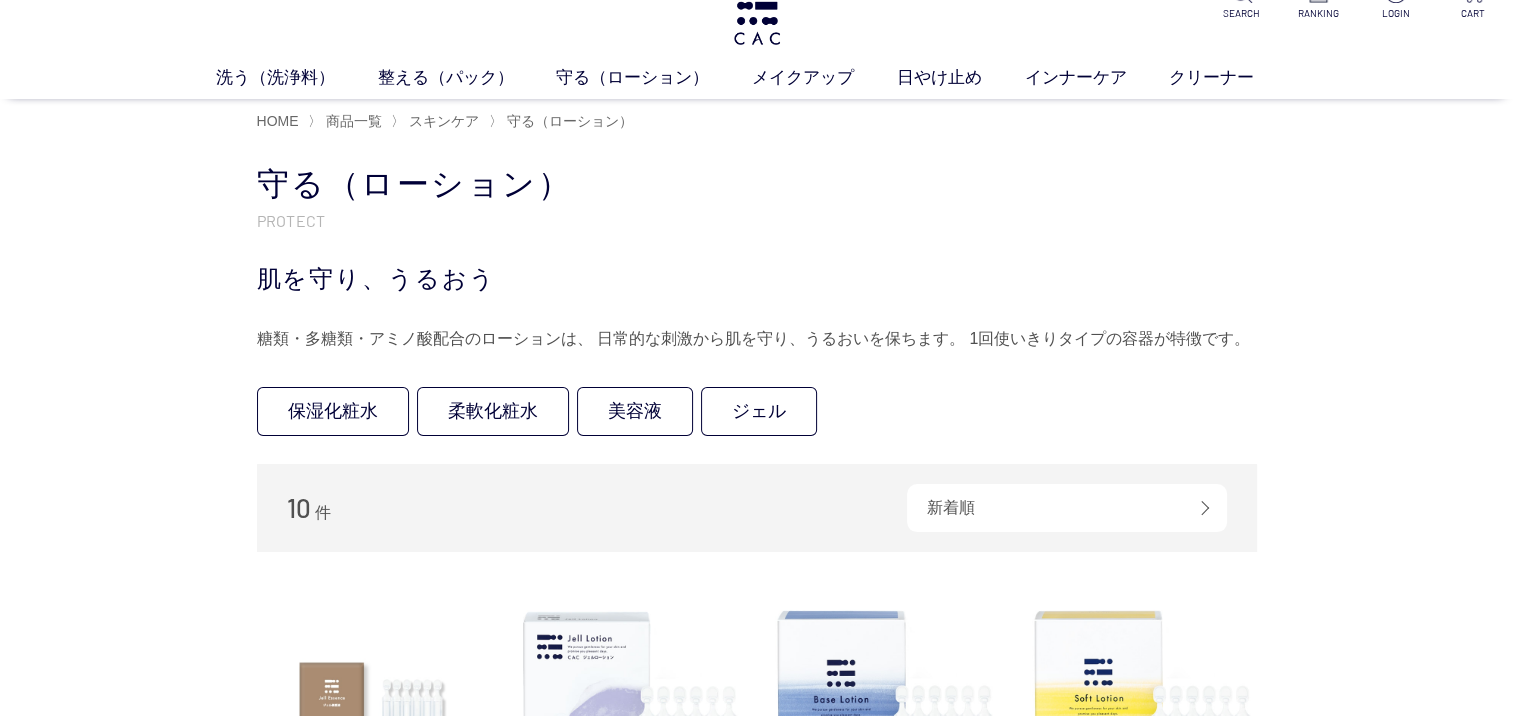 scroll, scrollTop: 0, scrollLeft: 0, axis: both 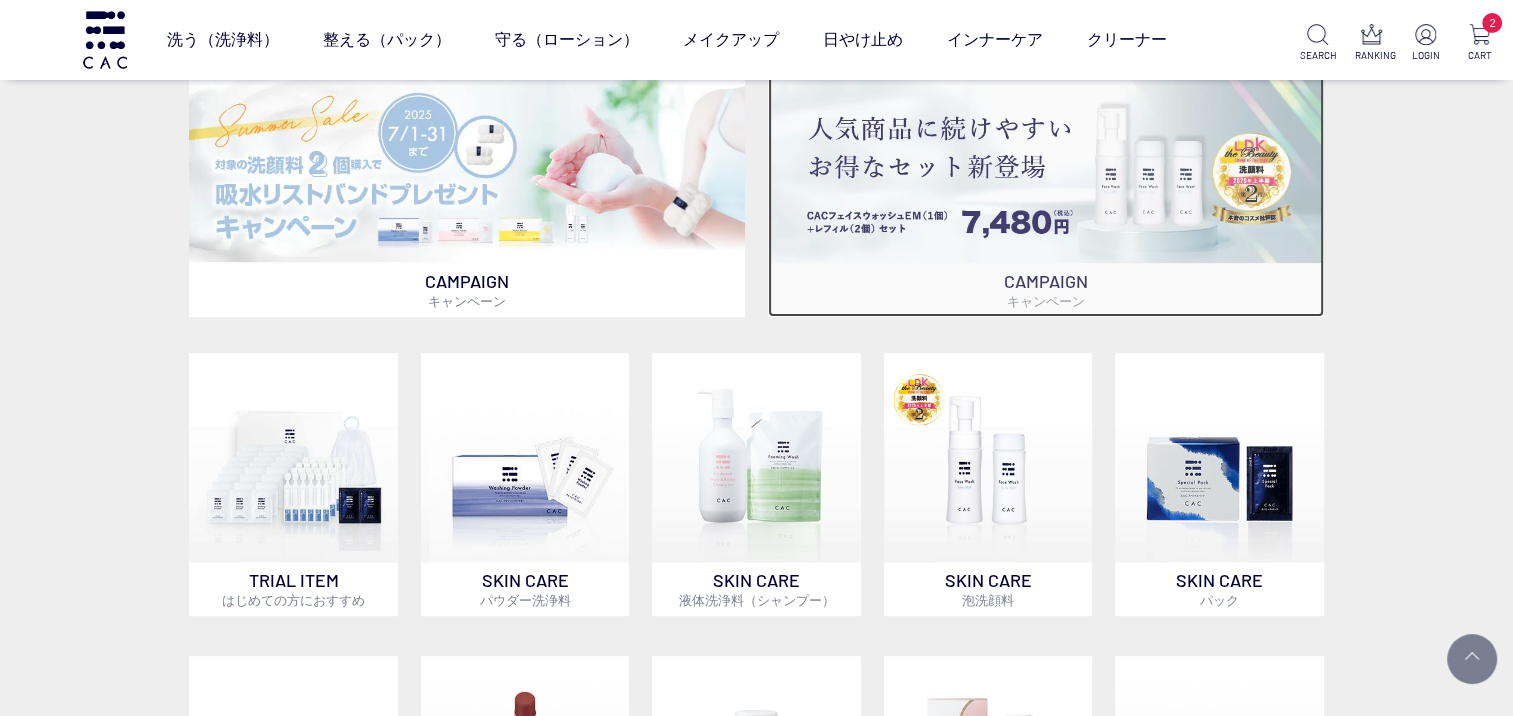 click at bounding box center [1046, 168] 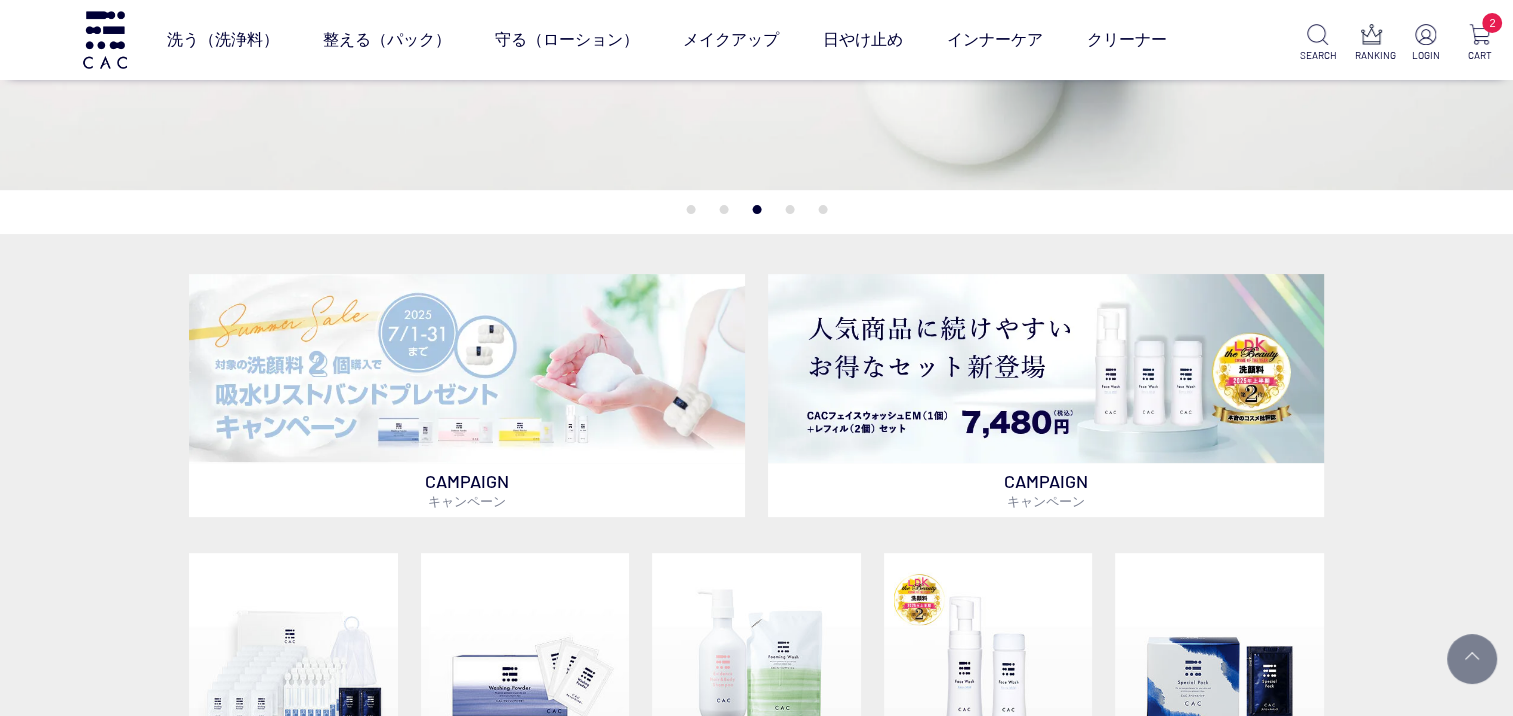 scroll, scrollTop: 400, scrollLeft: 0, axis: vertical 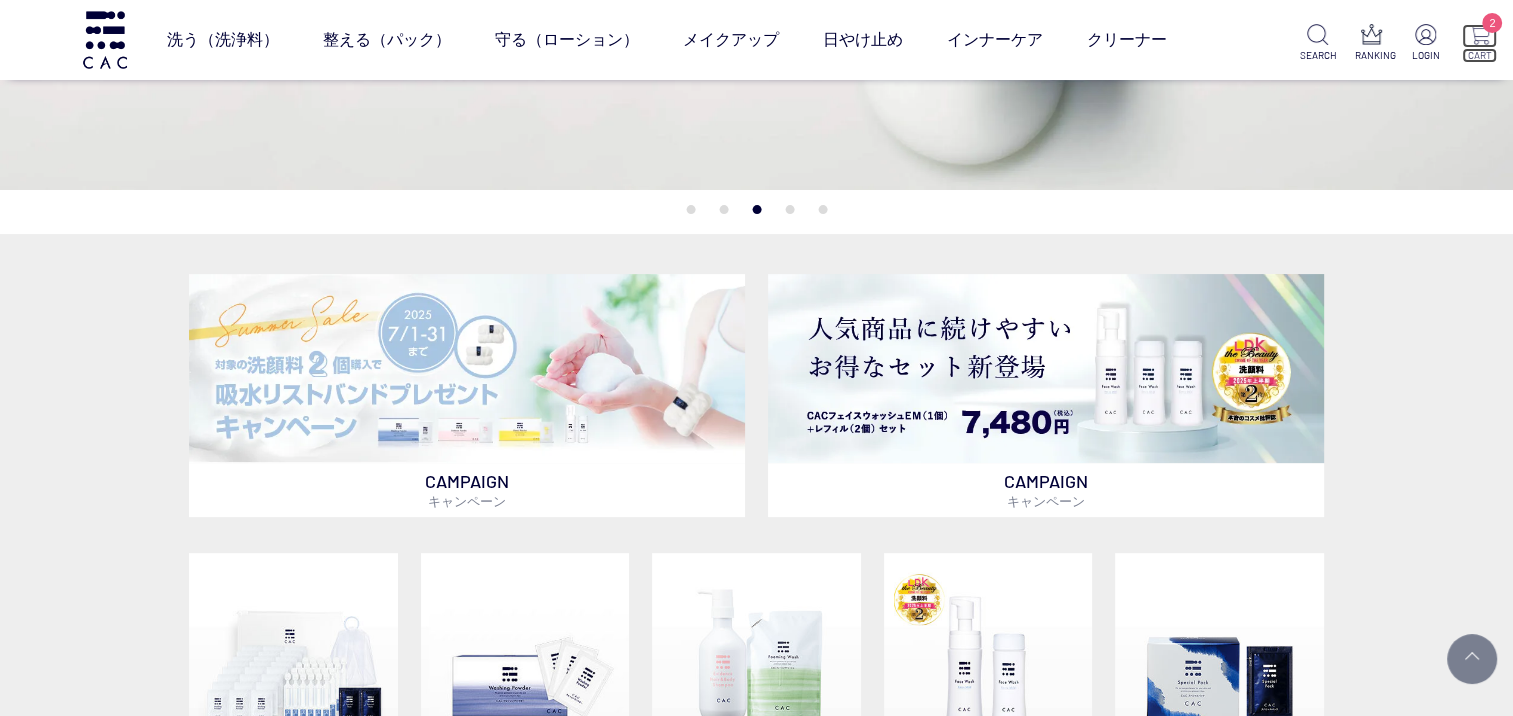 click at bounding box center (1479, 34) 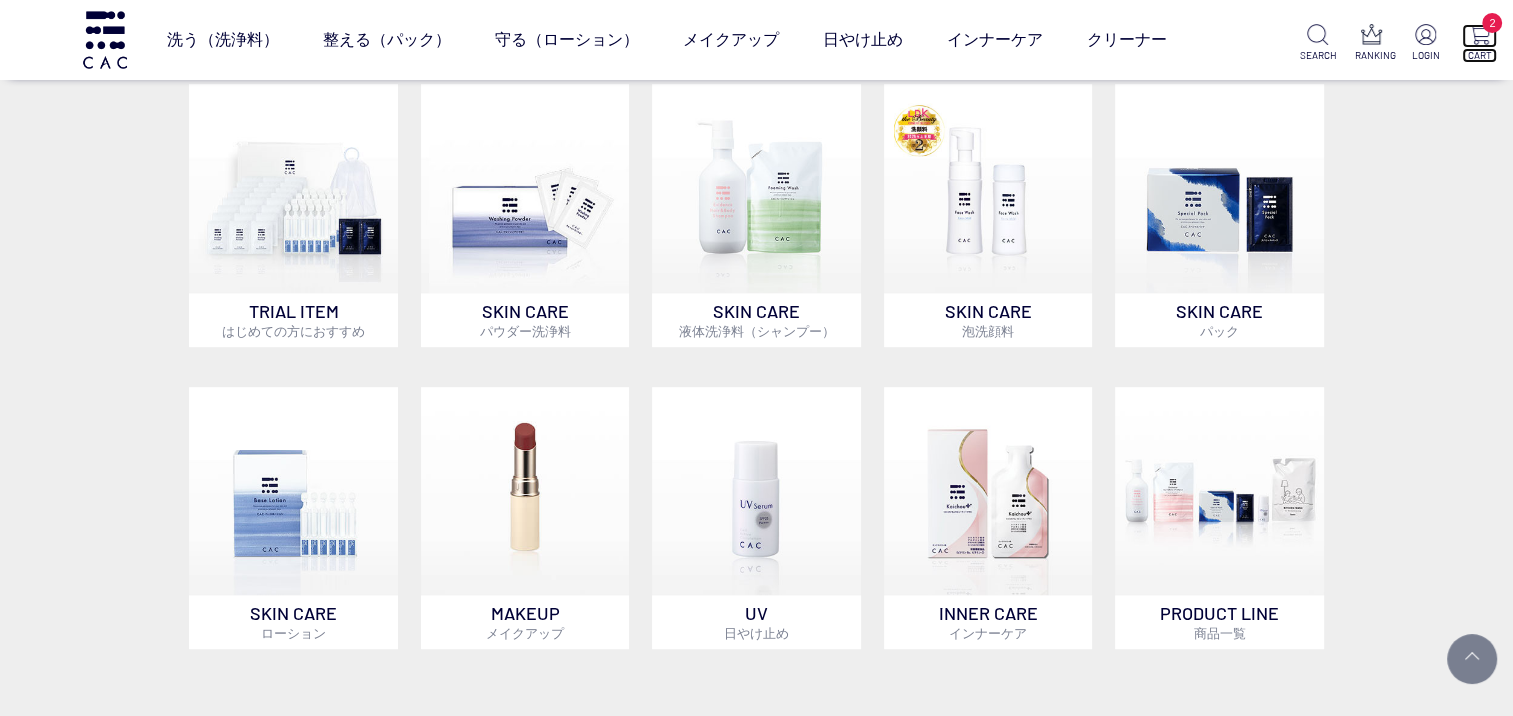 scroll, scrollTop: 995, scrollLeft: 0, axis: vertical 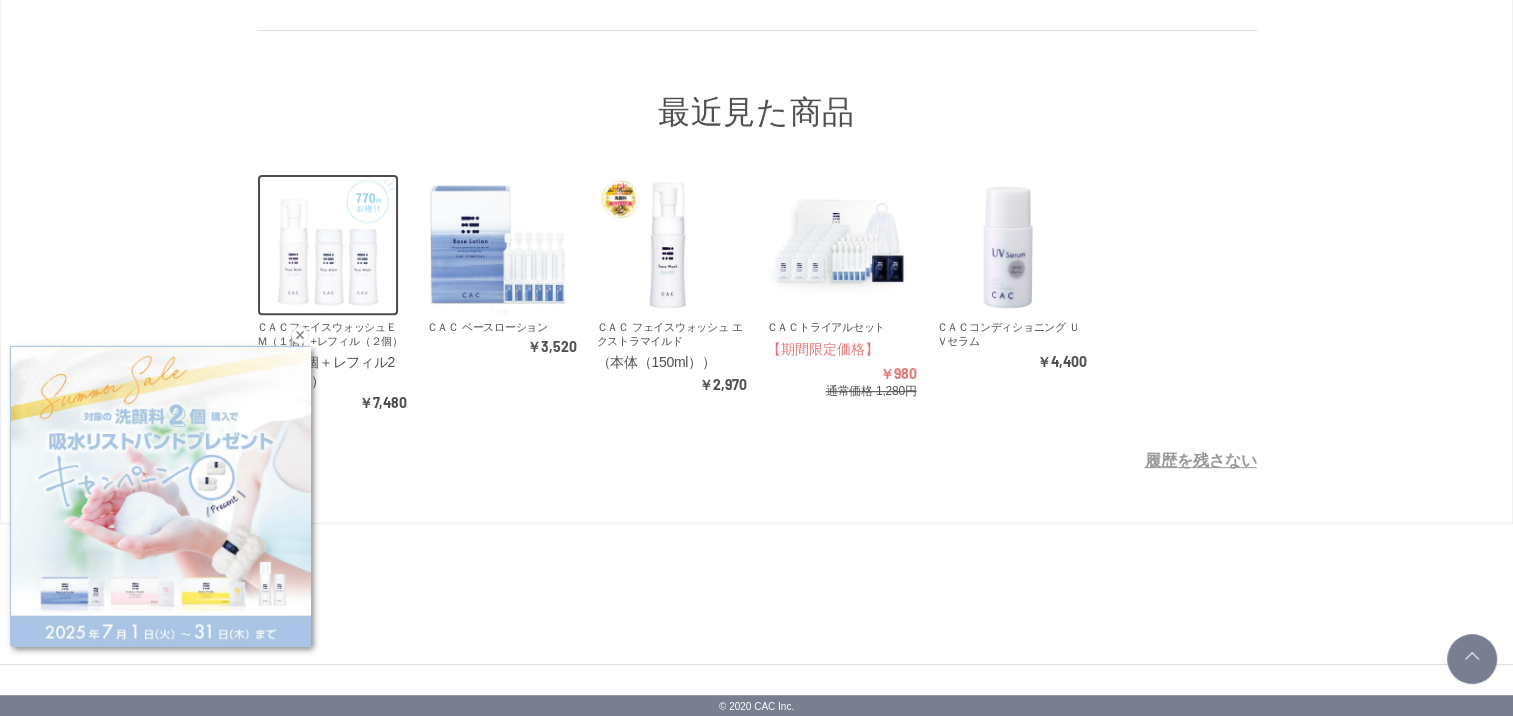 click at bounding box center [328, 245] 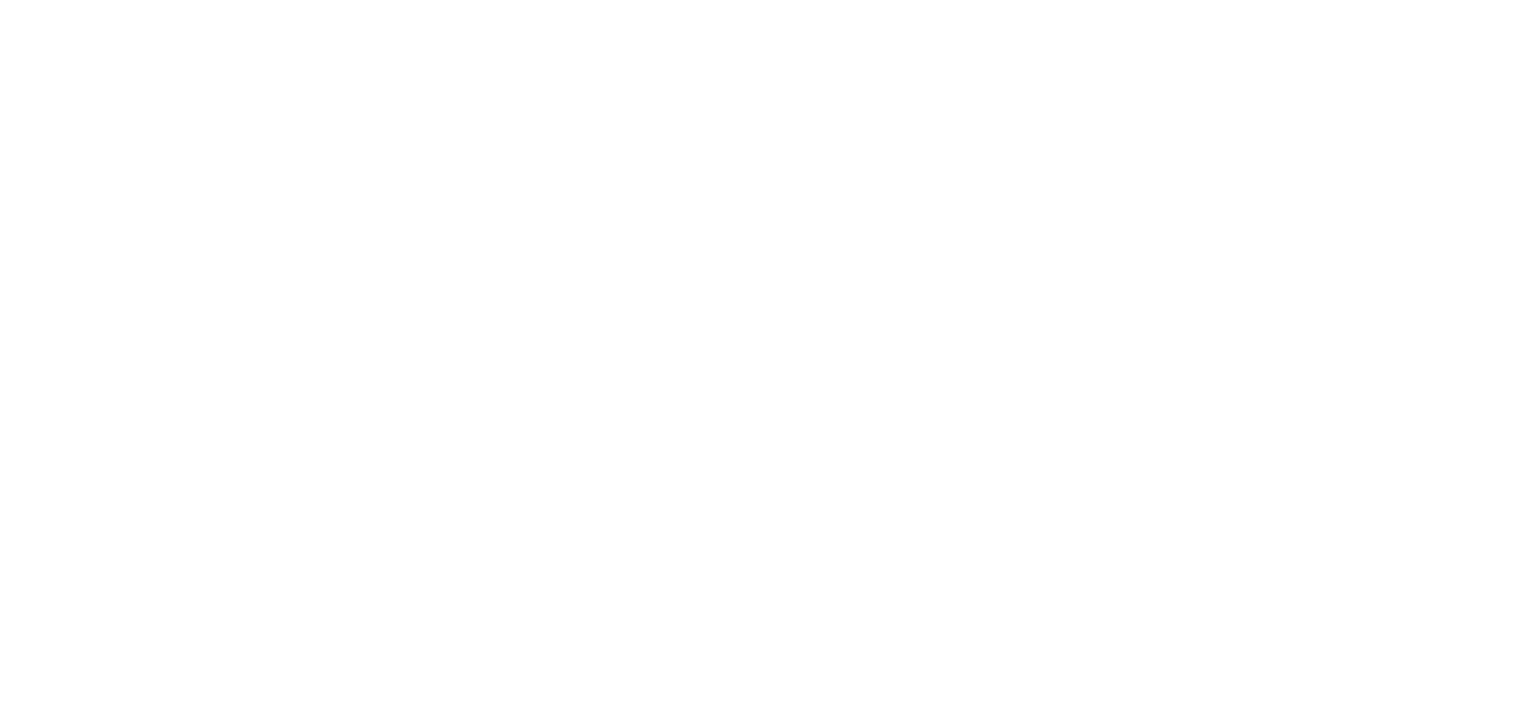scroll, scrollTop: 0, scrollLeft: 0, axis: both 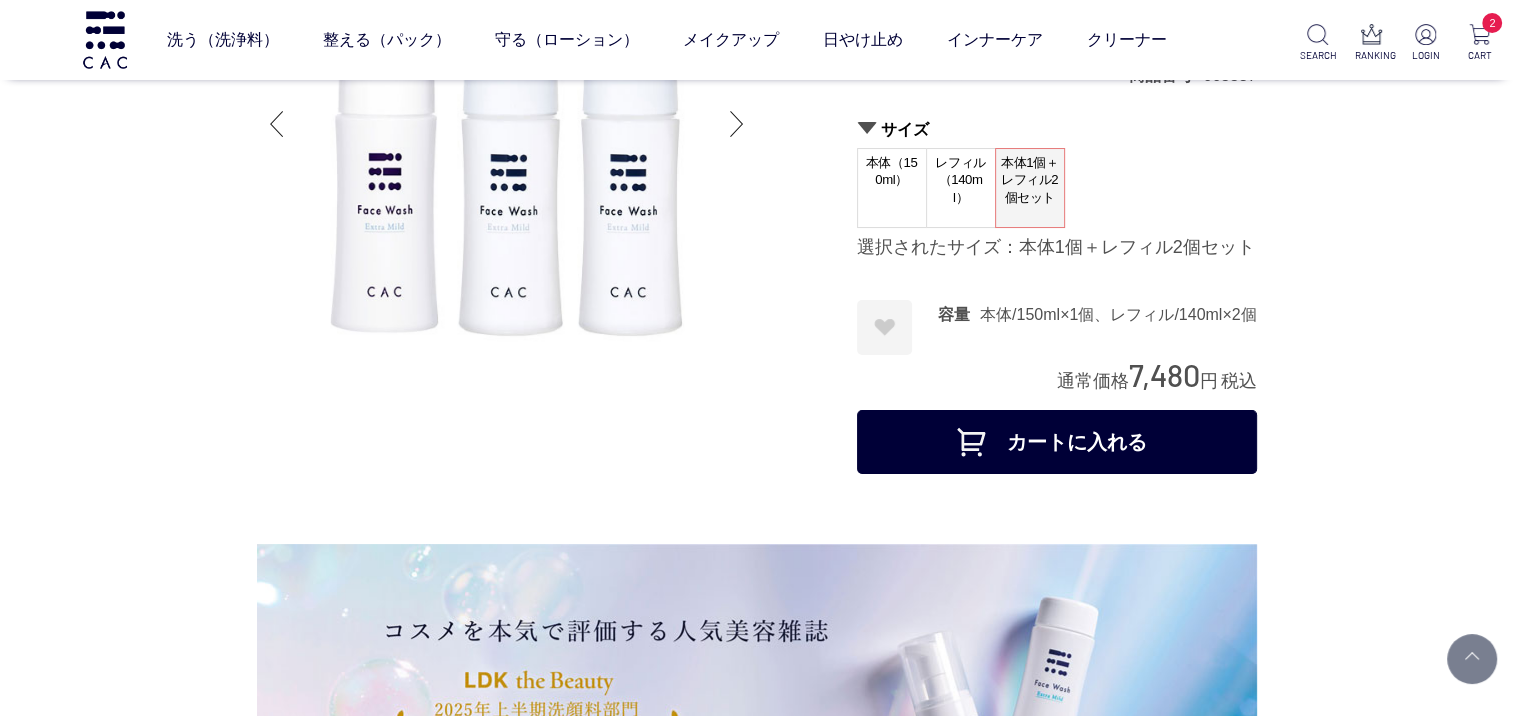 click on "カートに入れる" at bounding box center (1057, 442) 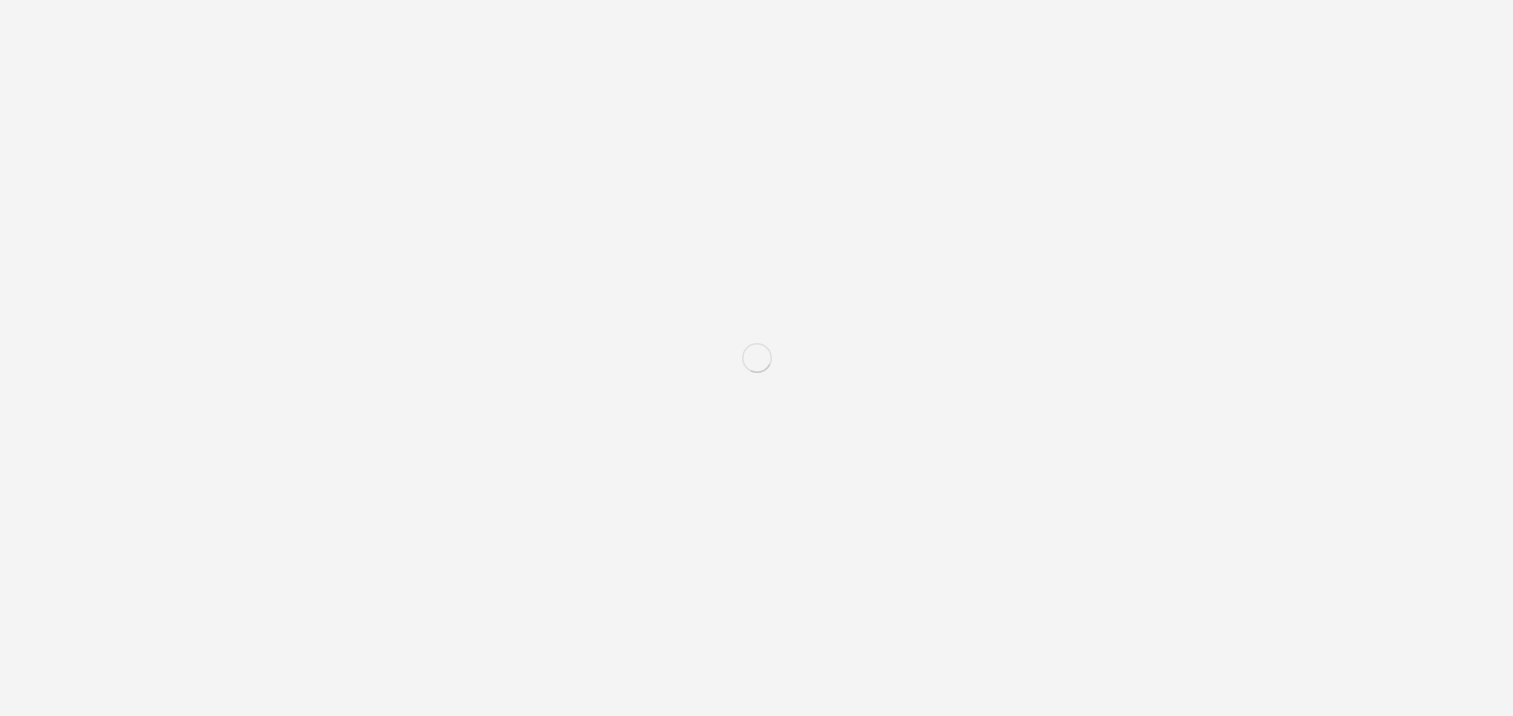 scroll, scrollTop: 0, scrollLeft: 0, axis: both 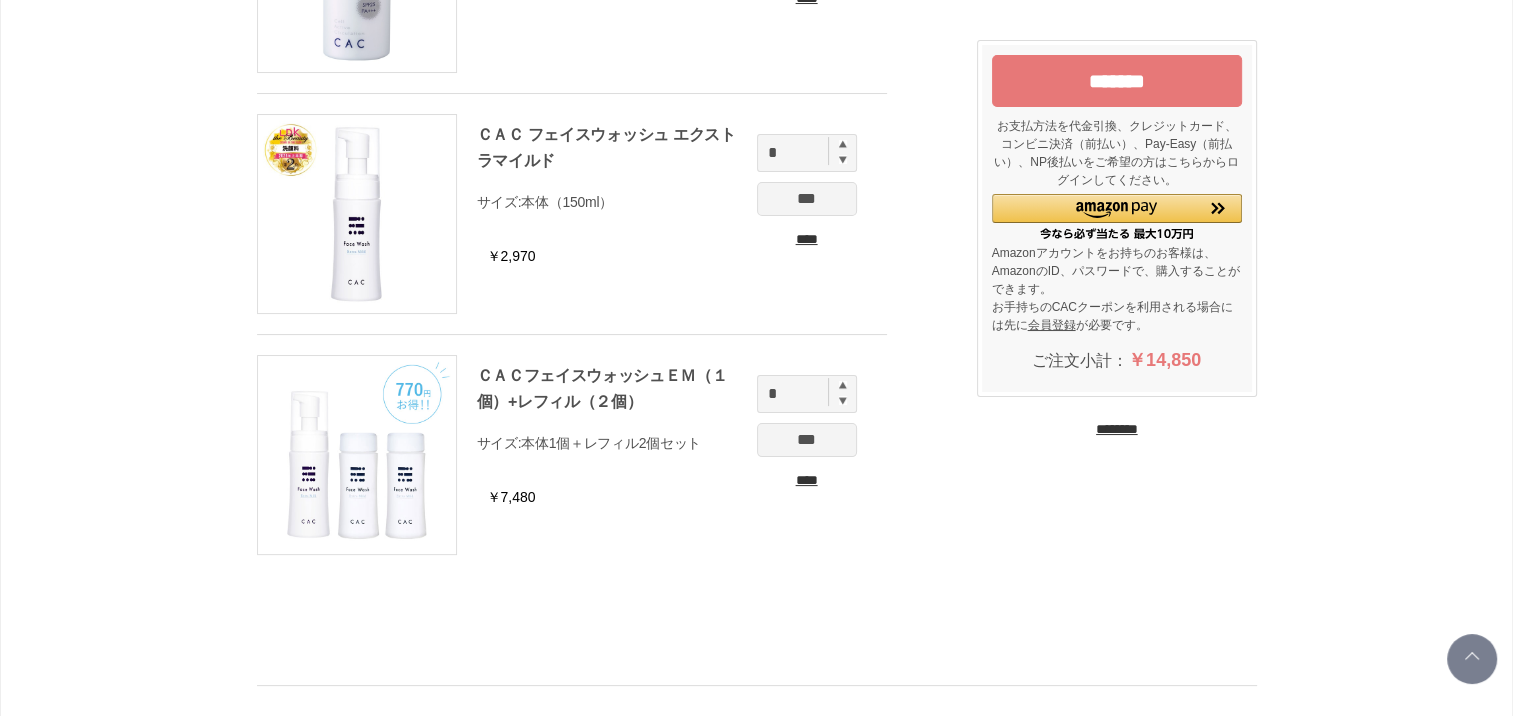 drag, startPoint x: 808, startPoint y: 192, endPoint x: 805, endPoint y: 230, distance: 38.118237 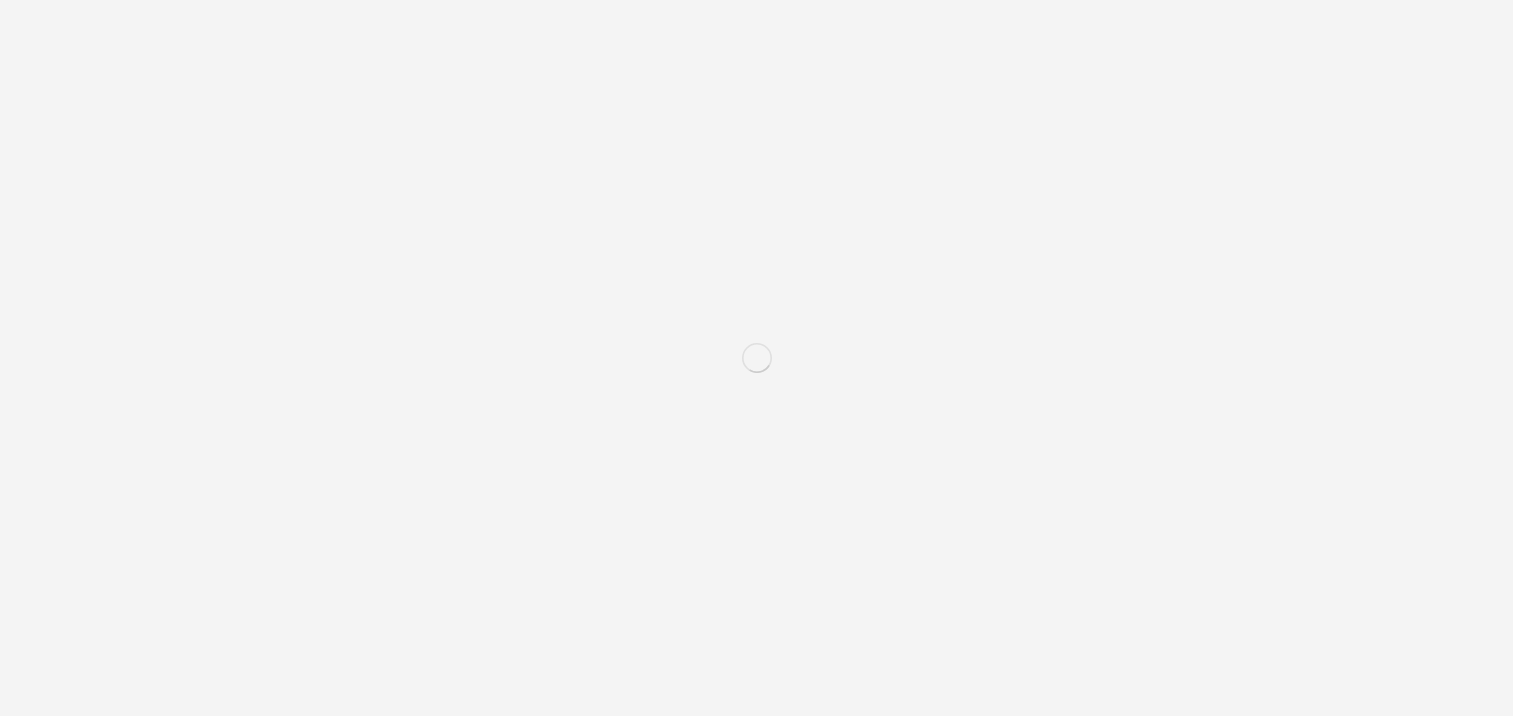 scroll, scrollTop: 0, scrollLeft: 0, axis: both 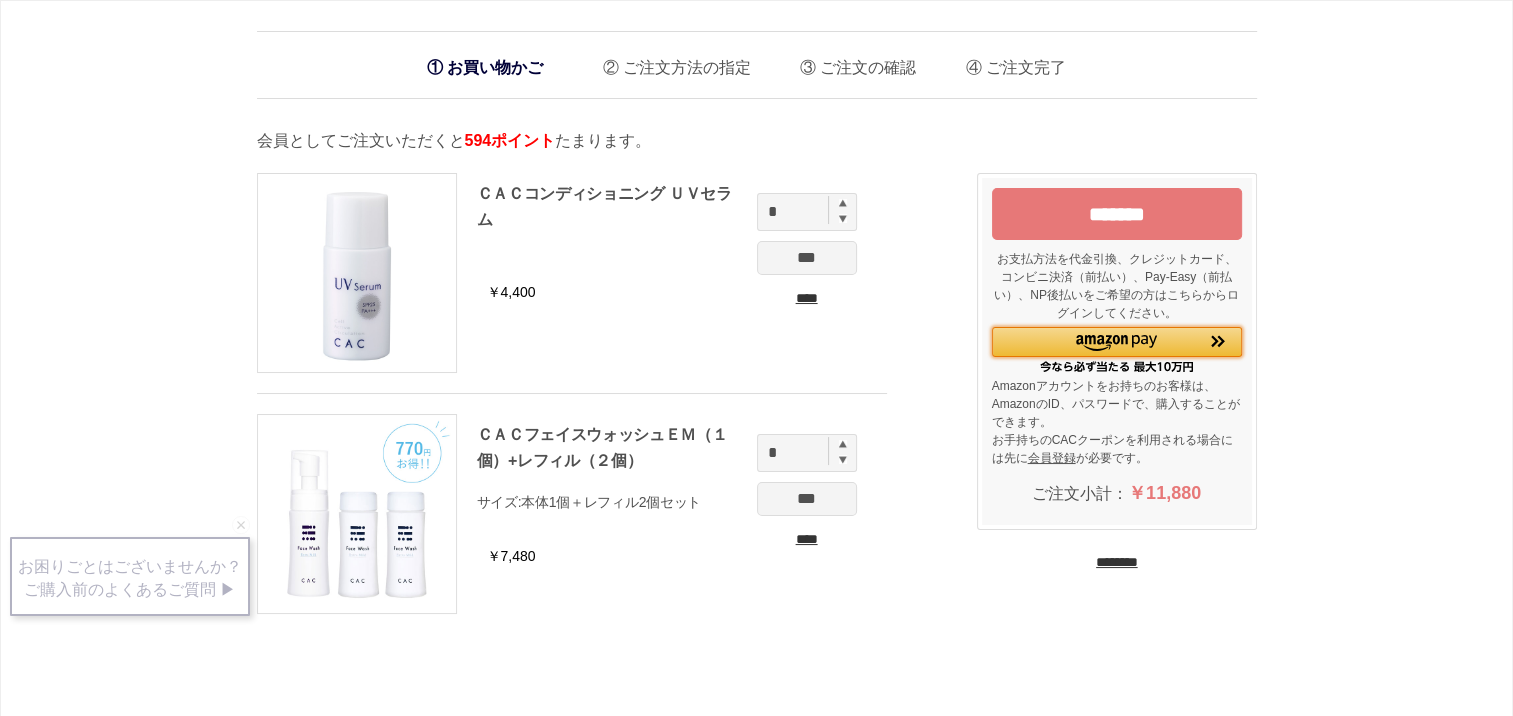 click at bounding box center (1116, 343) 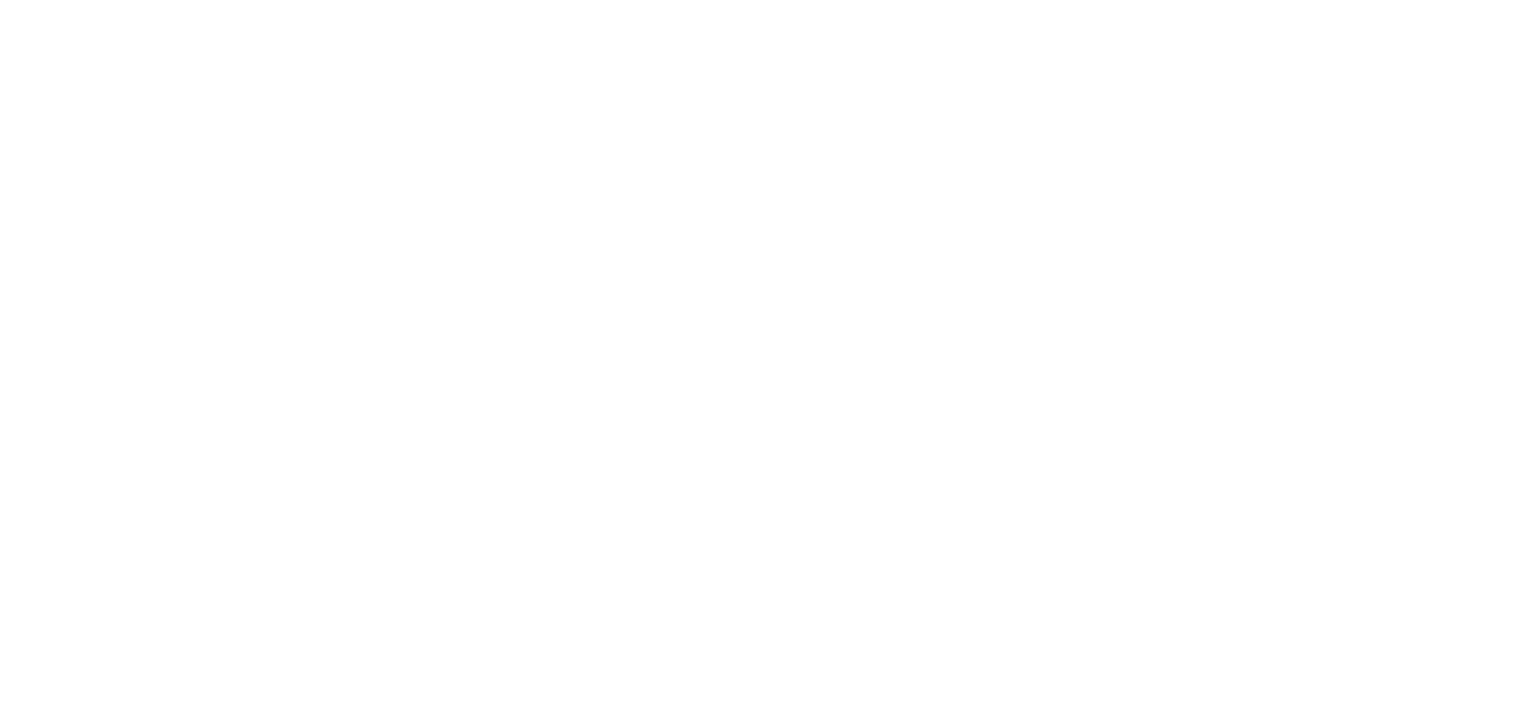 scroll, scrollTop: 0, scrollLeft: 0, axis: both 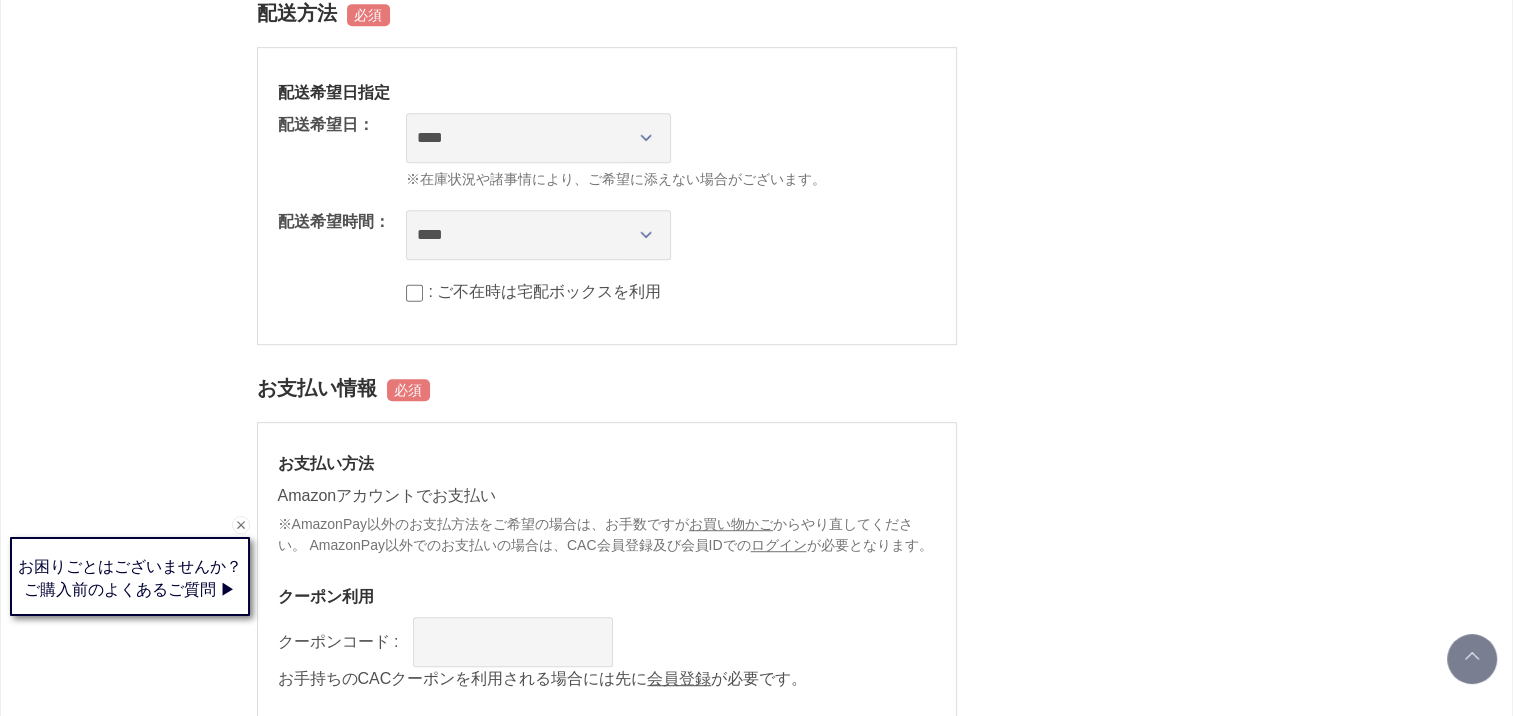 click on ": ご不在時は宅配ボックスを利用" at bounding box center [545, 291] 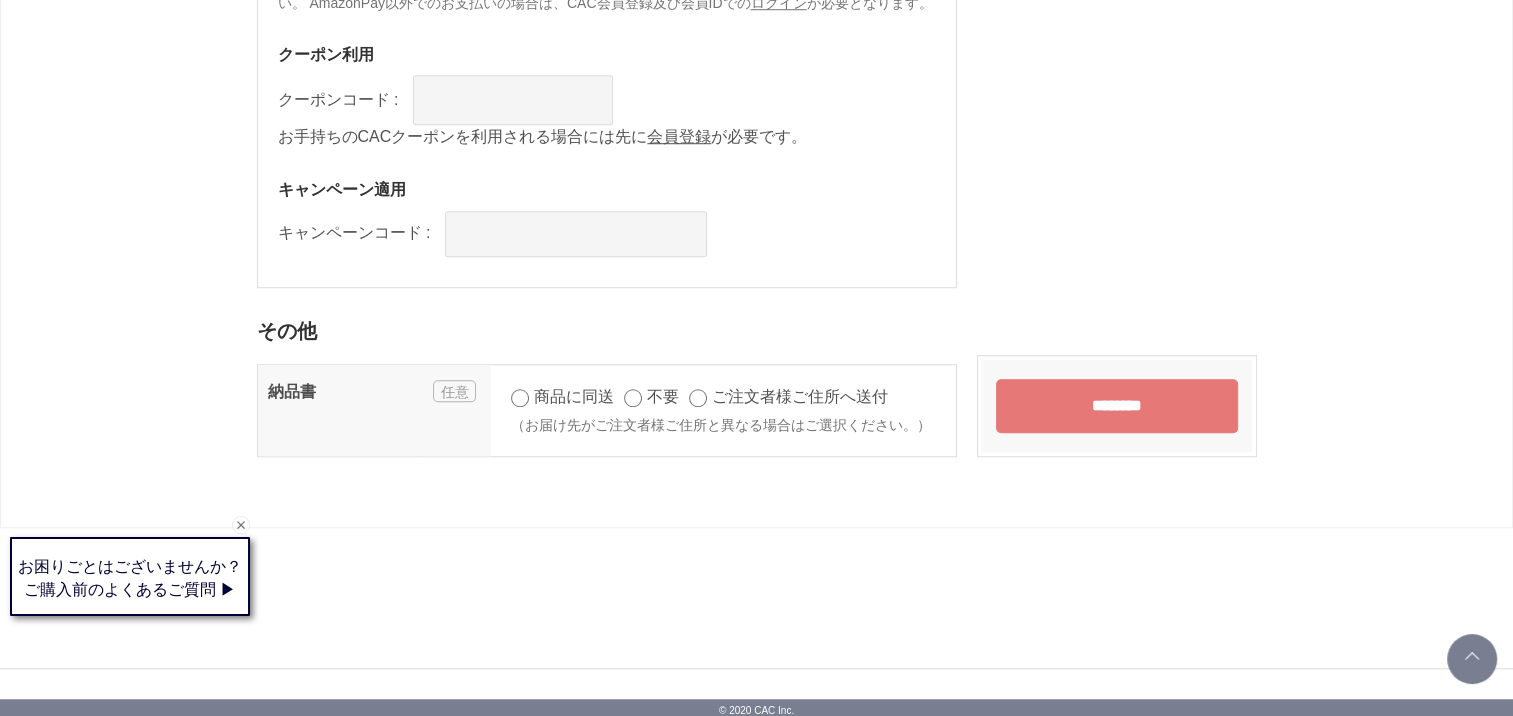 scroll, scrollTop: 1543, scrollLeft: 0, axis: vertical 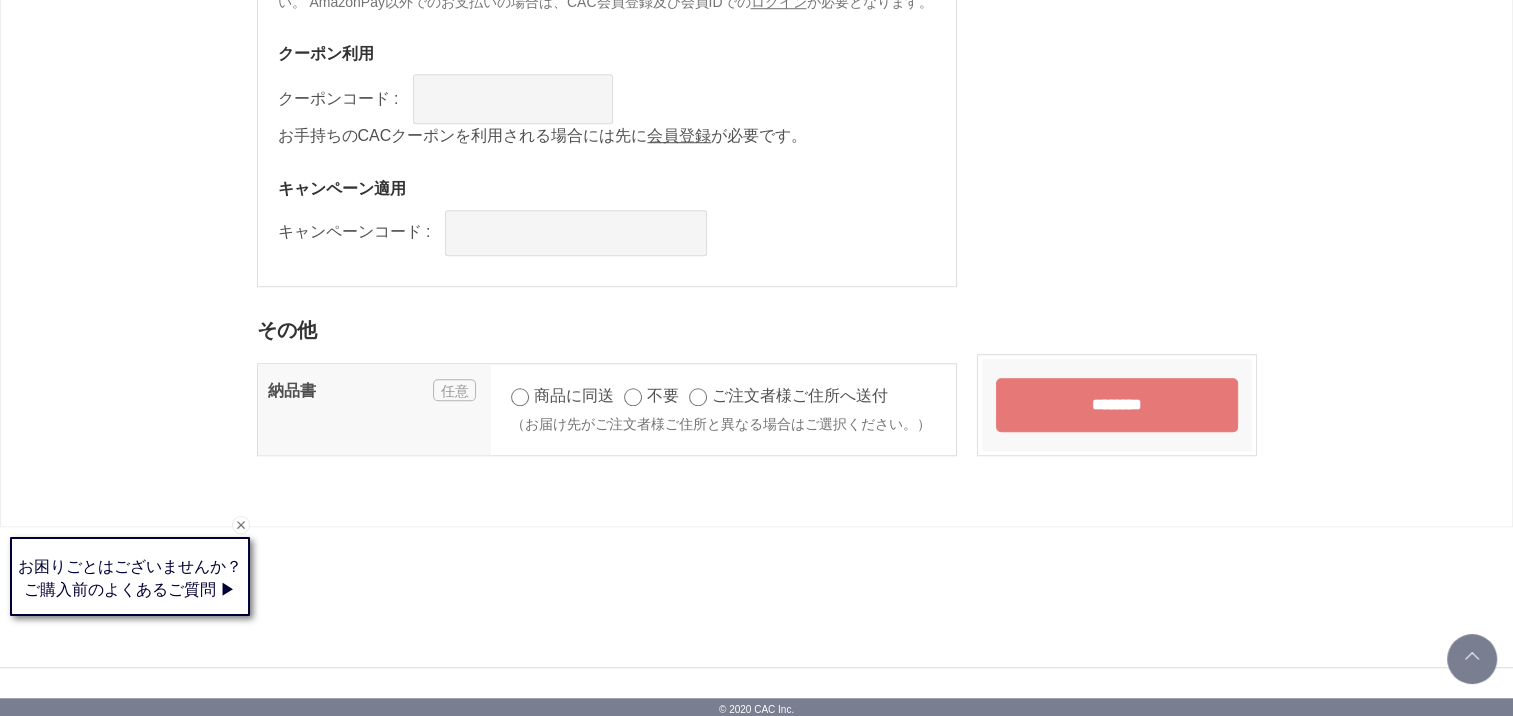 click on "********" at bounding box center [1117, 405] 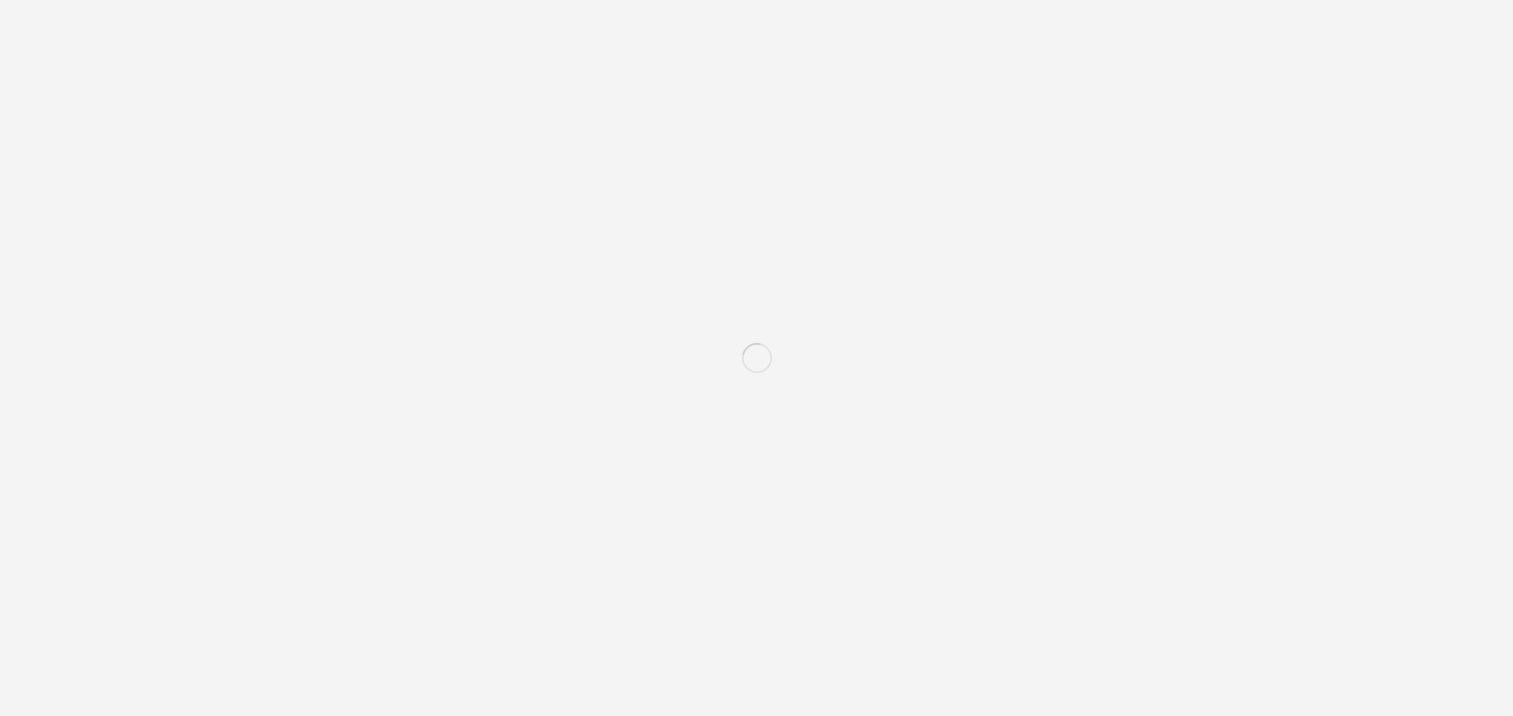 scroll, scrollTop: 0, scrollLeft: 0, axis: both 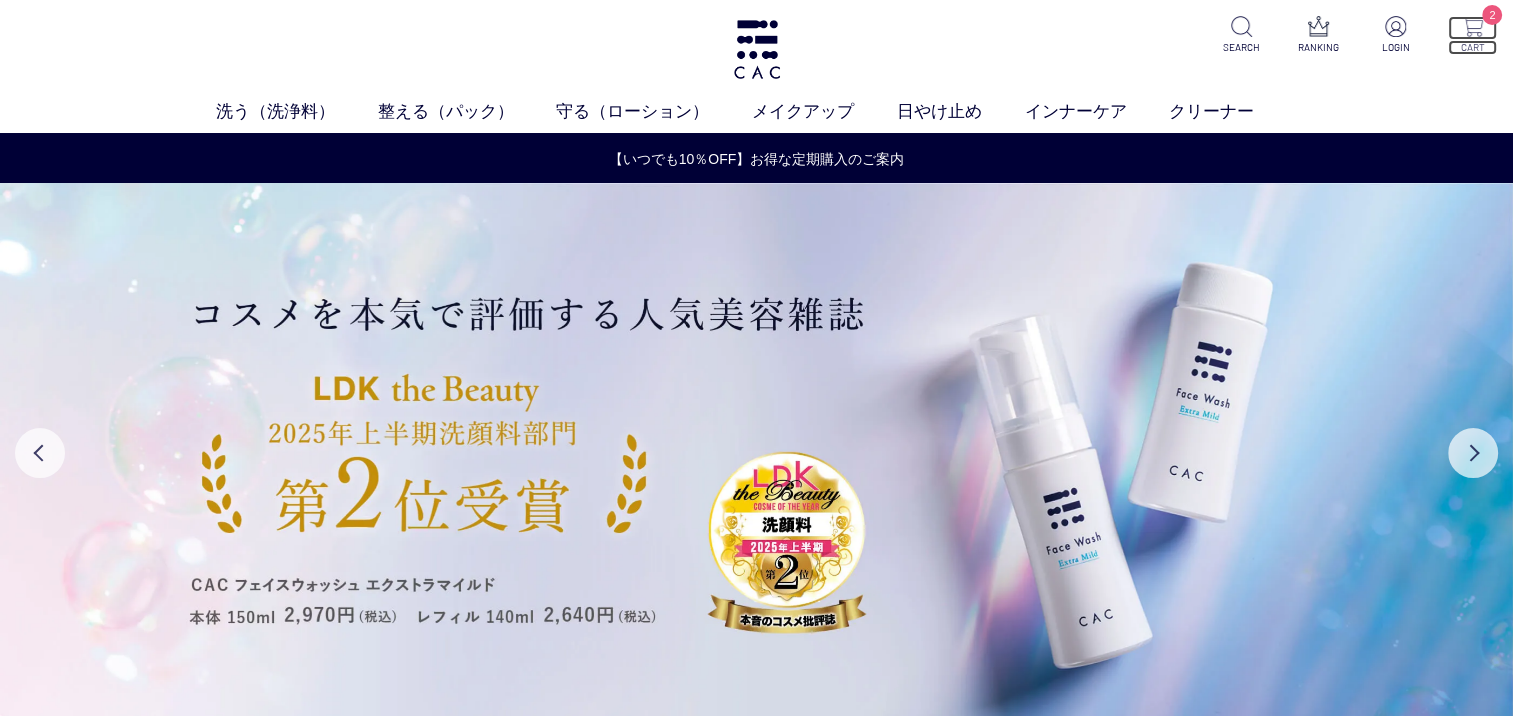 click at bounding box center (1472, 26) 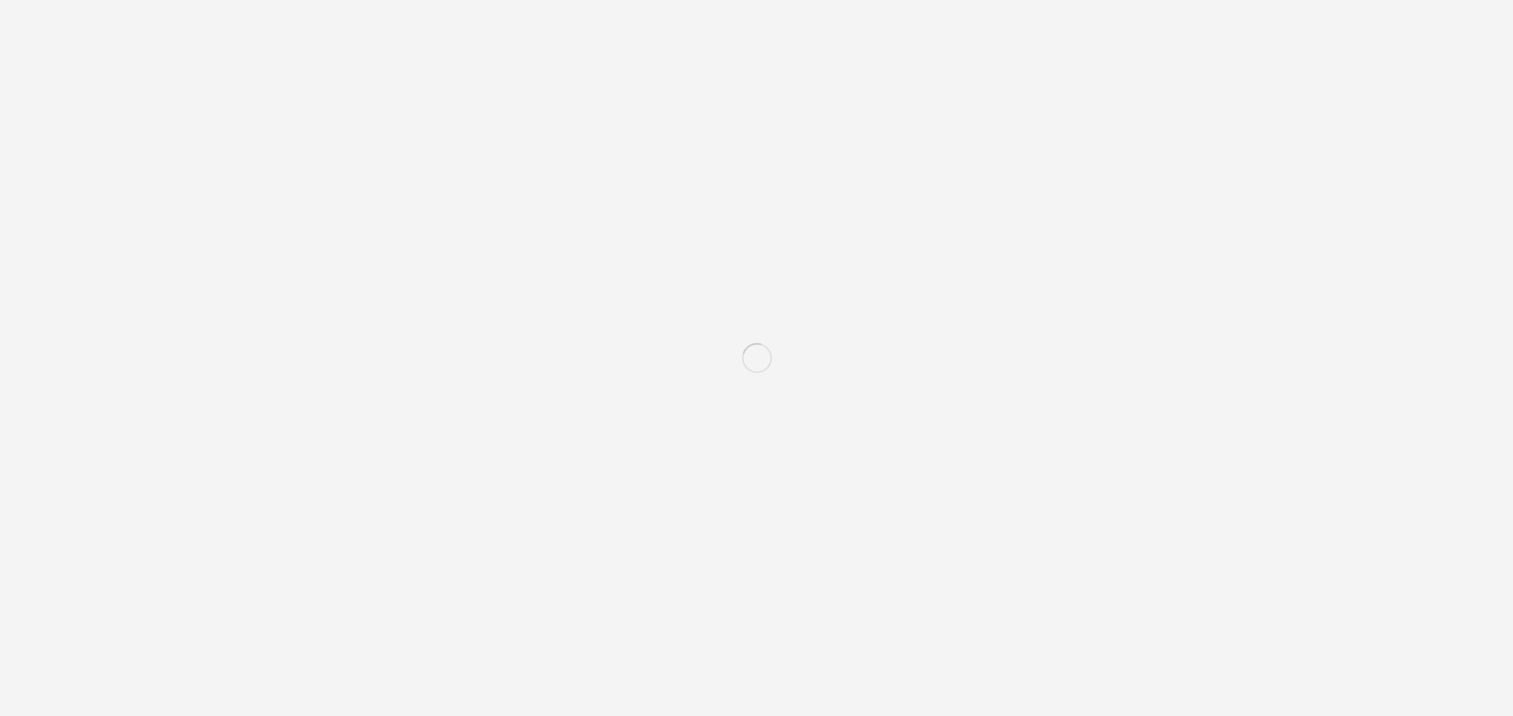 scroll, scrollTop: 0, scrollLeft: 0, axis: both 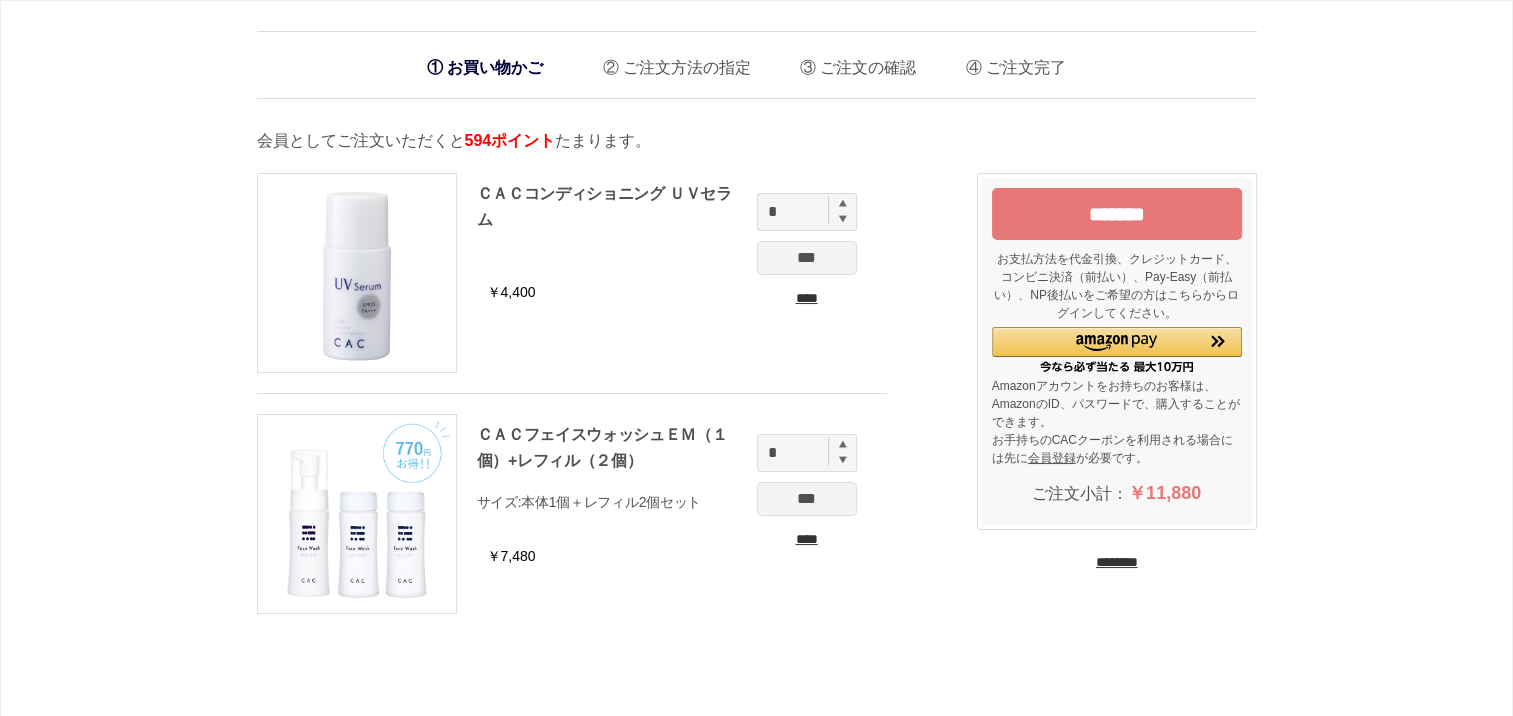 click on "*******" at bounding box center [1117, 214] 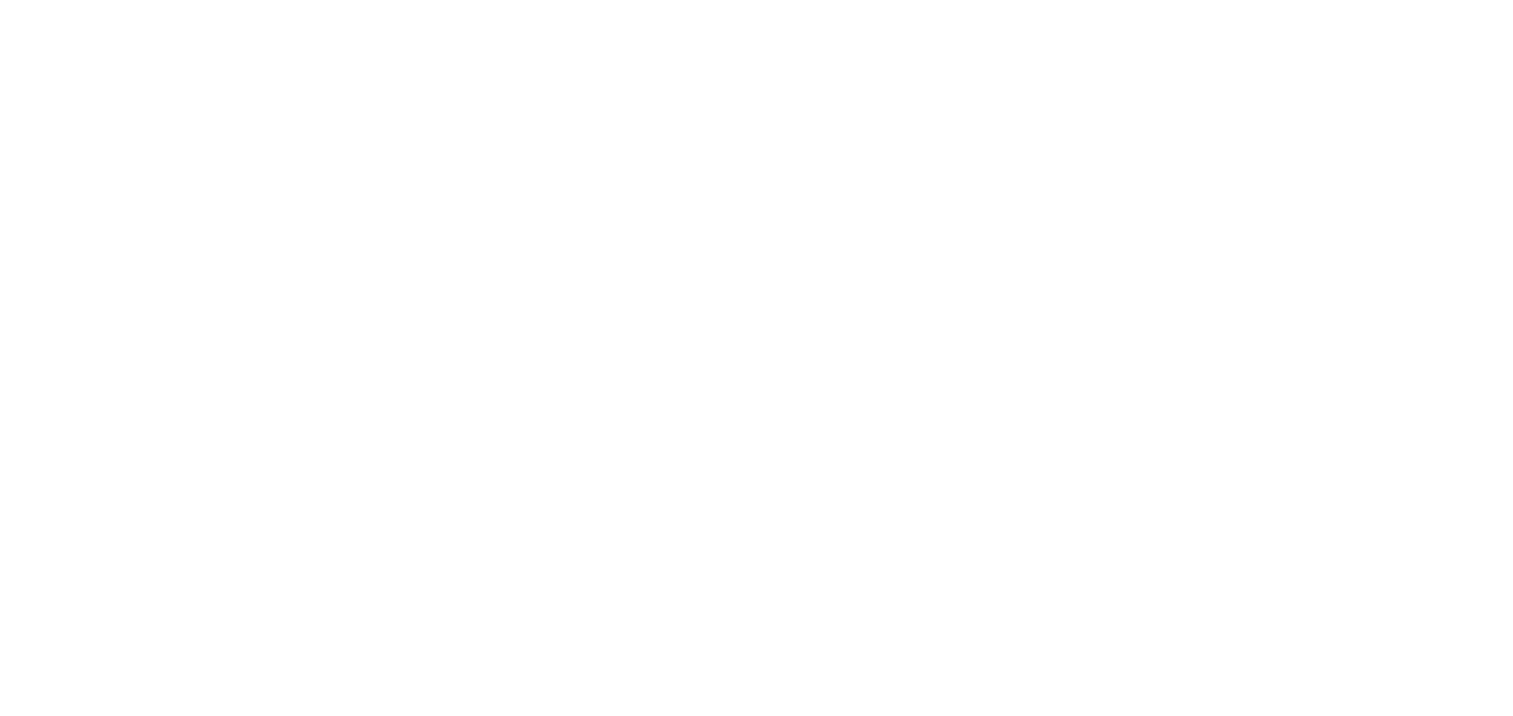 scroll, scrollTop: 0, scrollLeft: 0, axis: both 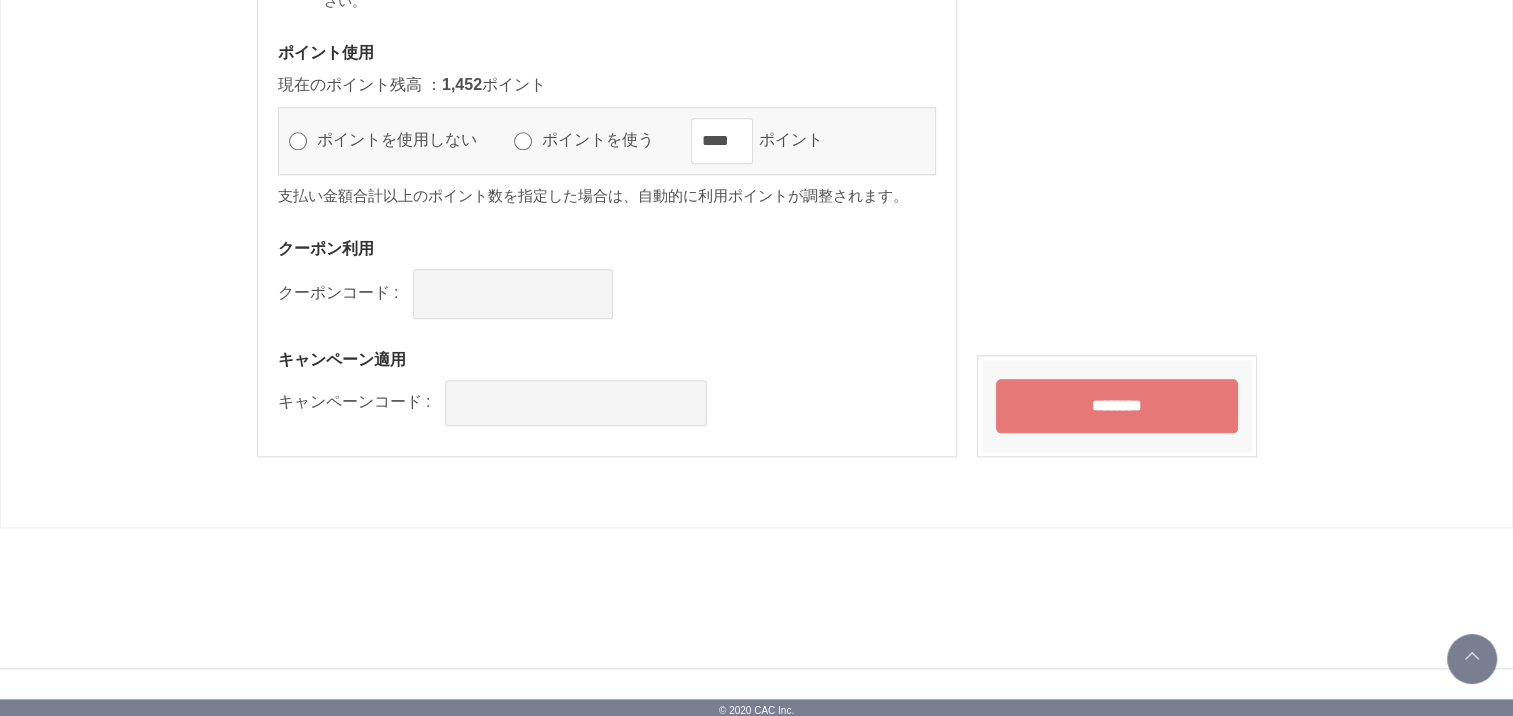click on "********" at bounding box center [1117, 406] 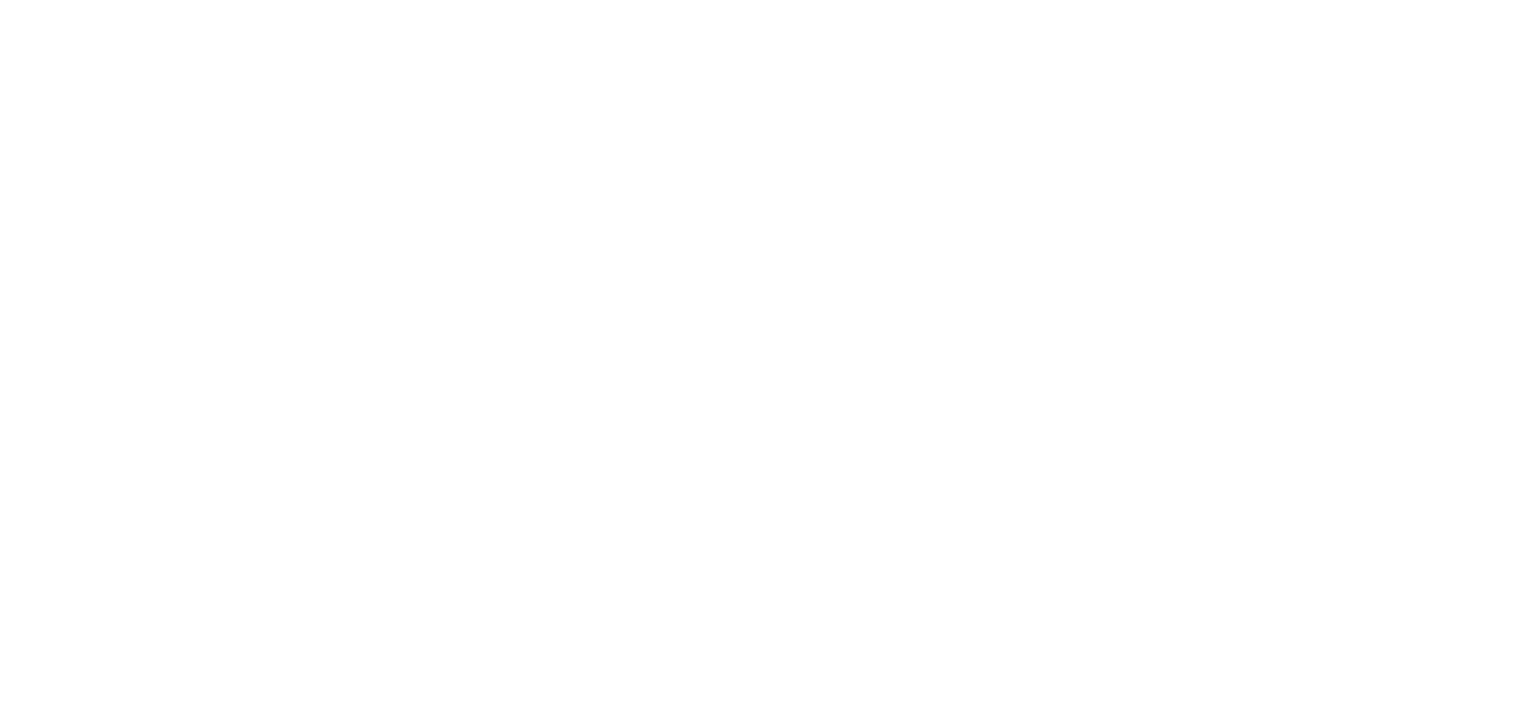 scroll, scrollTop: 0, scrollLeft: 0, axis: both 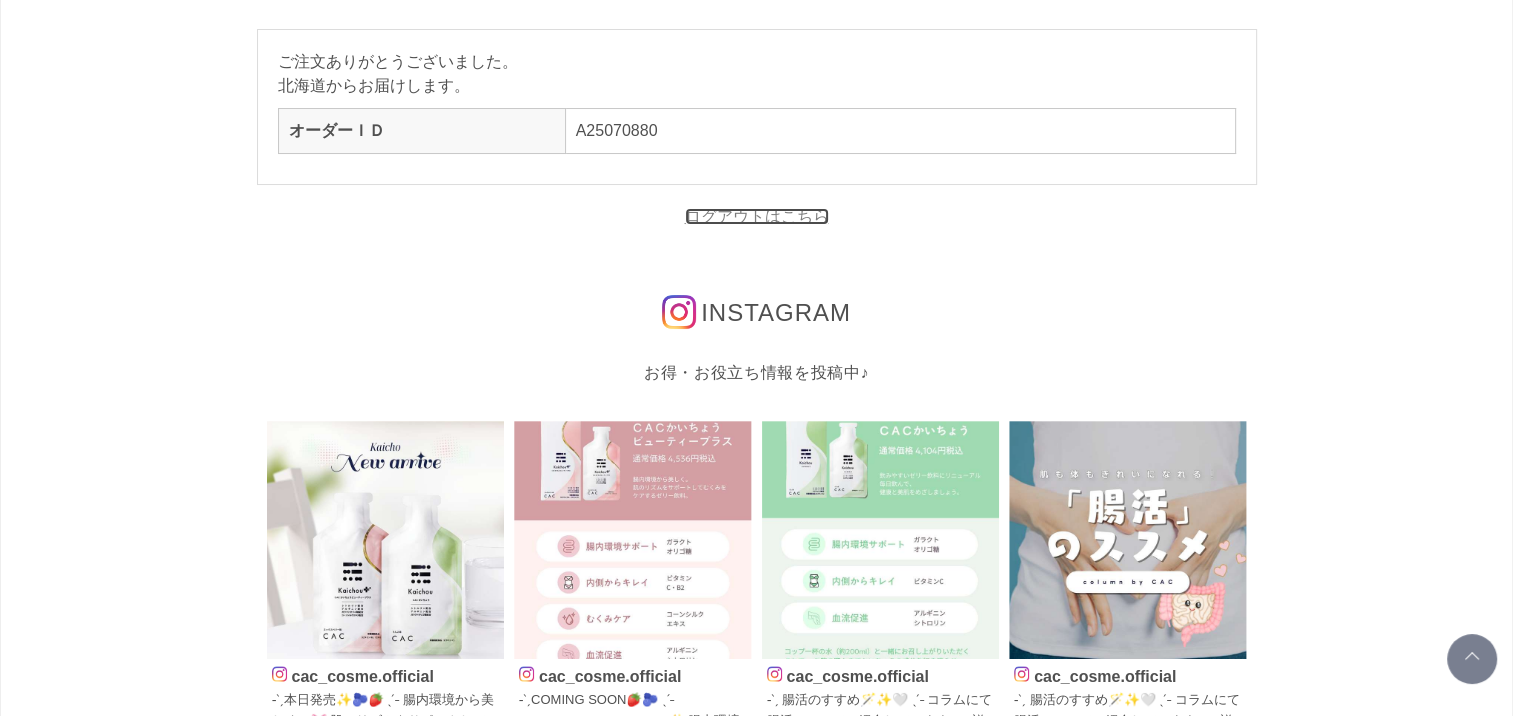 click on "ログアウトはこちら" at bounding box center (757, 216) 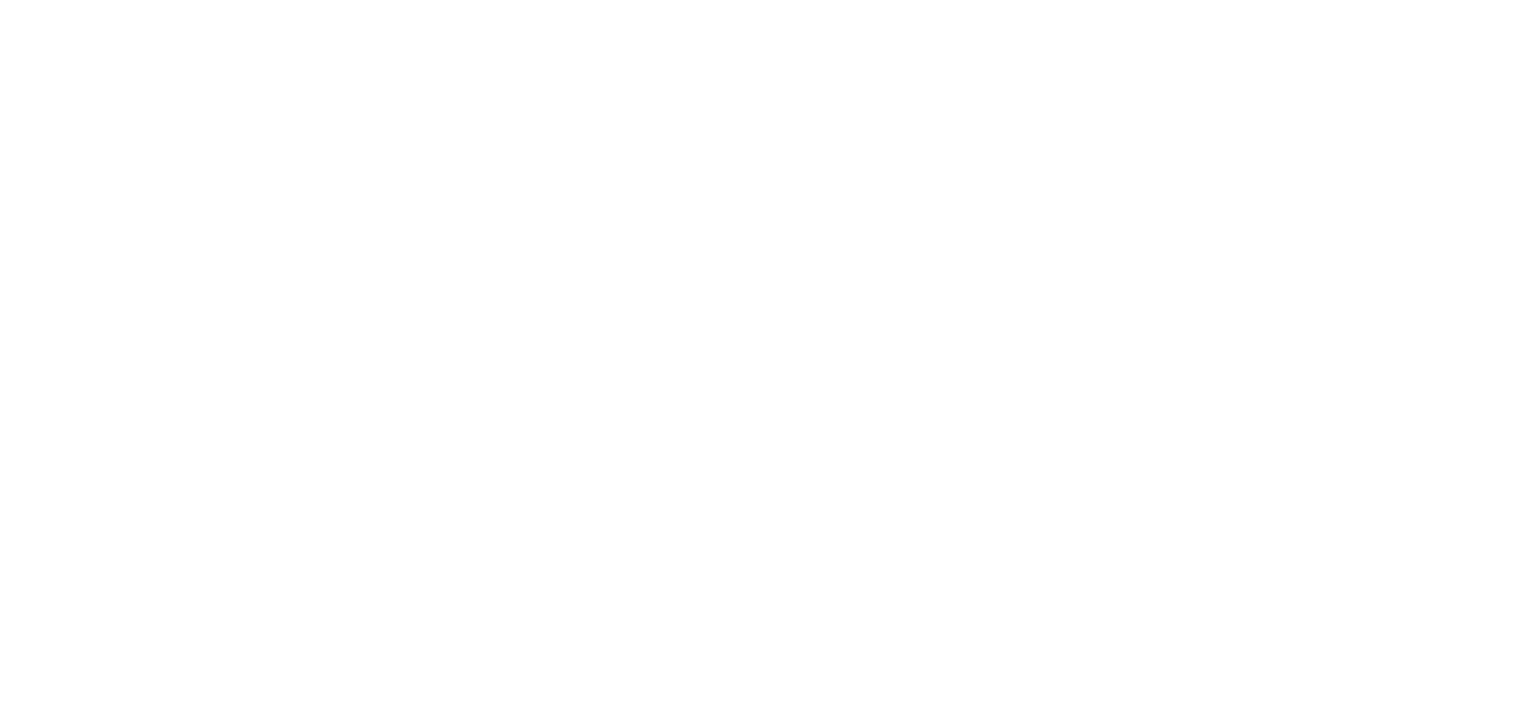 scroll, scrollTop: 0, scrollLeft: 0, axis: both 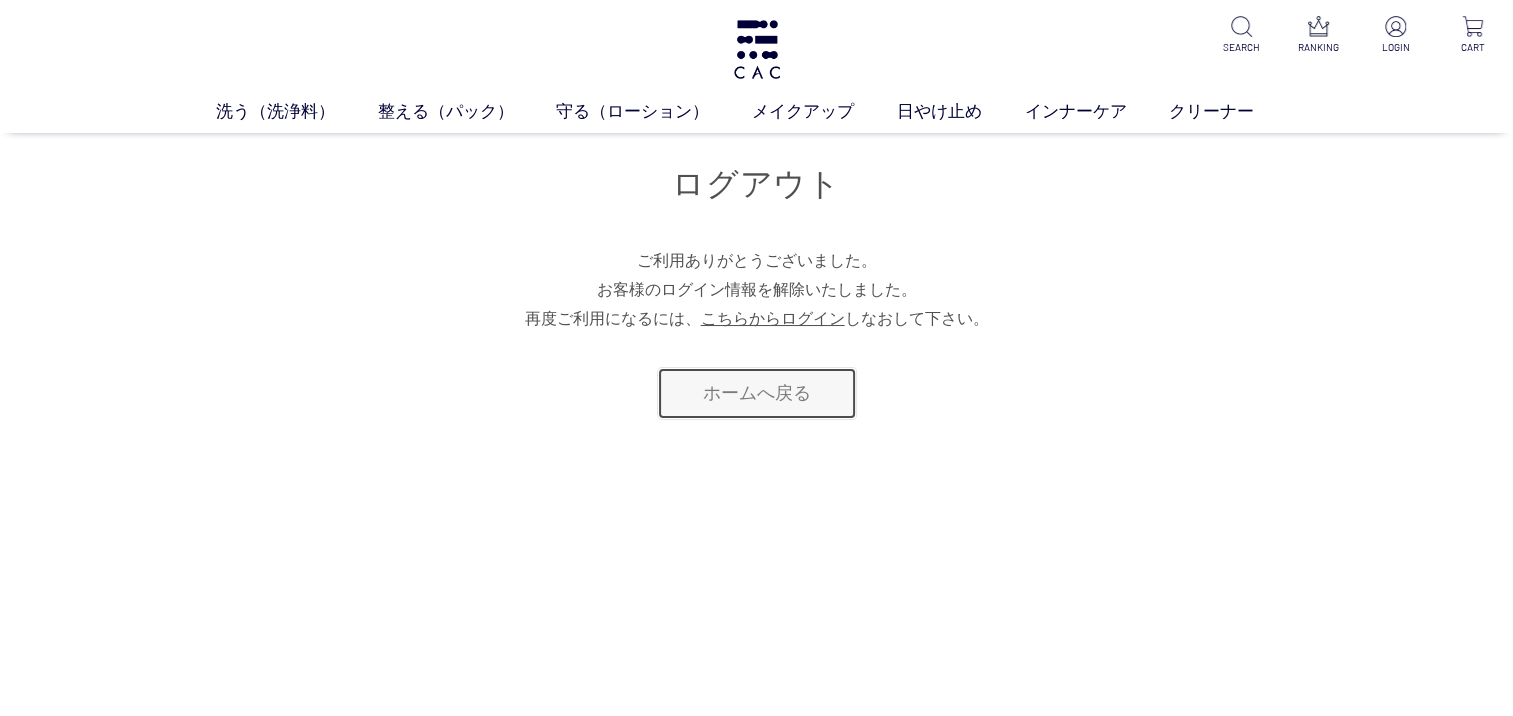 click on "ホームへ戻る" at bounding box center (757, 393) 